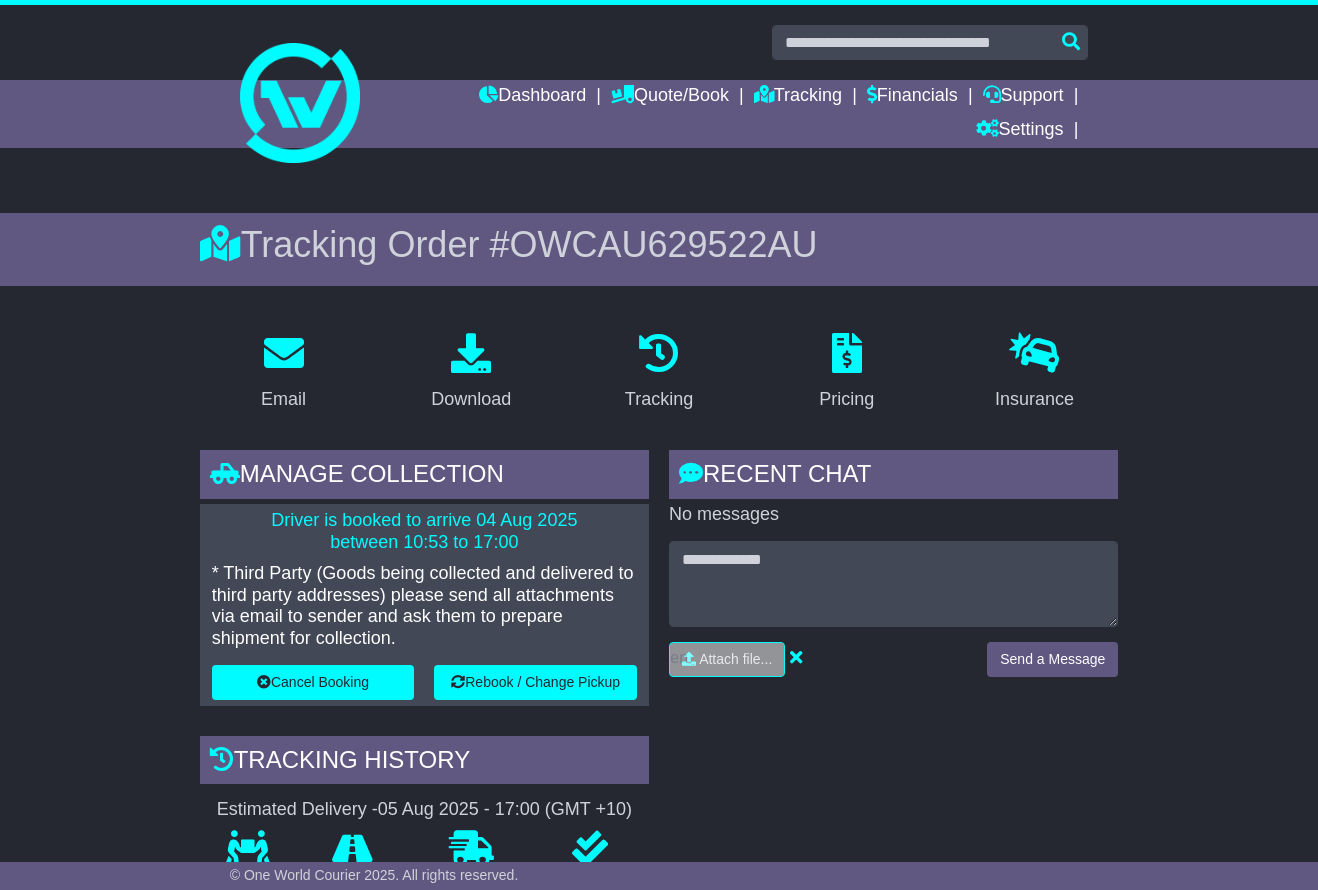 scroll, scrollTop: 1521, scrollLeft: 0, axis: vertical 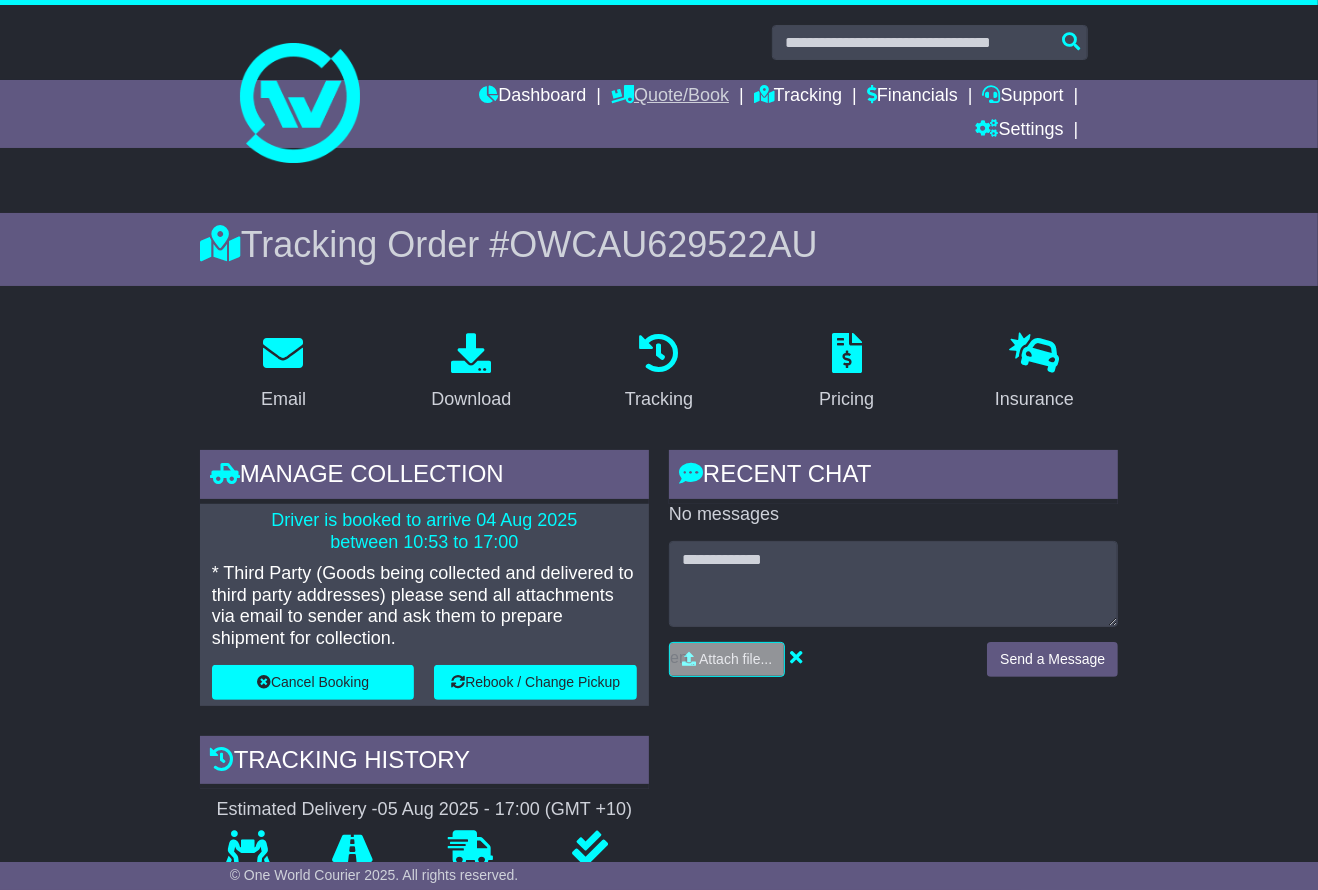 click on "Quote/Book" at bounding box center [670, 97] 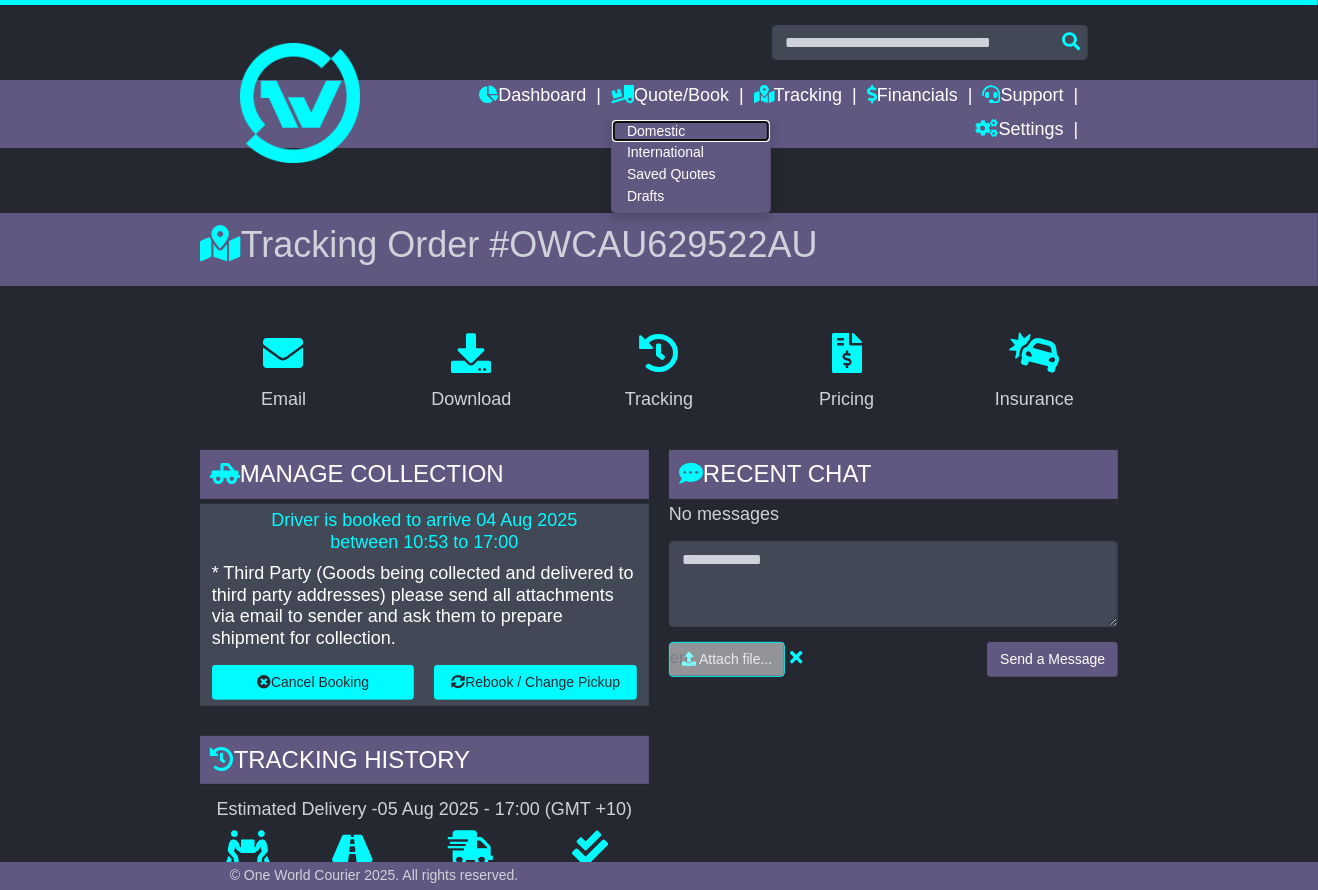 click on "Domestic" at bounding box center (691, 131) 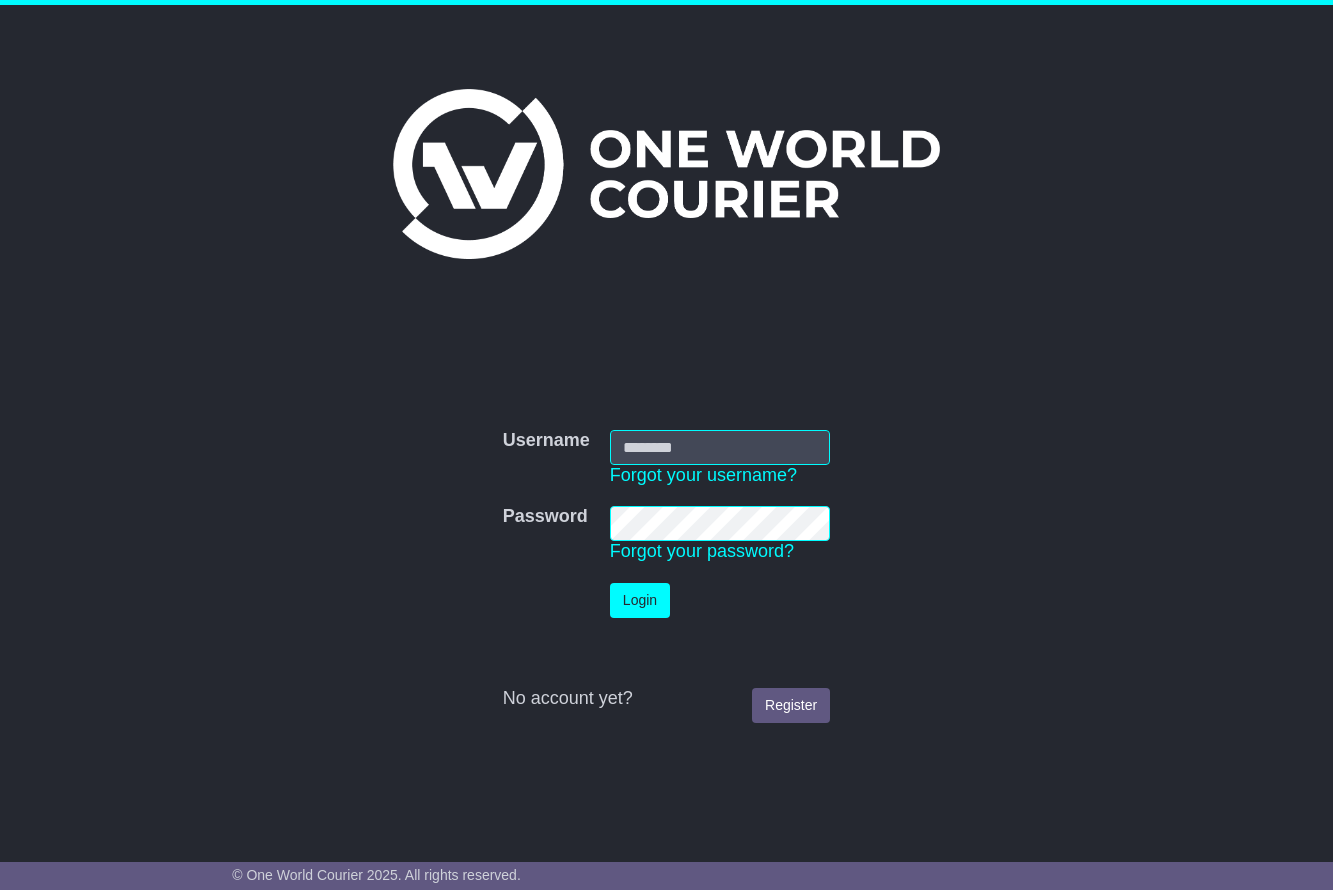 scroll, scrollTop: 0, scrollLeft: 0, axis: both 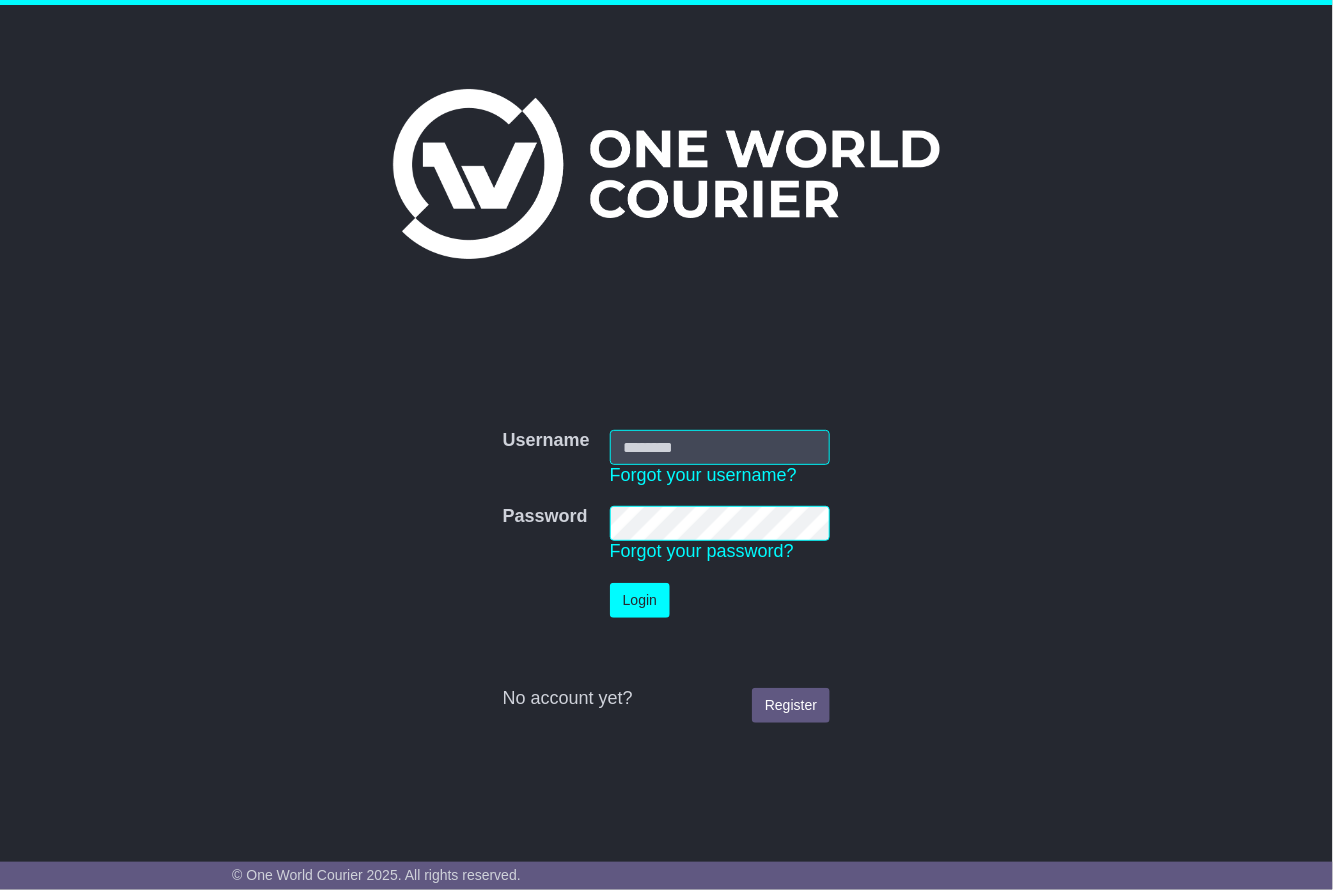 type on "**********" 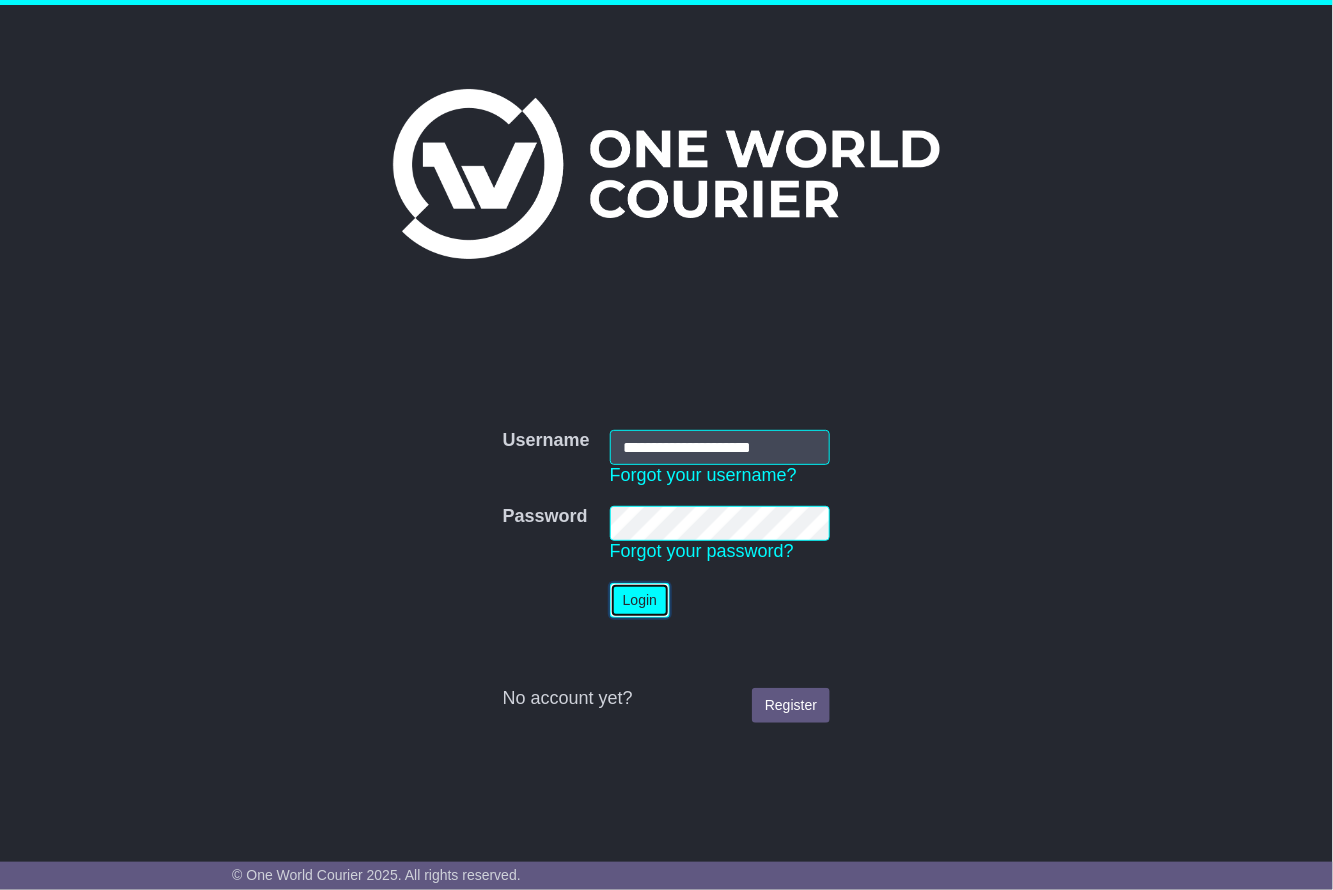 click on "Login" at bounding box center (640, 600) 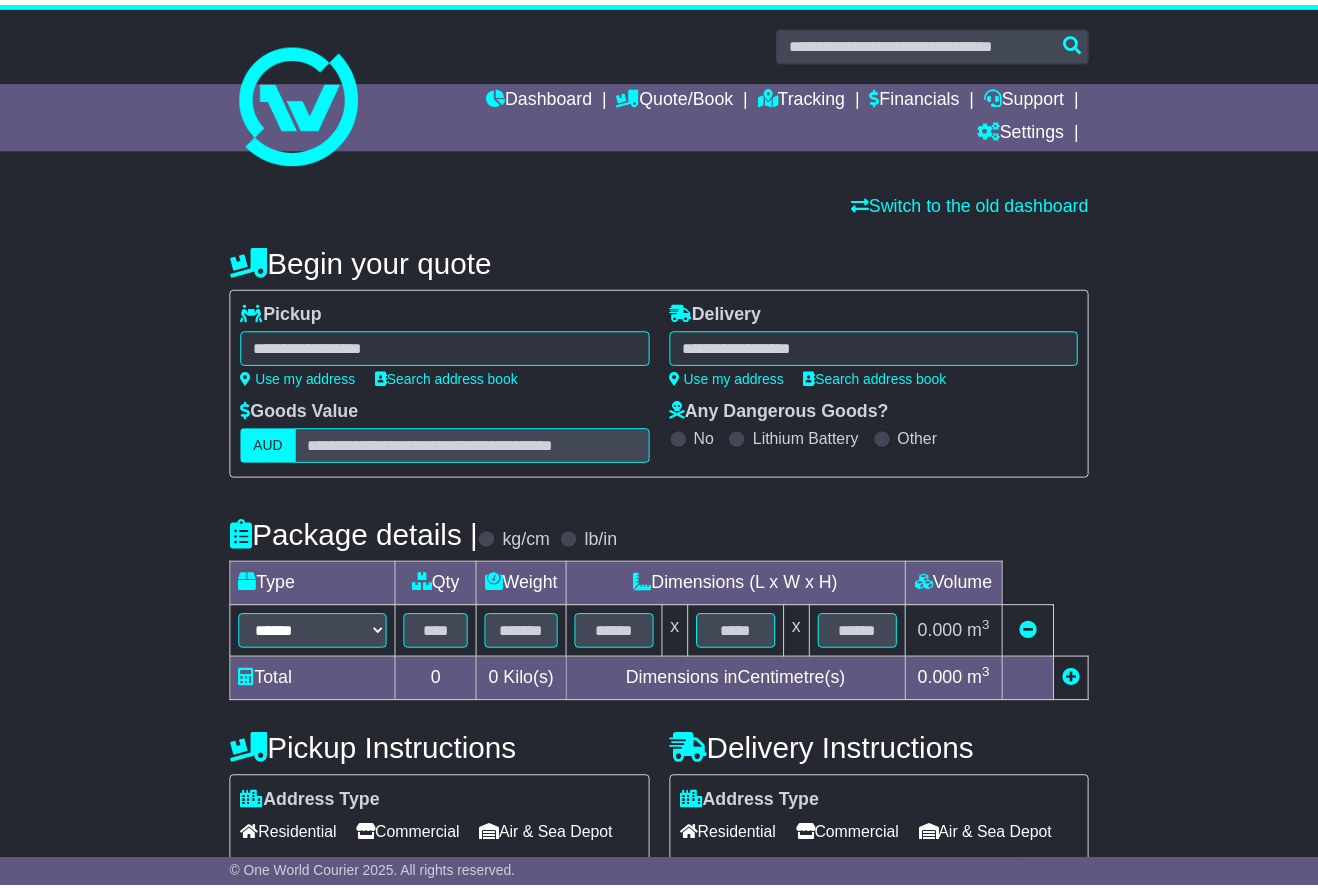 scroll, scrollTop: 0, scrollLeft: 0, axis: both 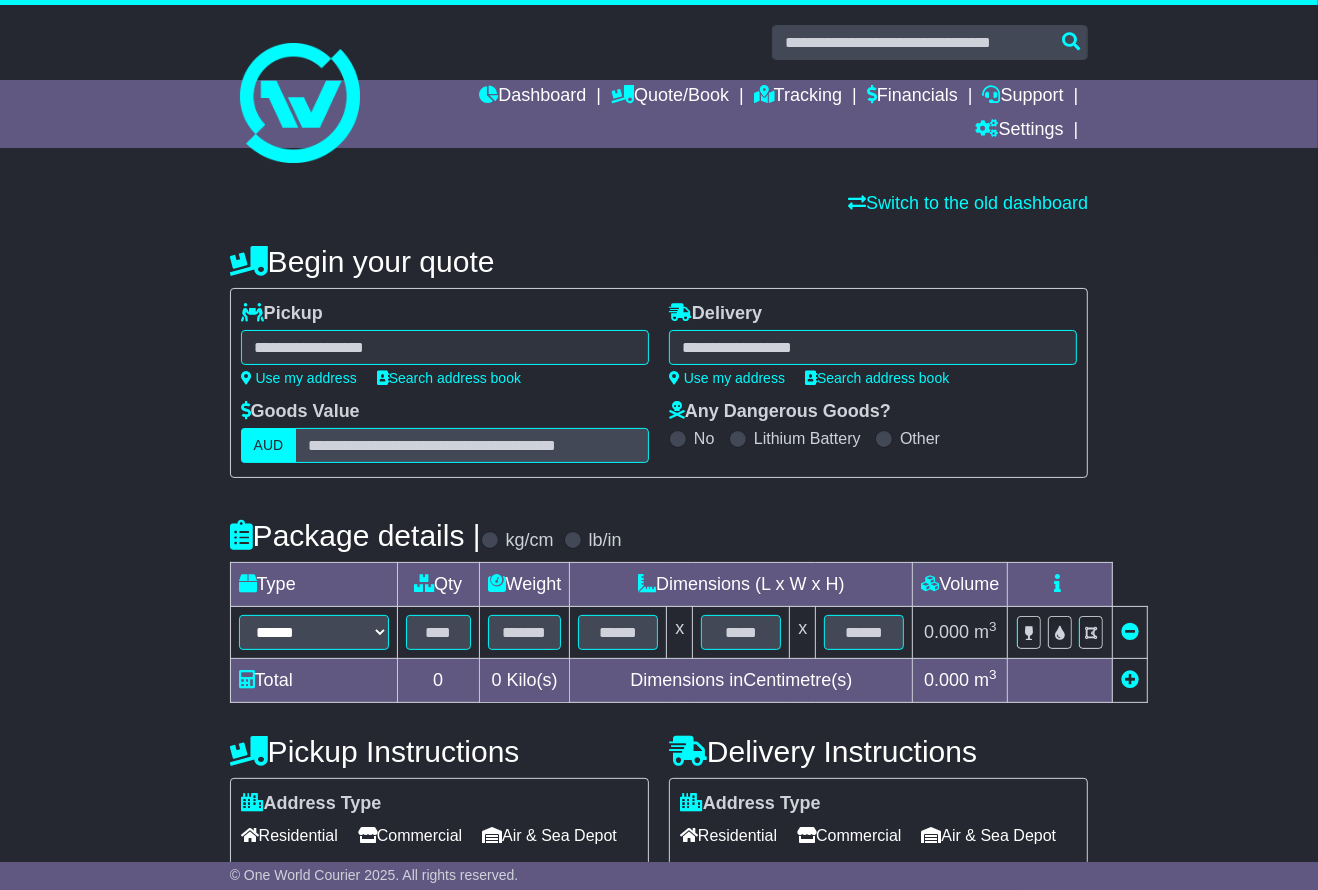 click on "**********" at bounding box center (445, 352) 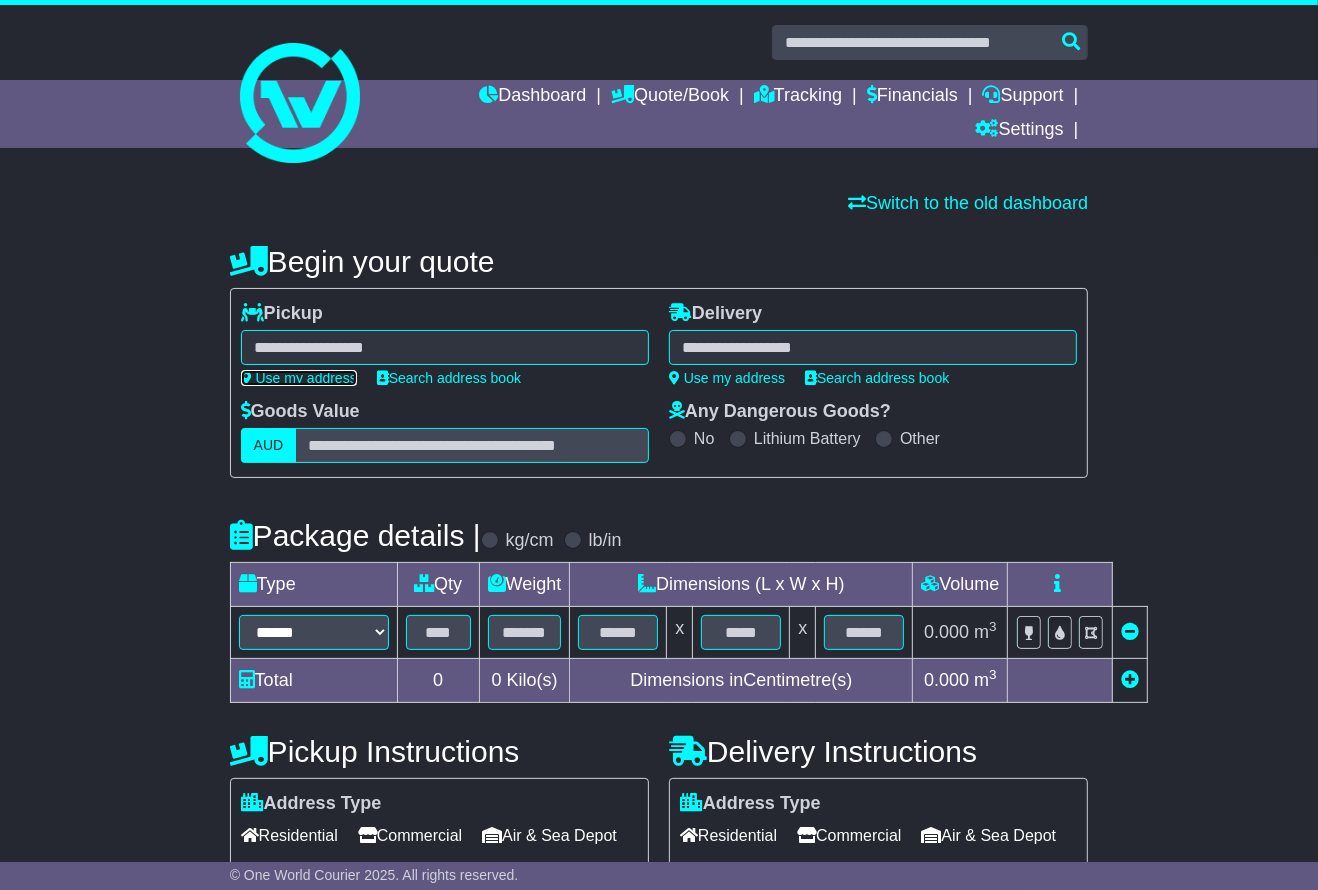 click on "Use my address" at bounding box center [299, 378] 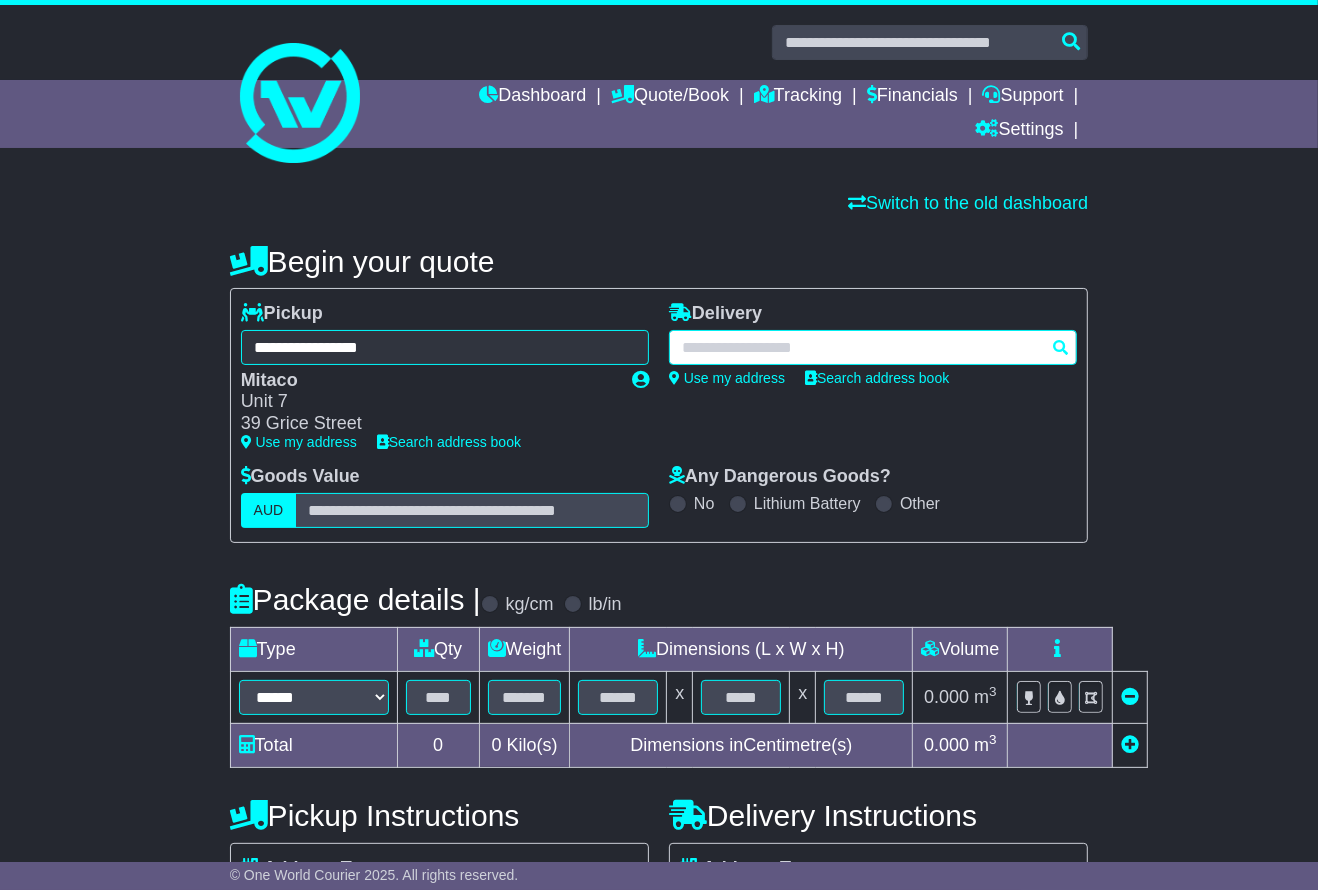 click at bounding box center (873, 347) 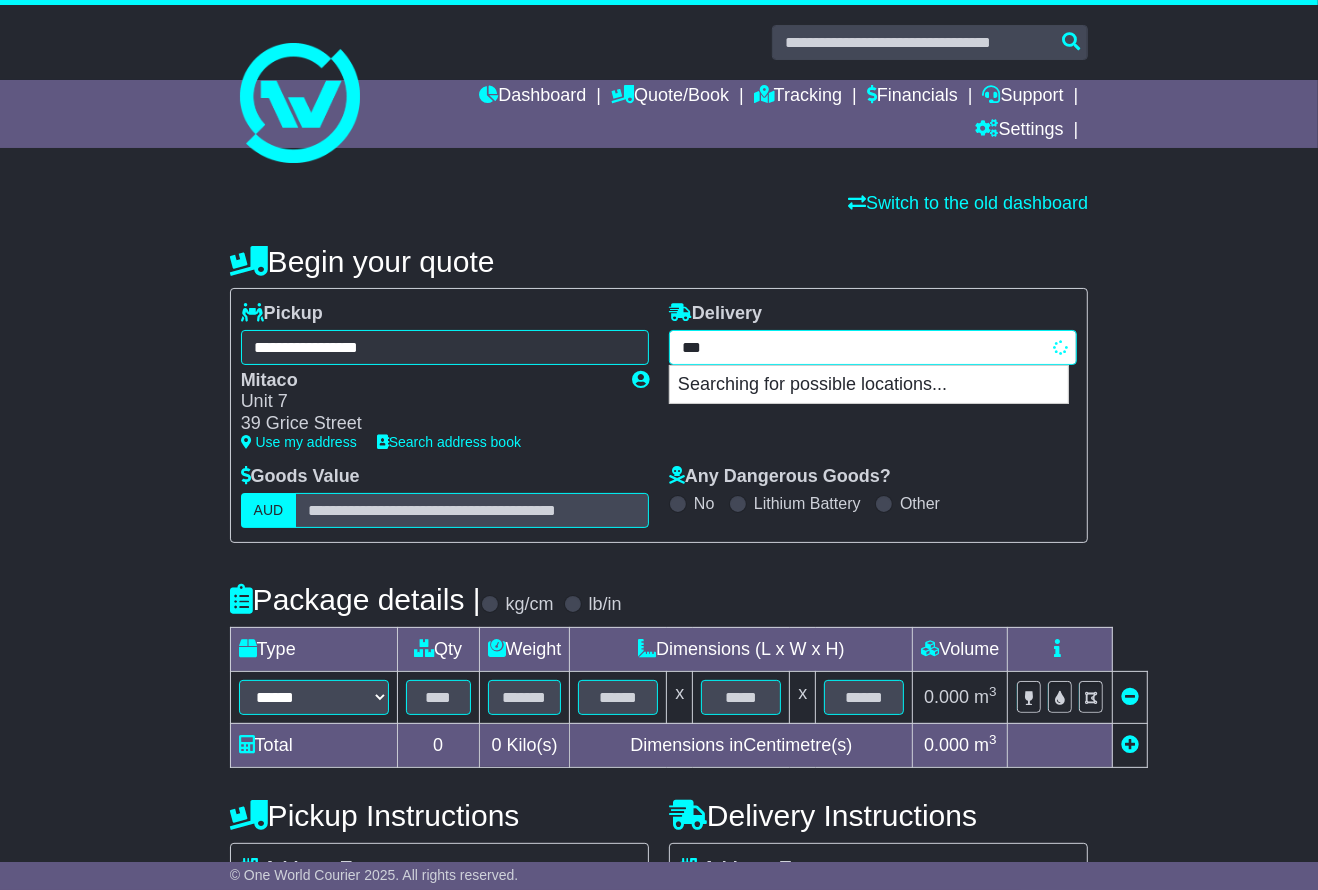 type on "****" 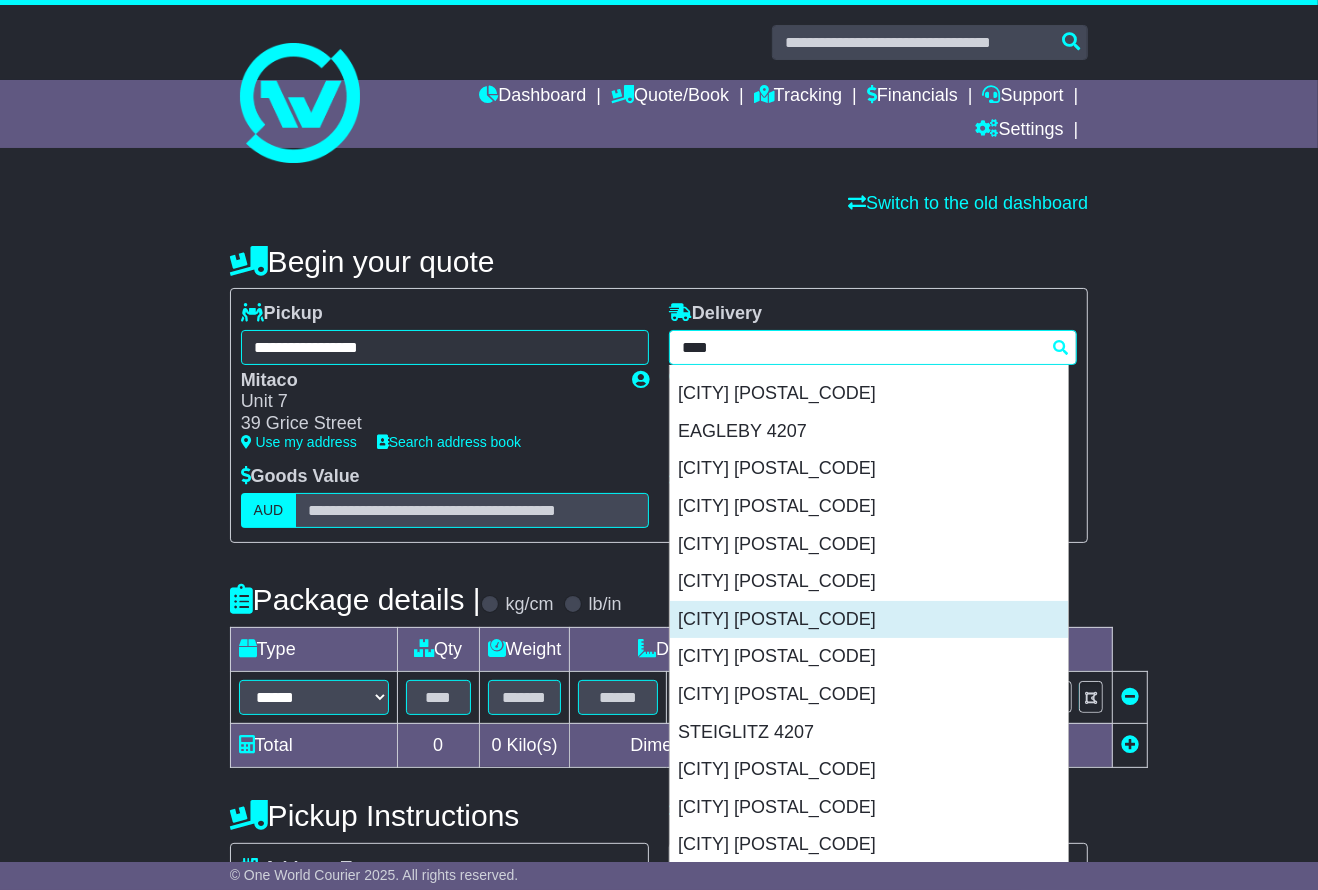 scroll, scrollTop: 190, scrollLeft: 0, axis: vertical 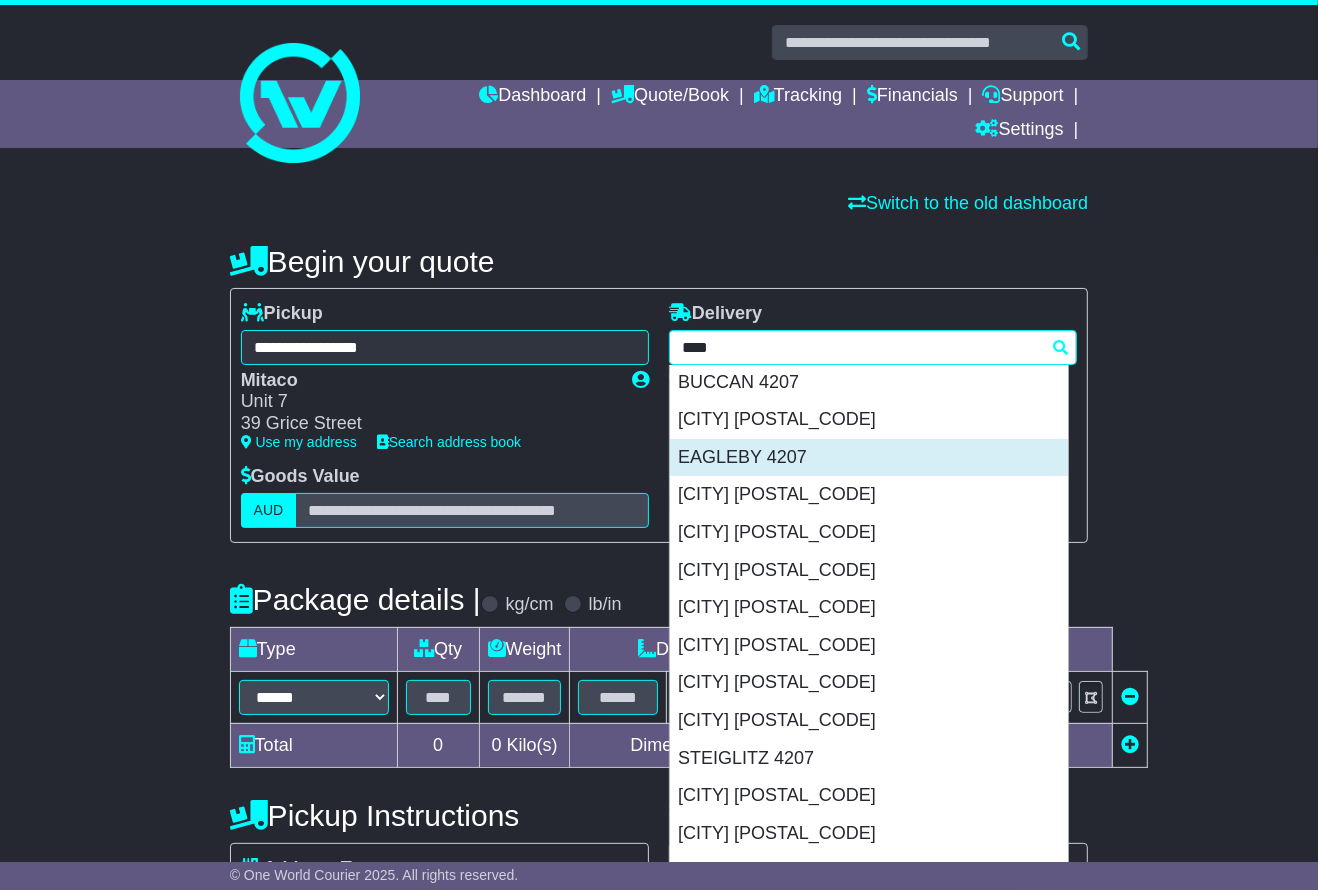 click on "EAGLEBY 4207" at bounding box center (869, 458) 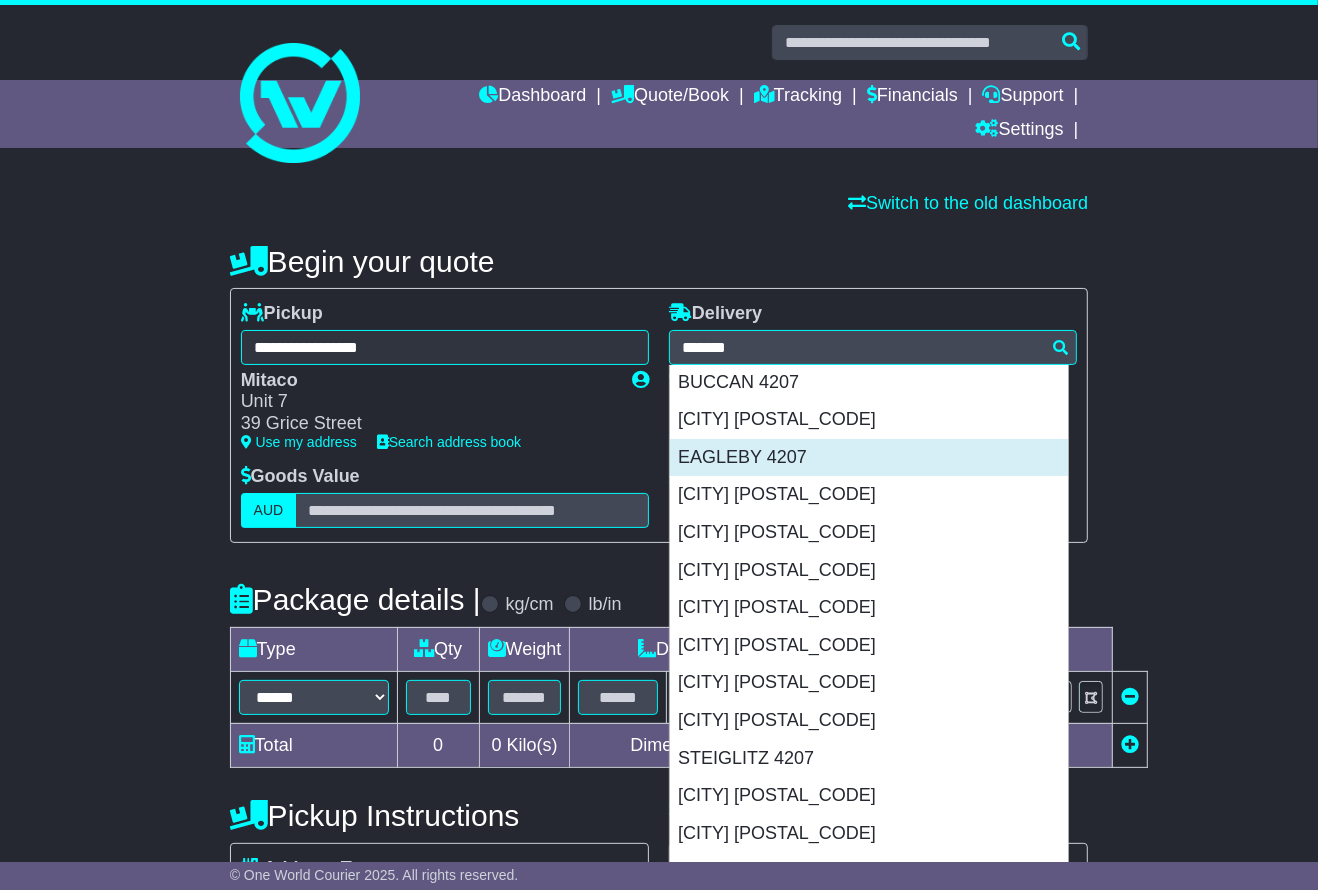 type on "**********" 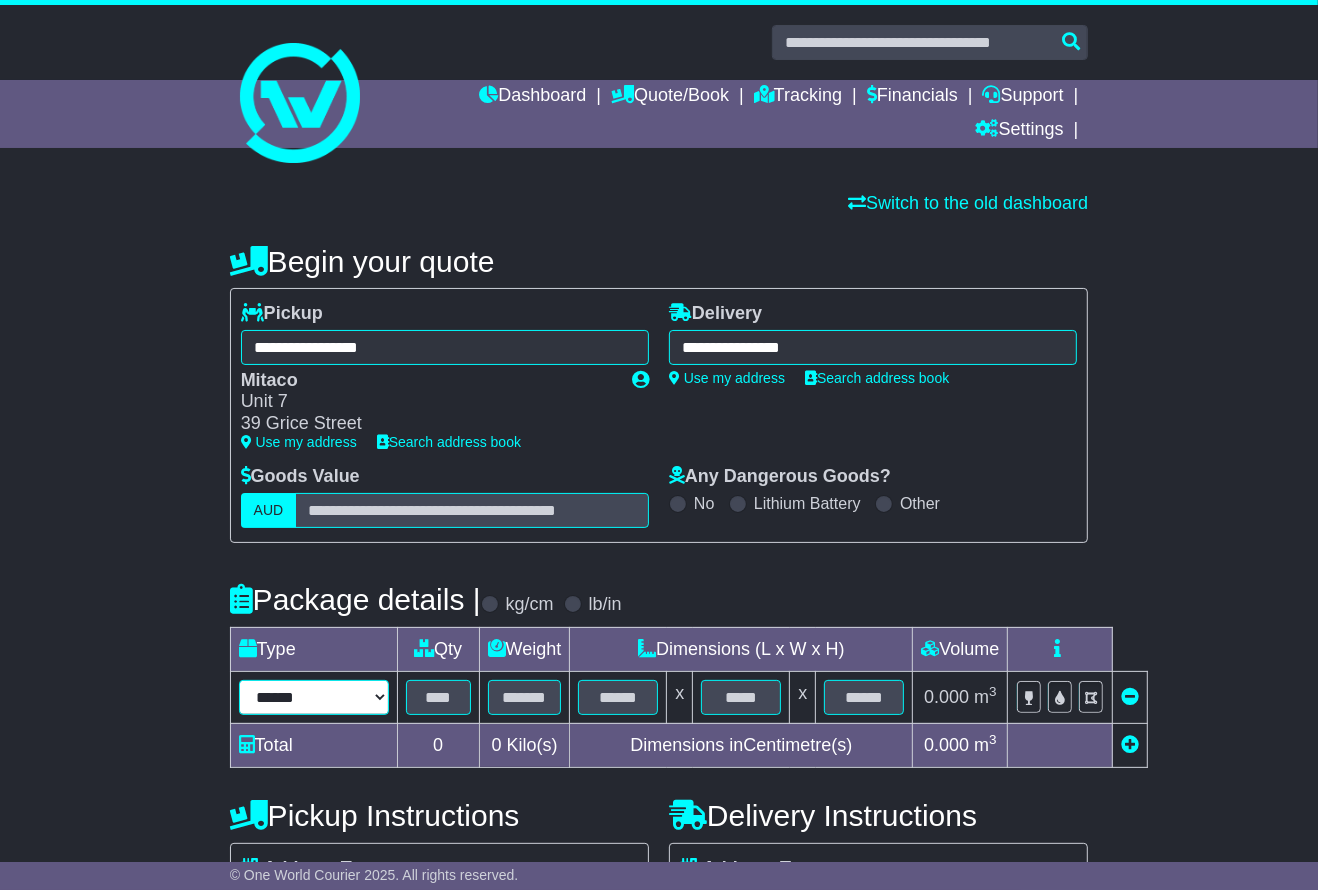 click on "**********" at bounding box center (314, 697) 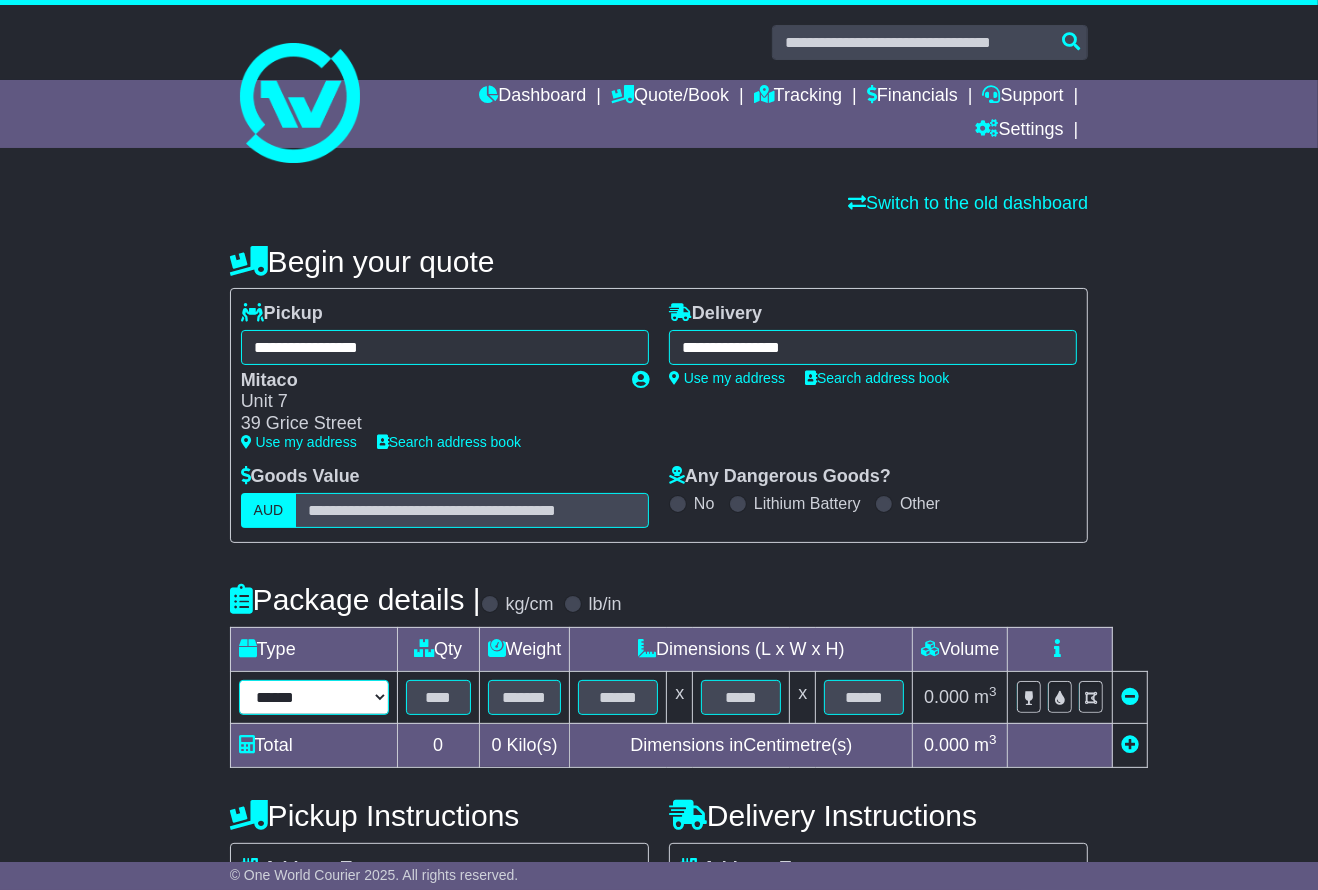 select on "****" 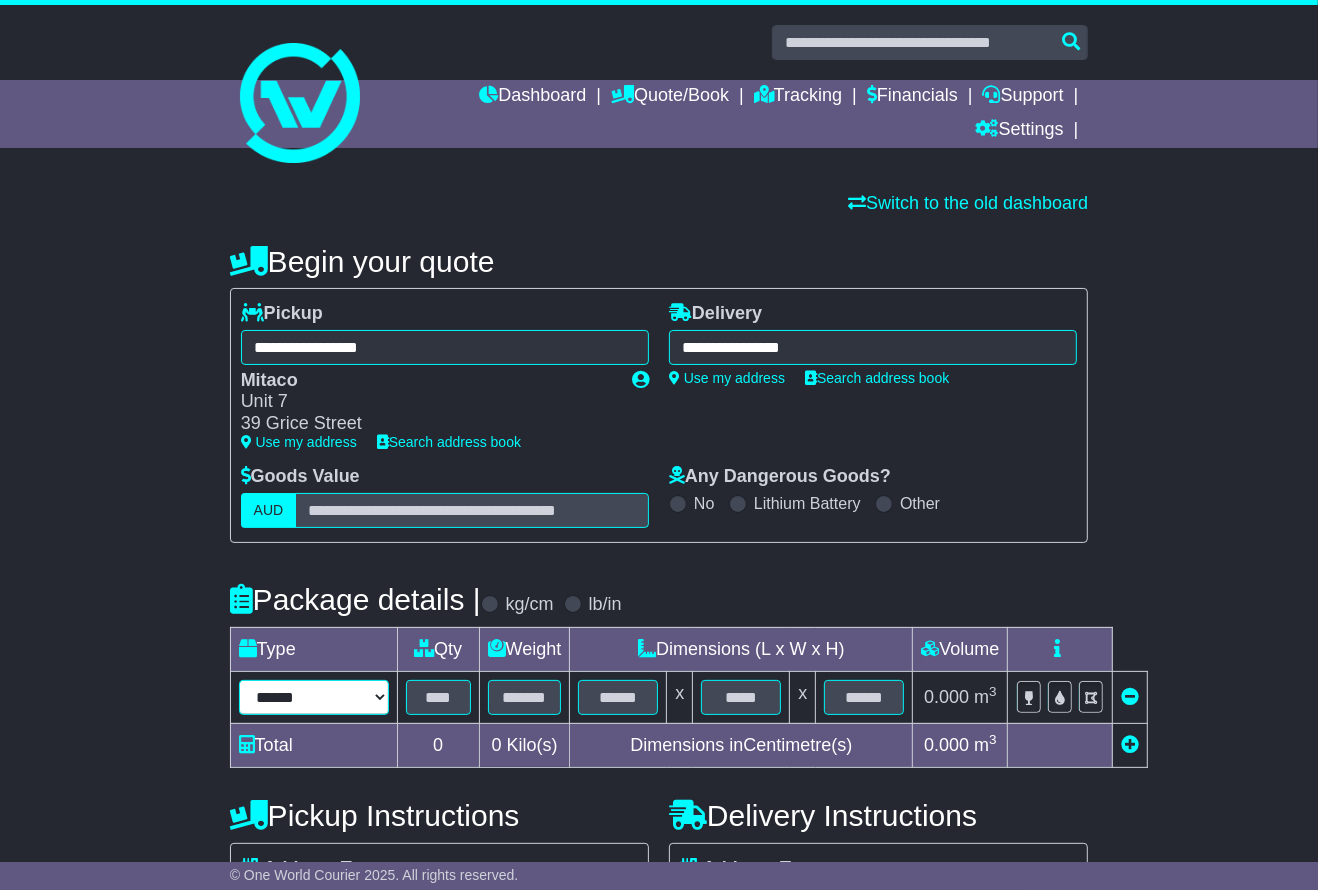 click on "**********" at bounding box center (314, 697) 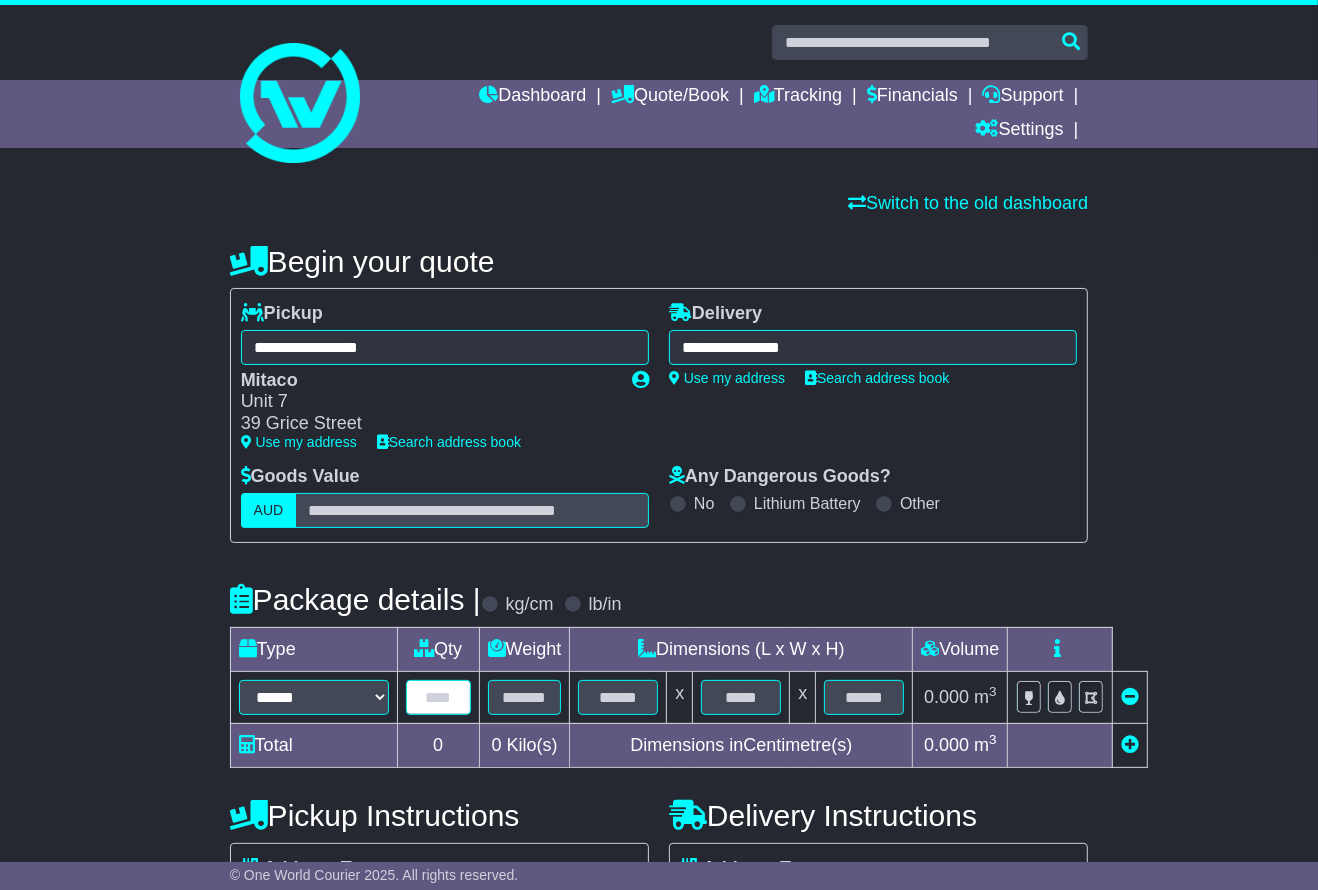click at bounding box center (438, 697) 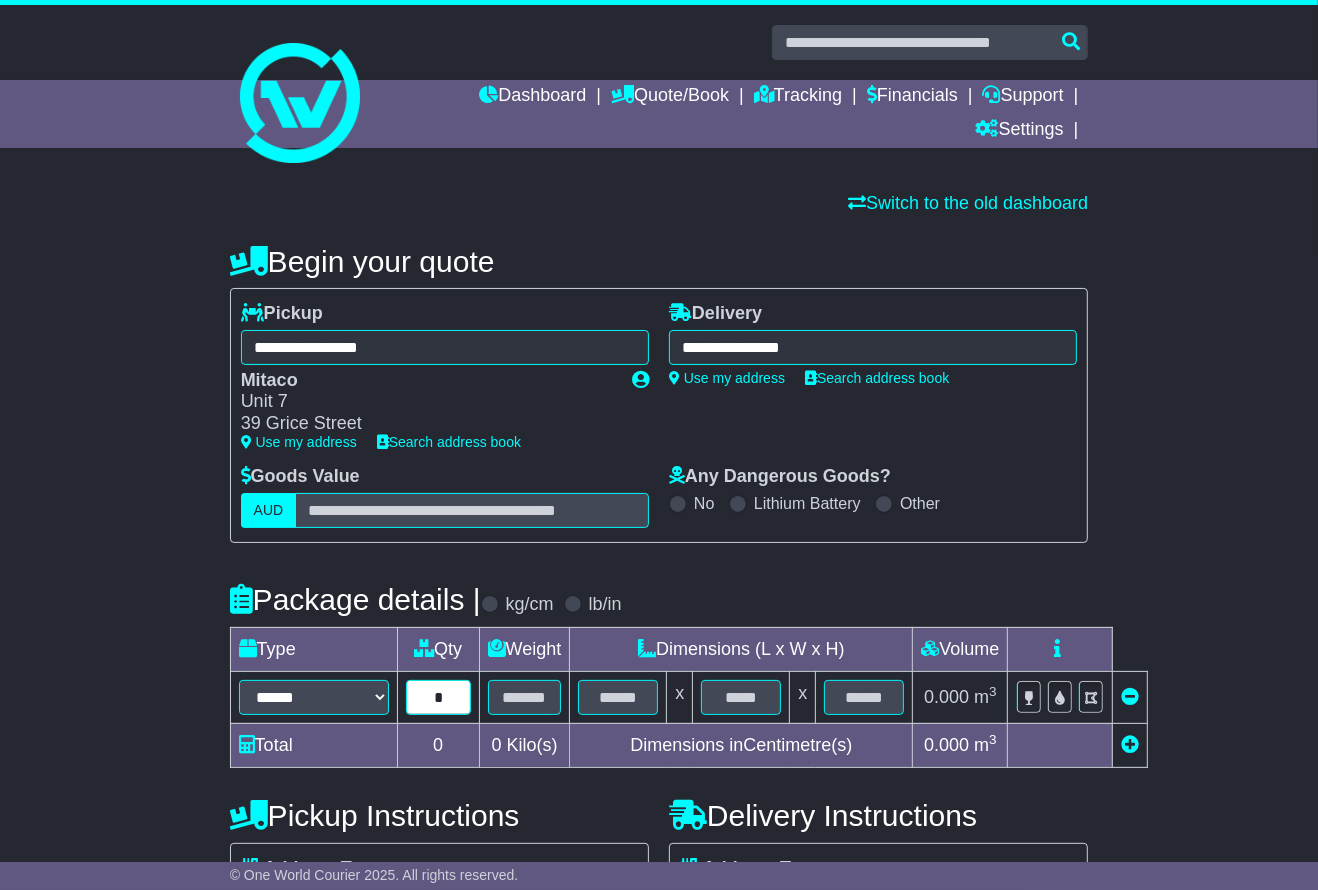 type on "*" 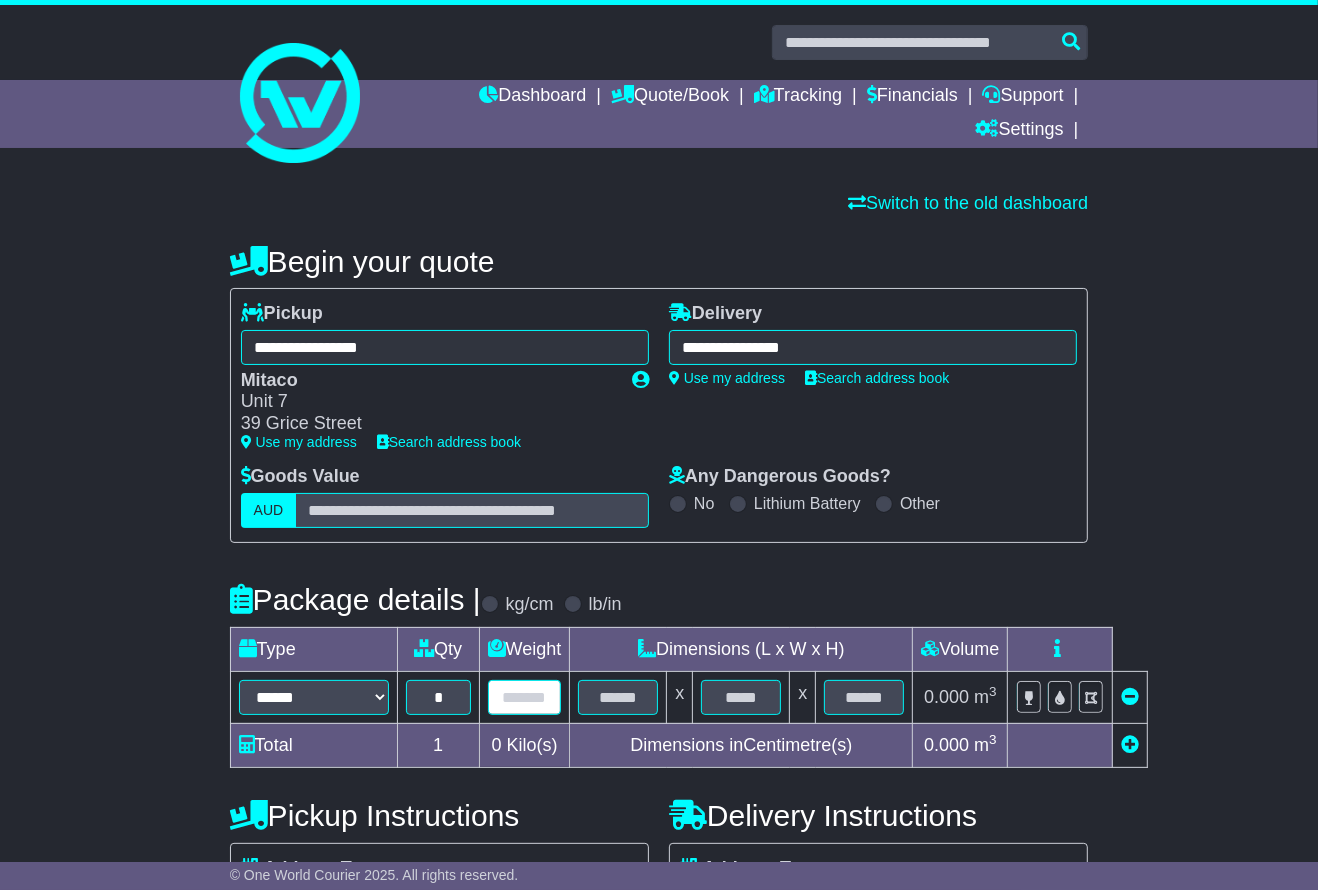 click at bounding box center [525, 697] 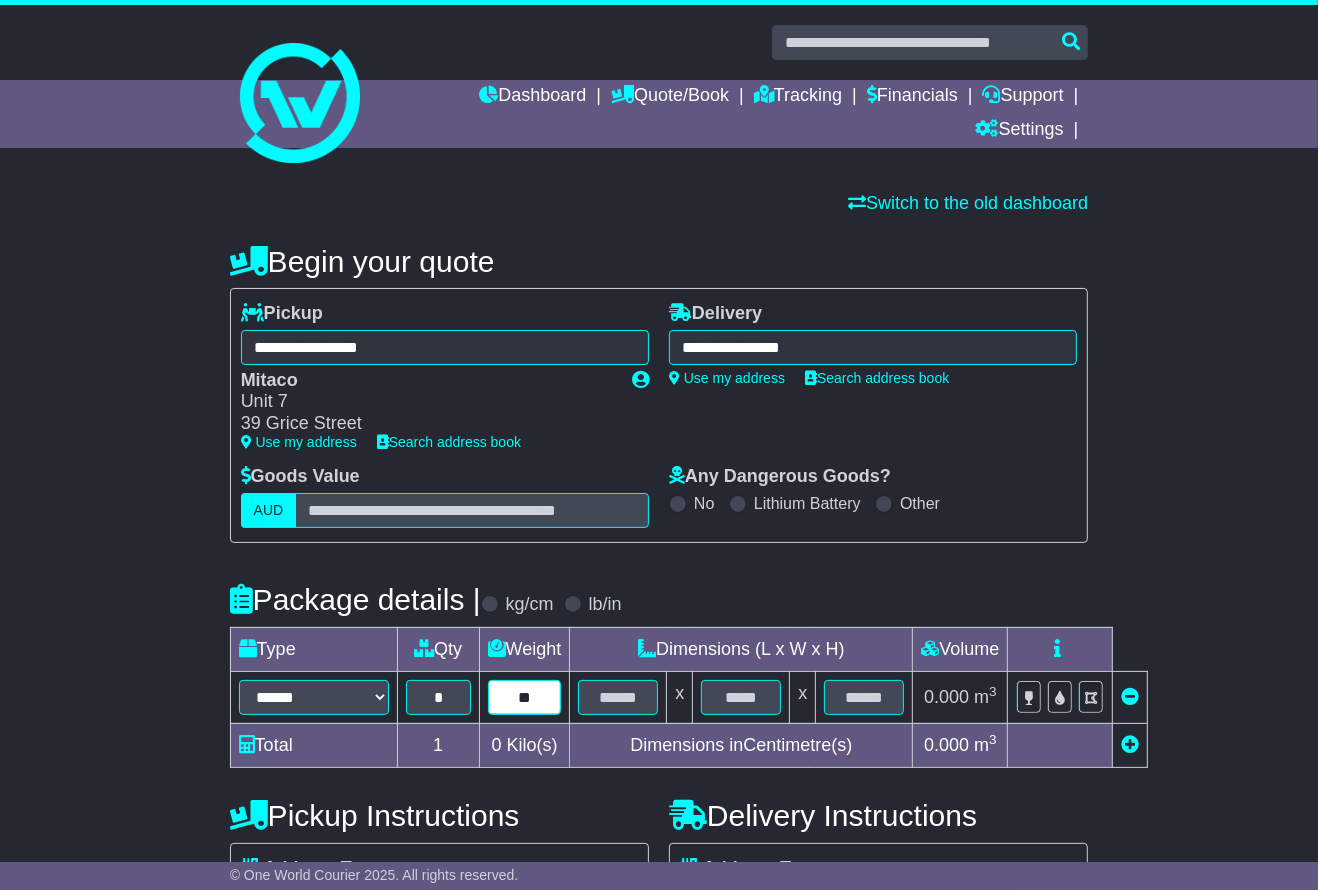 type on "**" 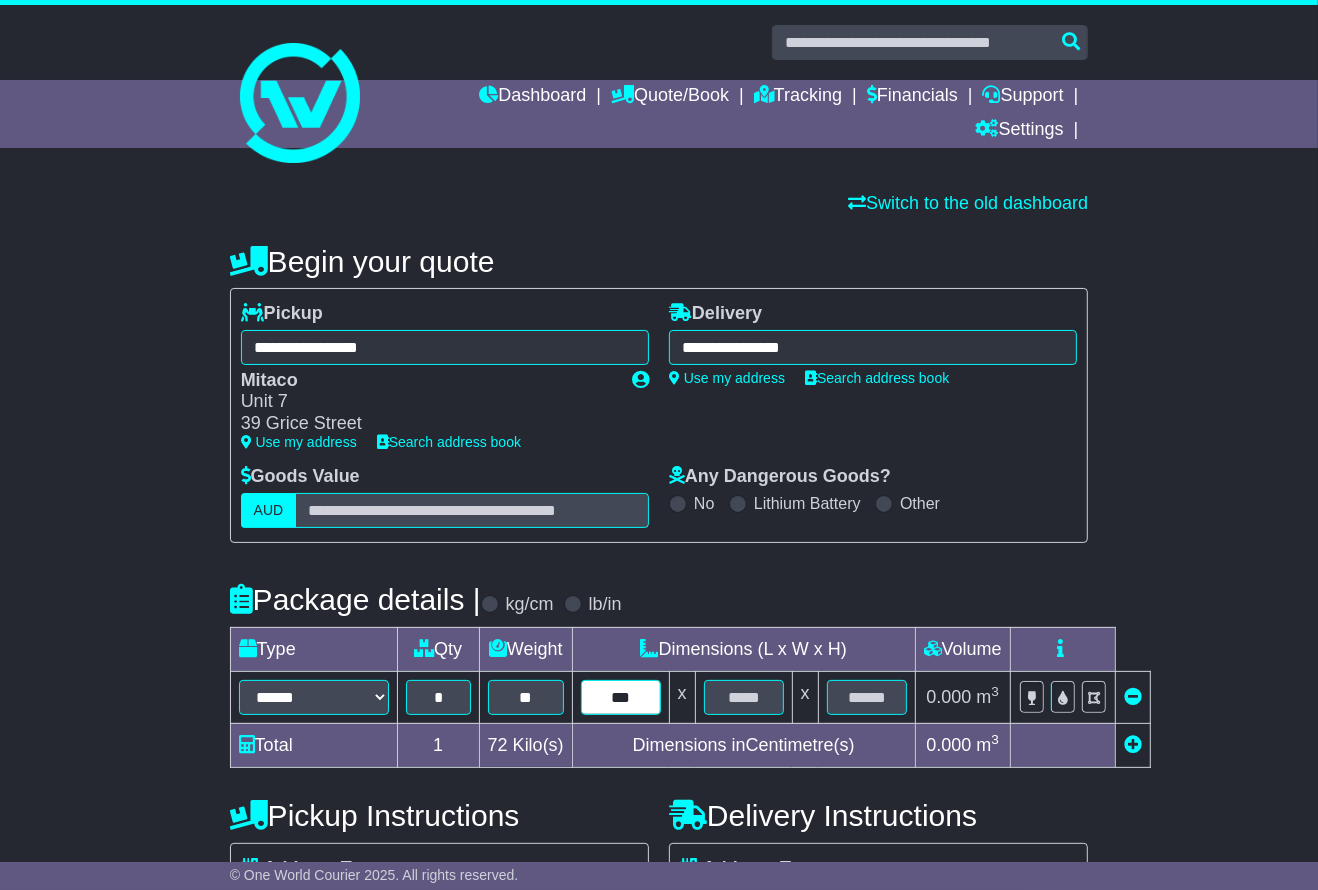 type on "***" 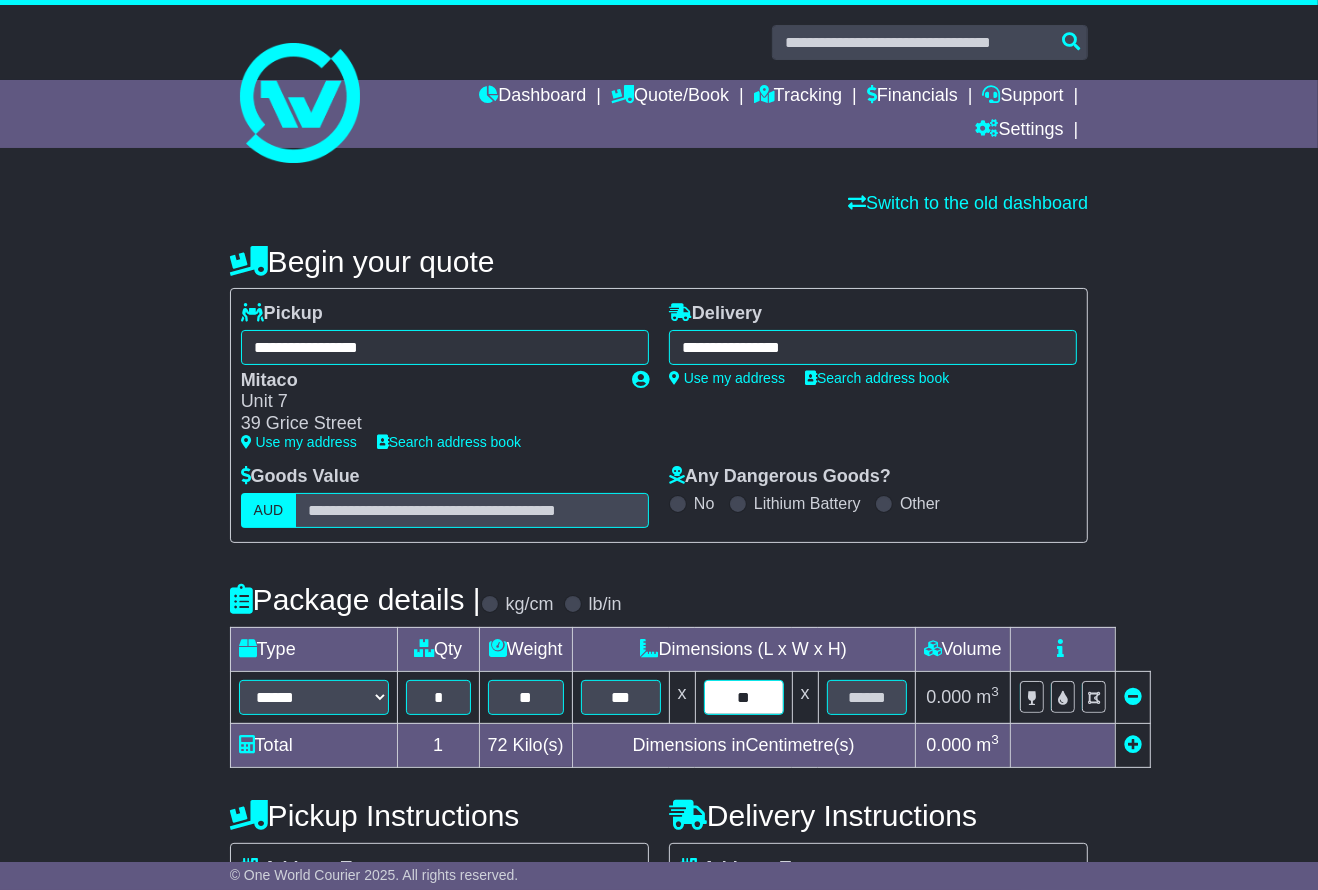 type on "**" 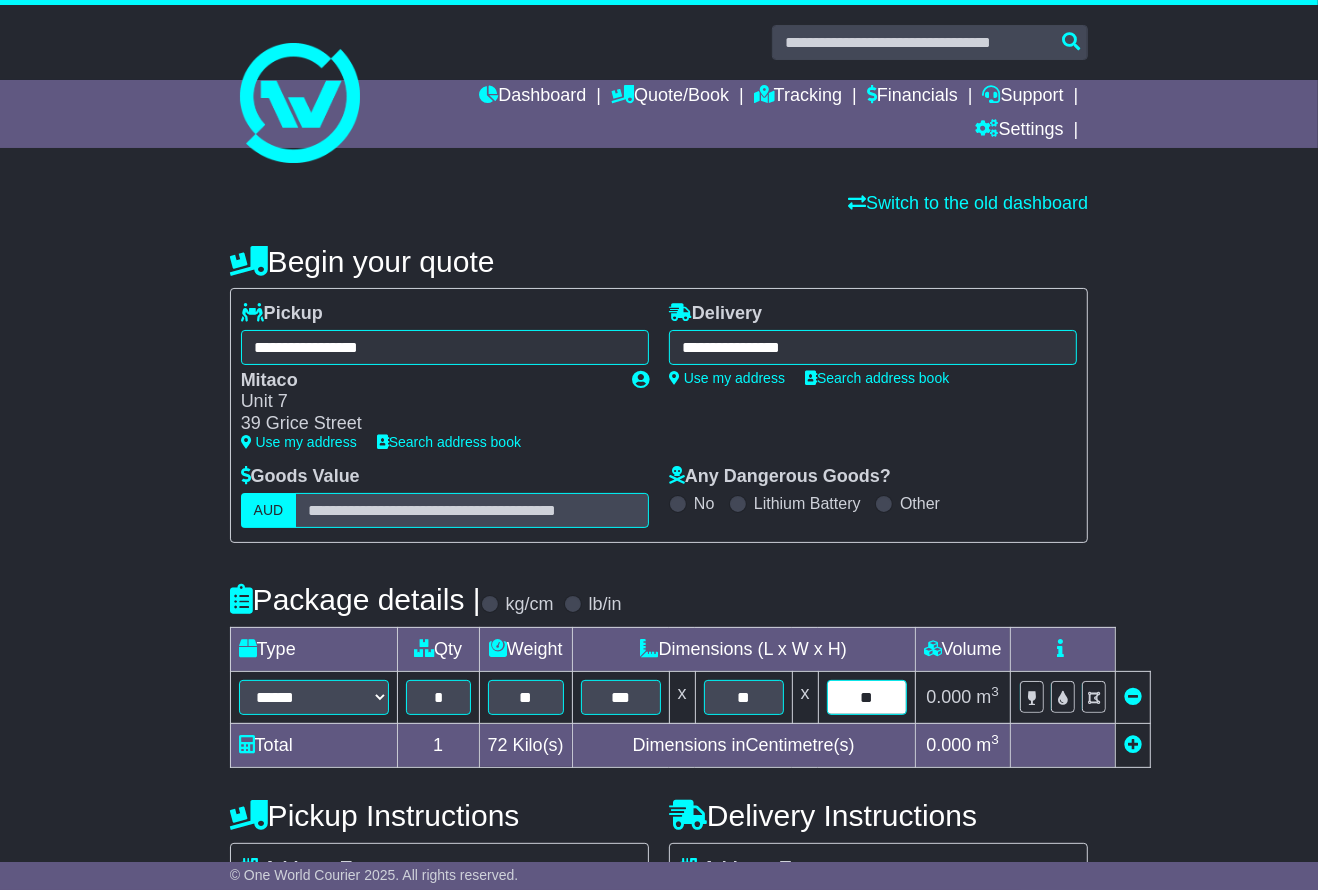 type on "**" 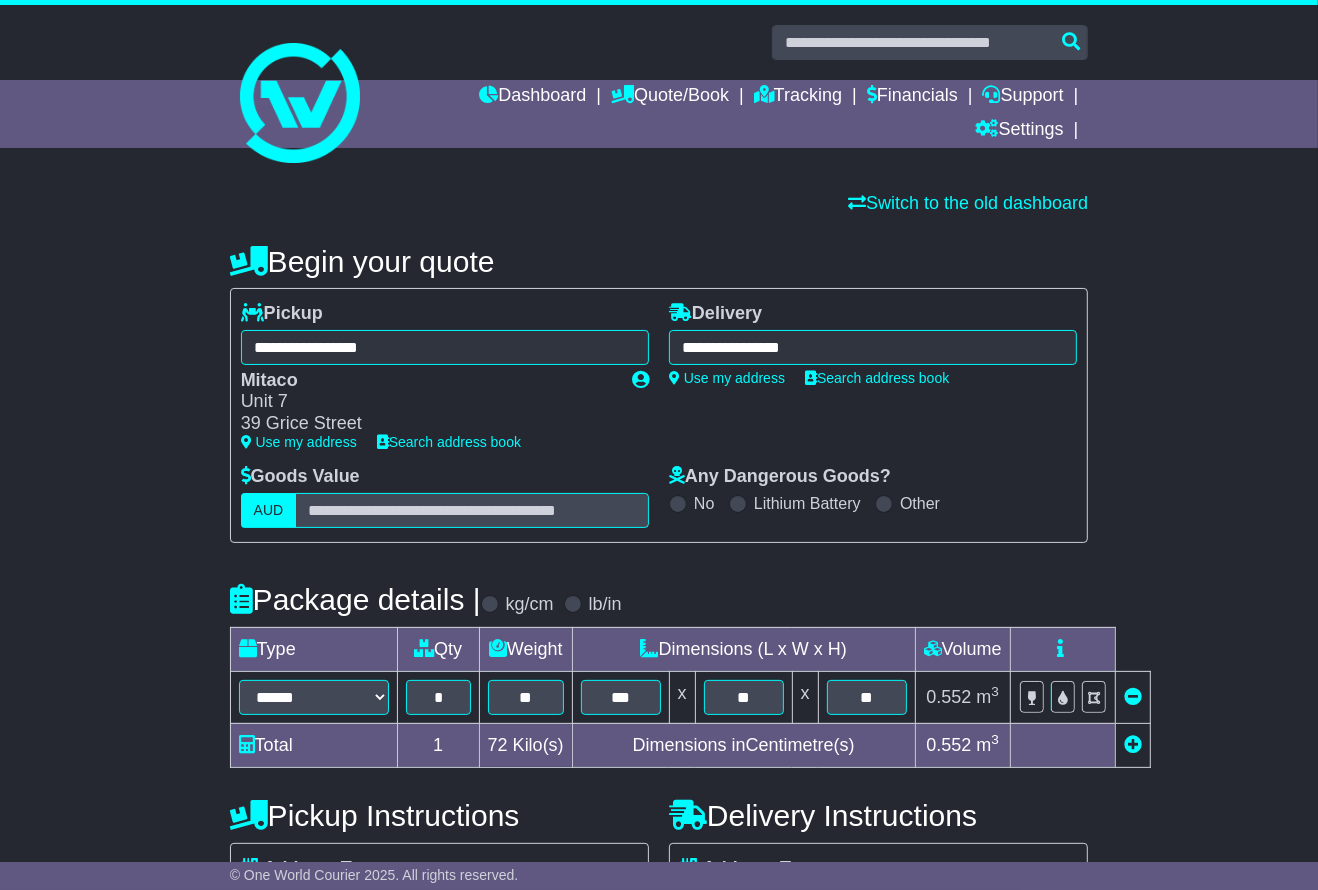 scroll, scrollTop: 454, scrollLeft: 0, axis: vertical 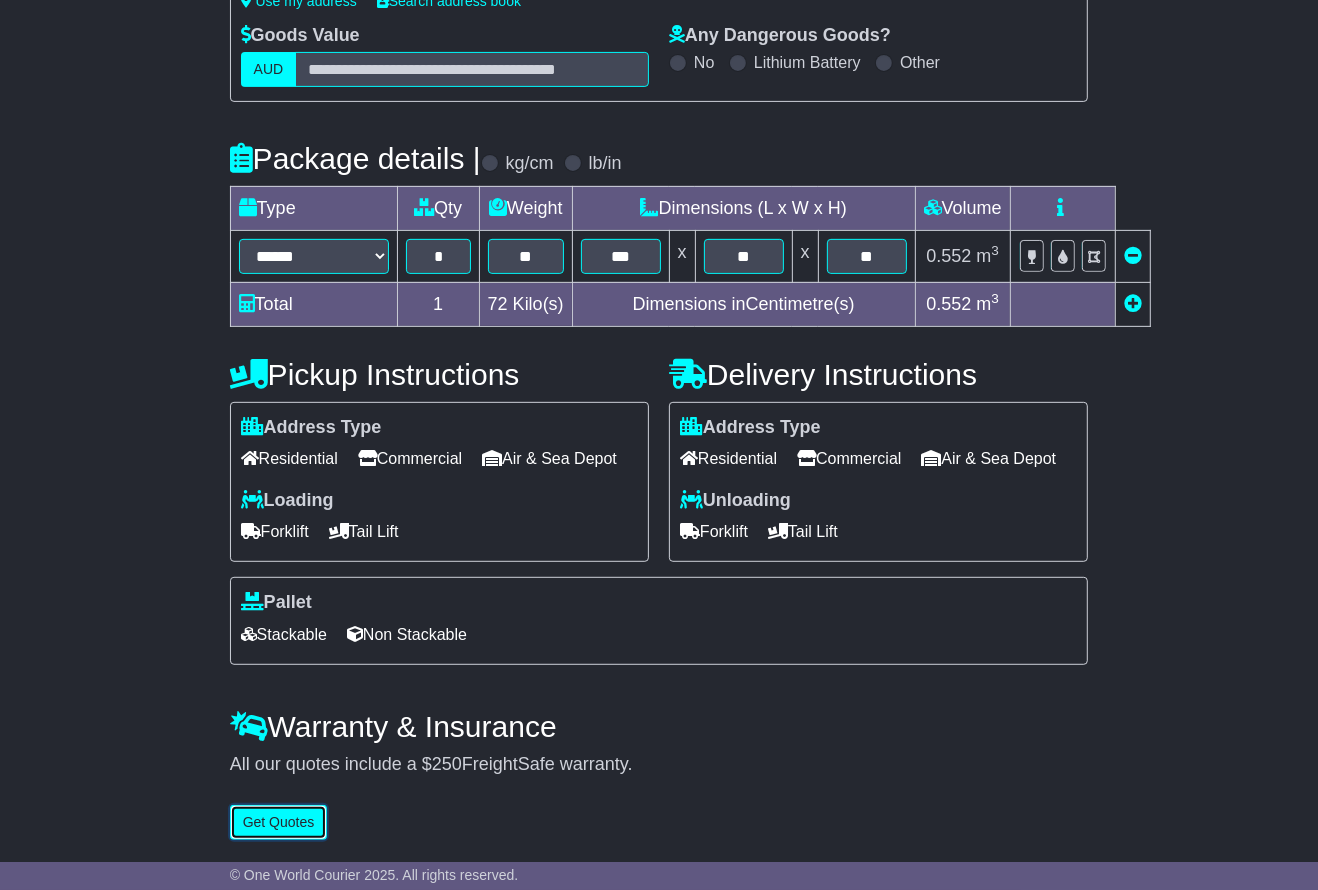 type 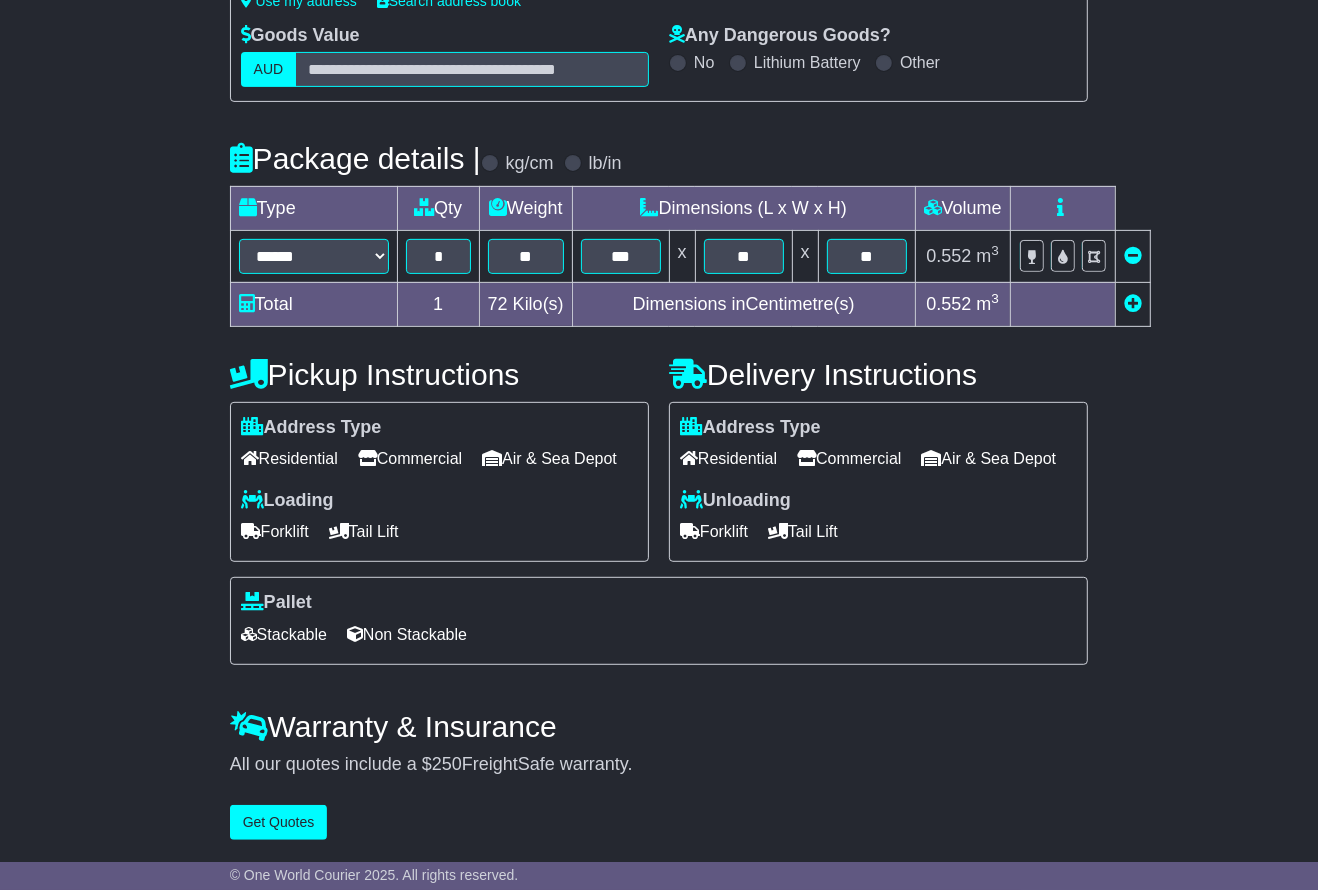 click on "Commercial" at bounding box center (849, 458) 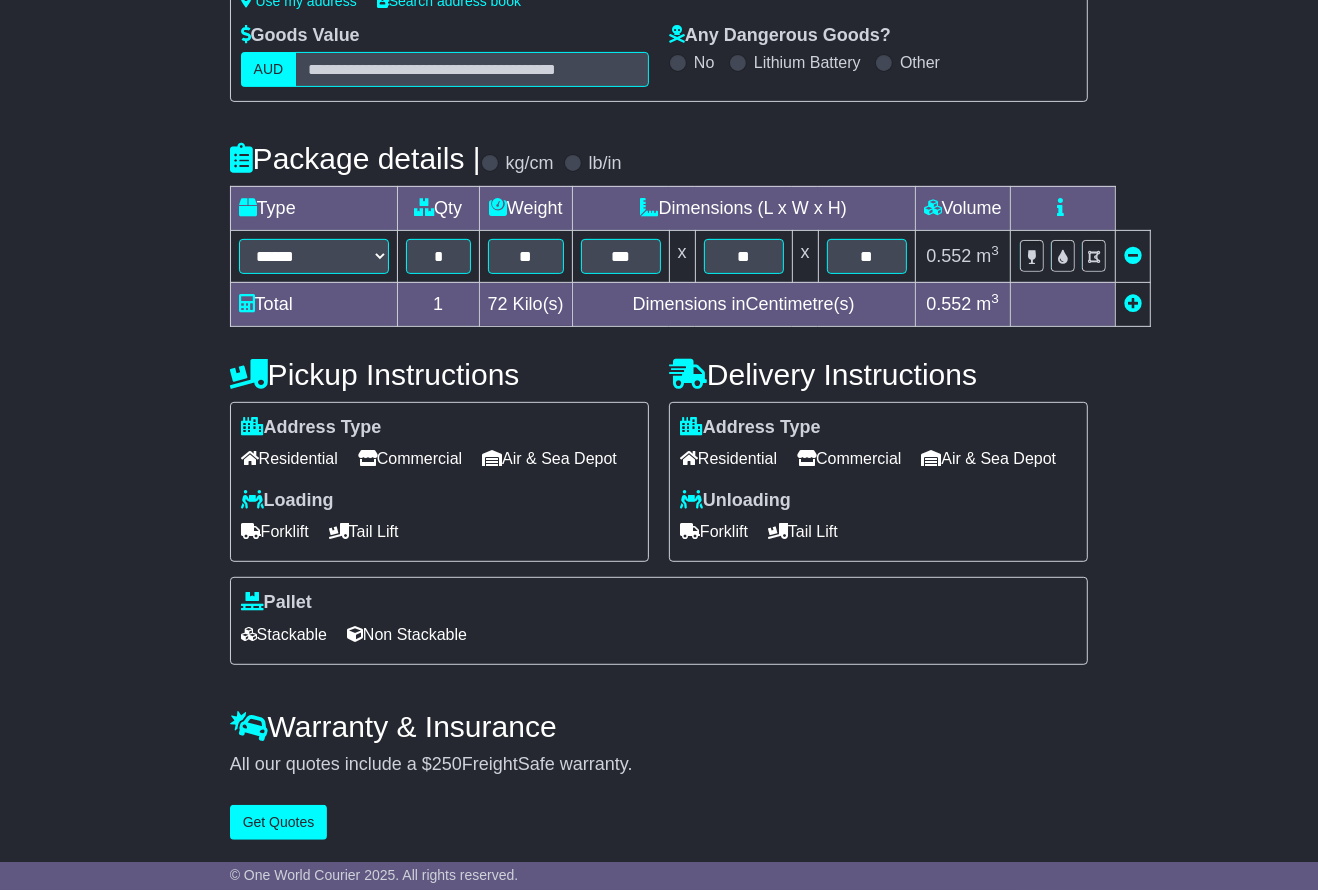 click on "Forklift" at bounding box center (275, 531) 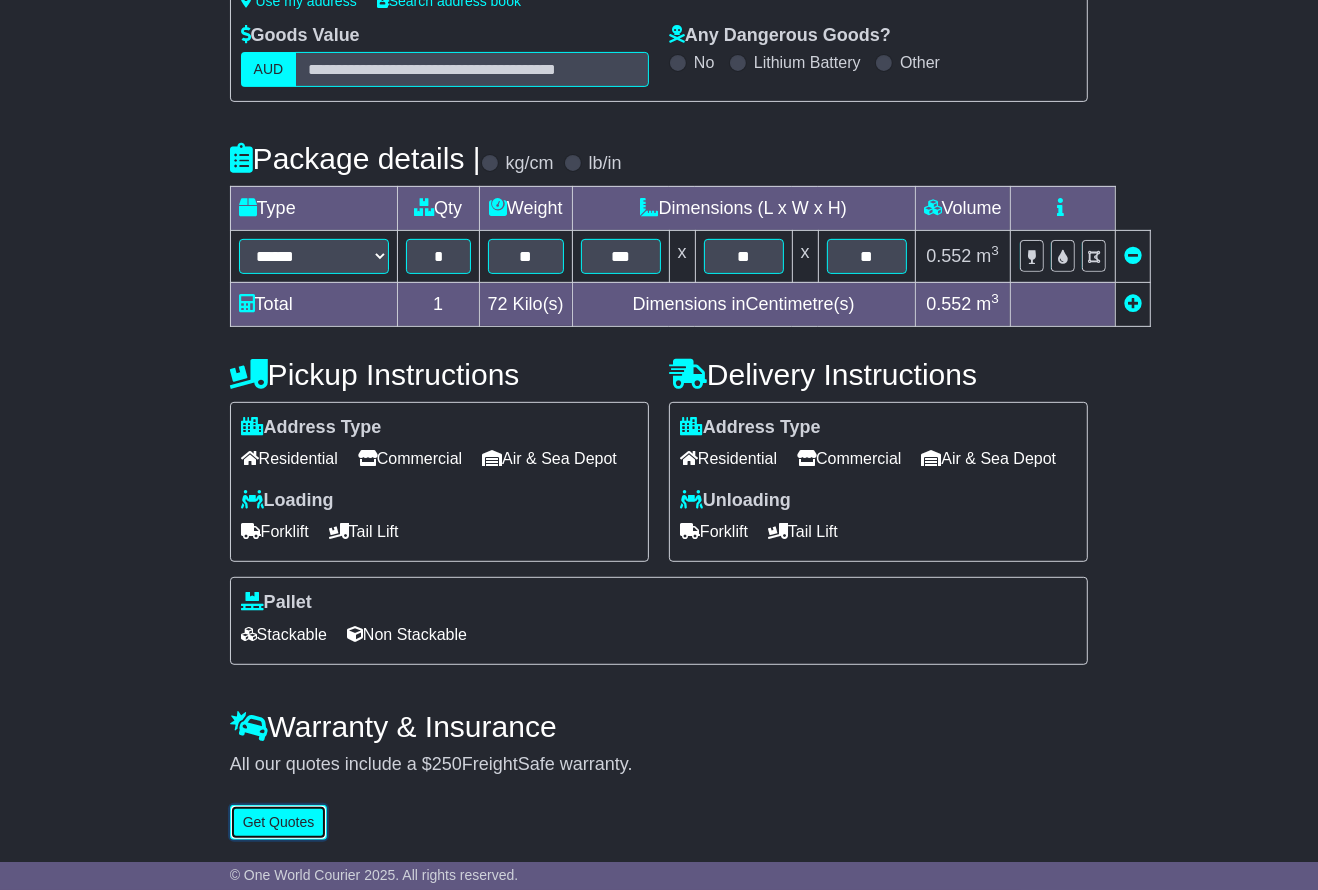 click on "Get Quotes" at bounding box center [279, 822] 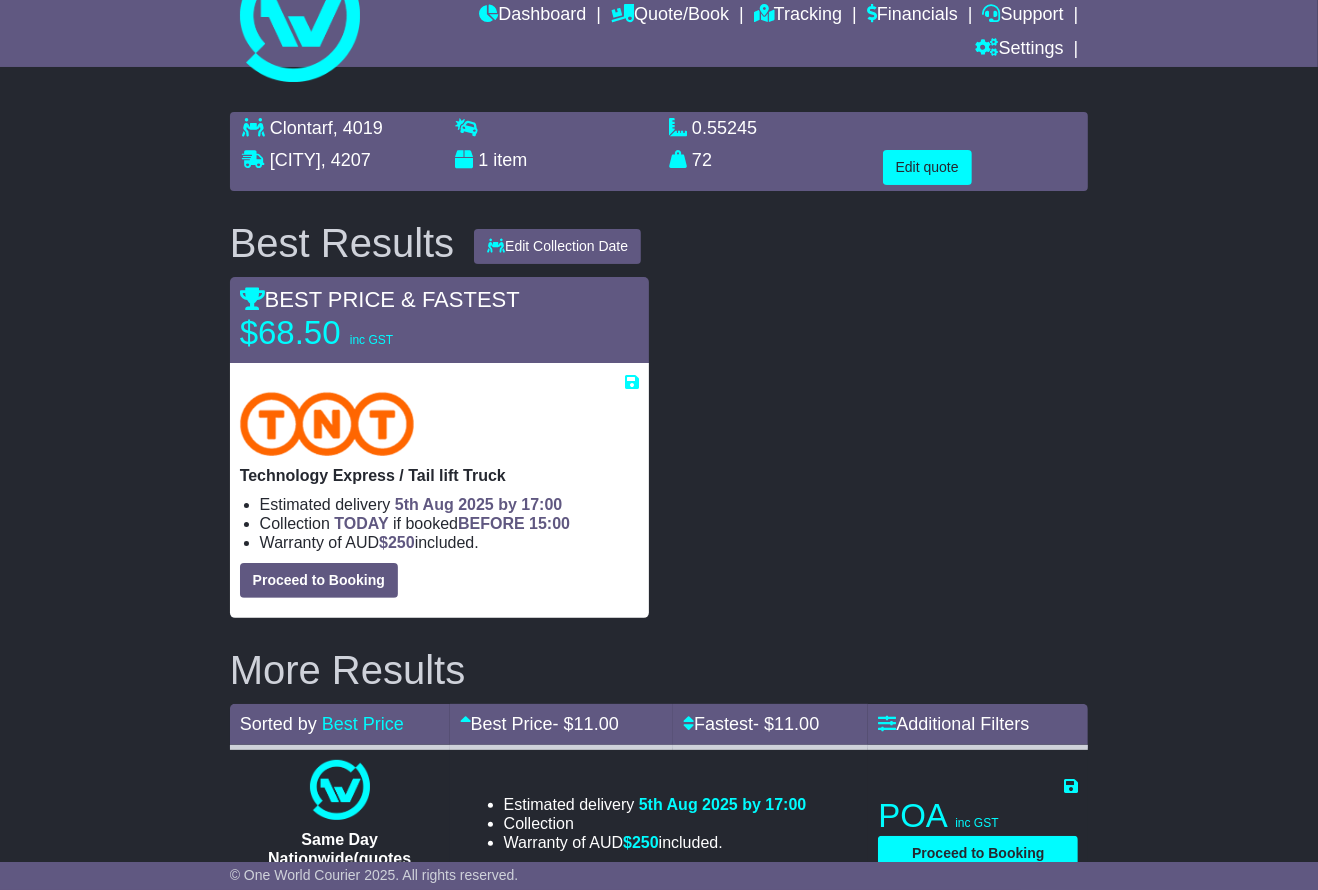 scroll, scrollTop: 0, scrollLeft: 0, axis: both 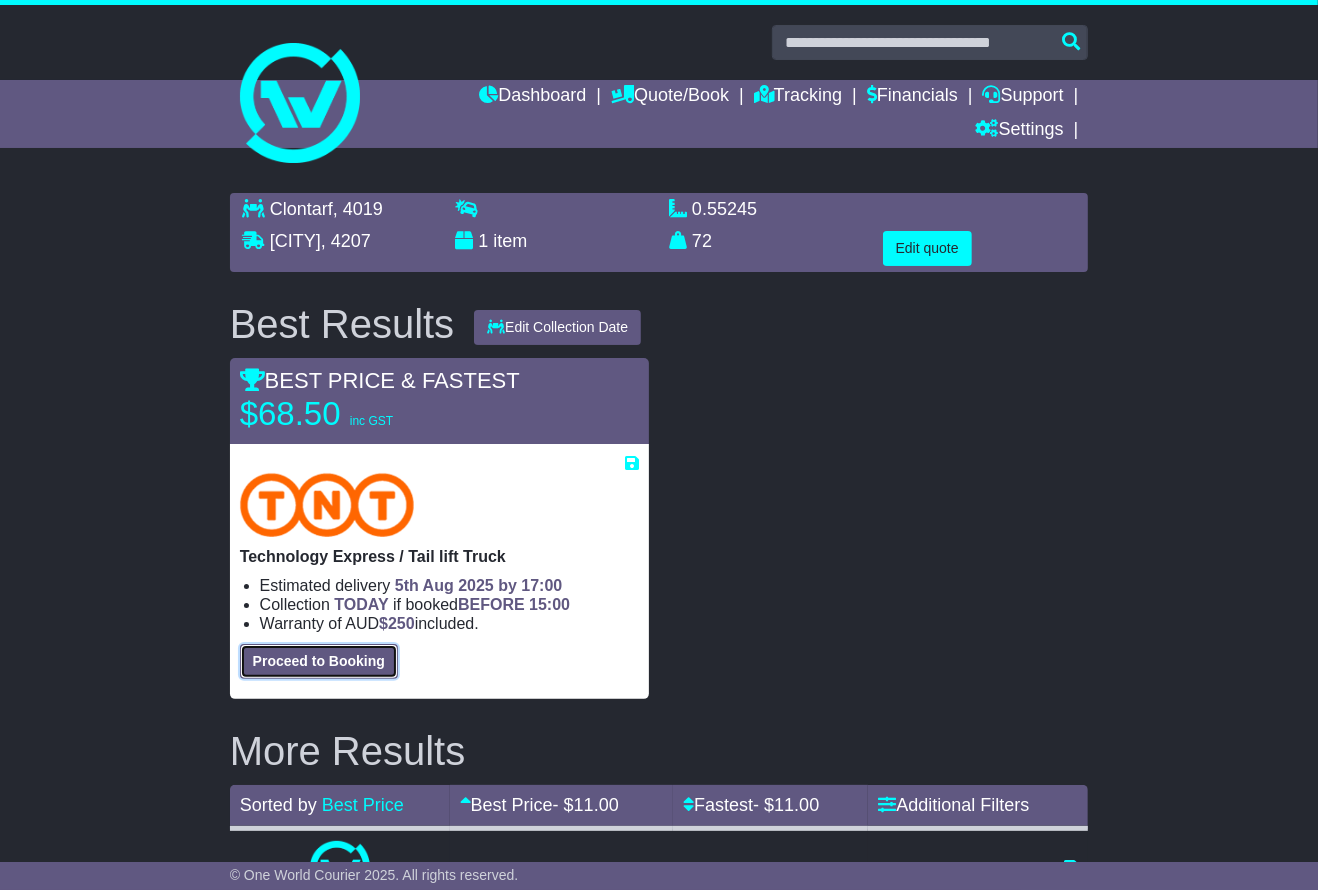click on "Proceed to Booking" at bounding box center (319, 661) 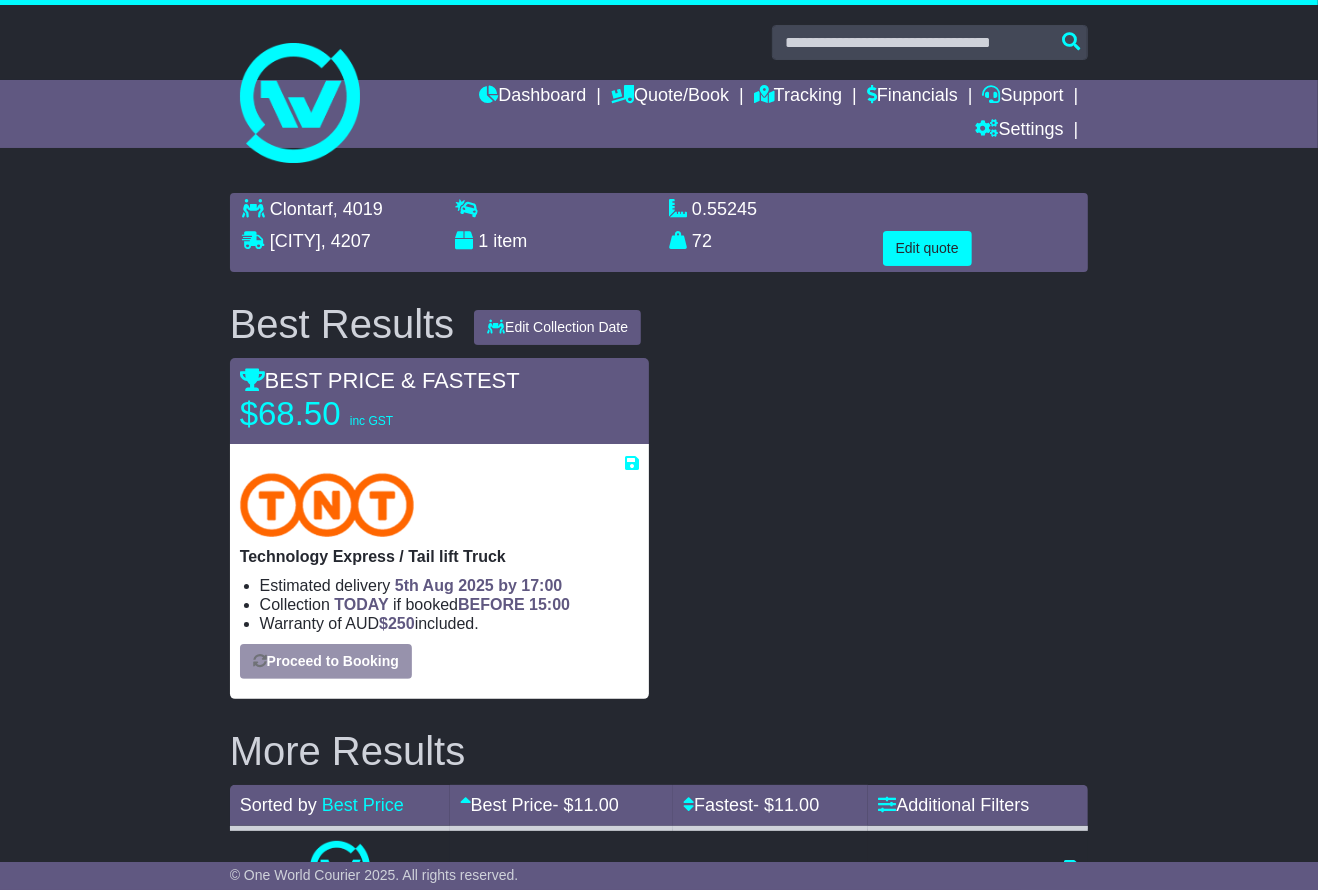 select on "****" 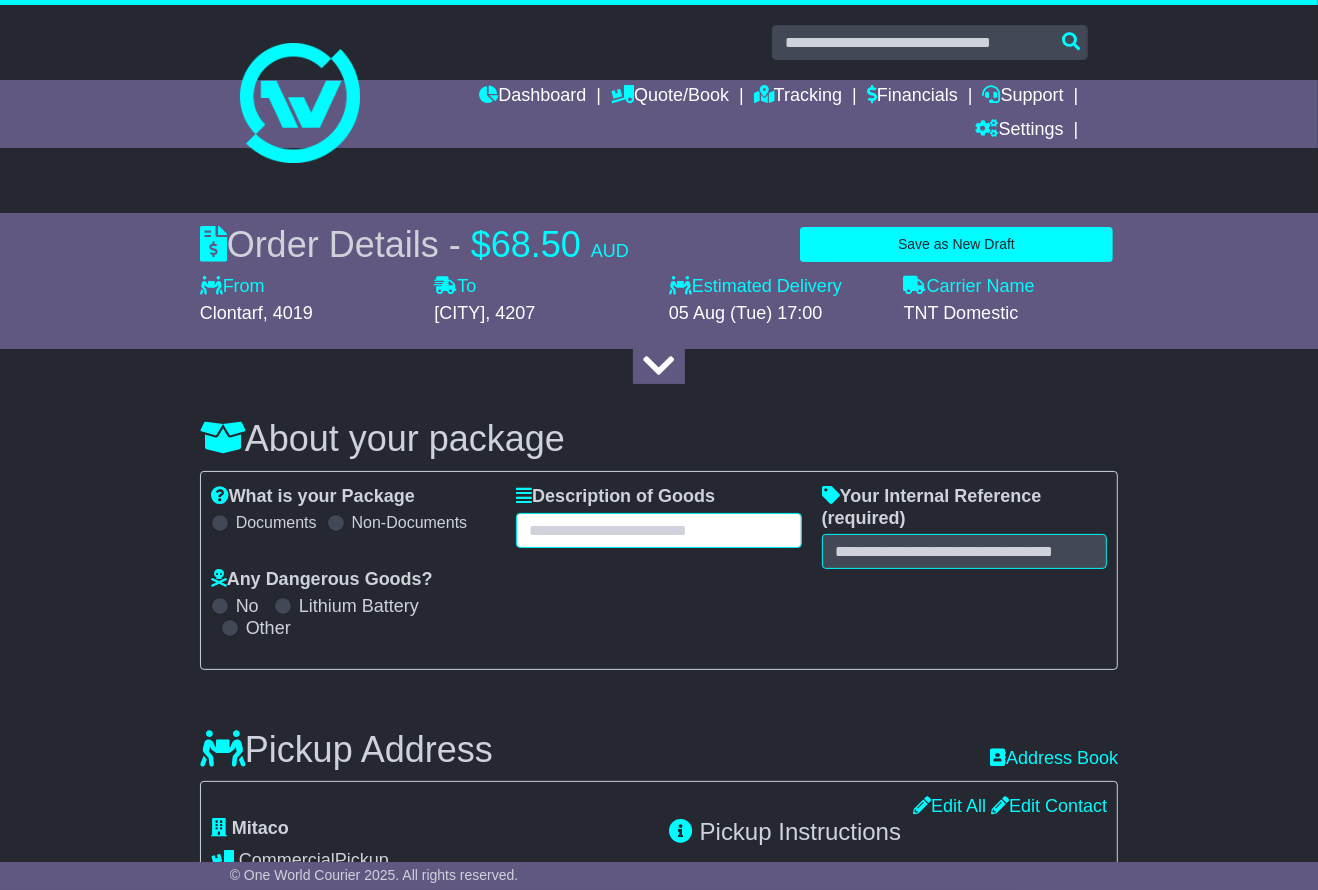 click at bounding box center (659, 530) 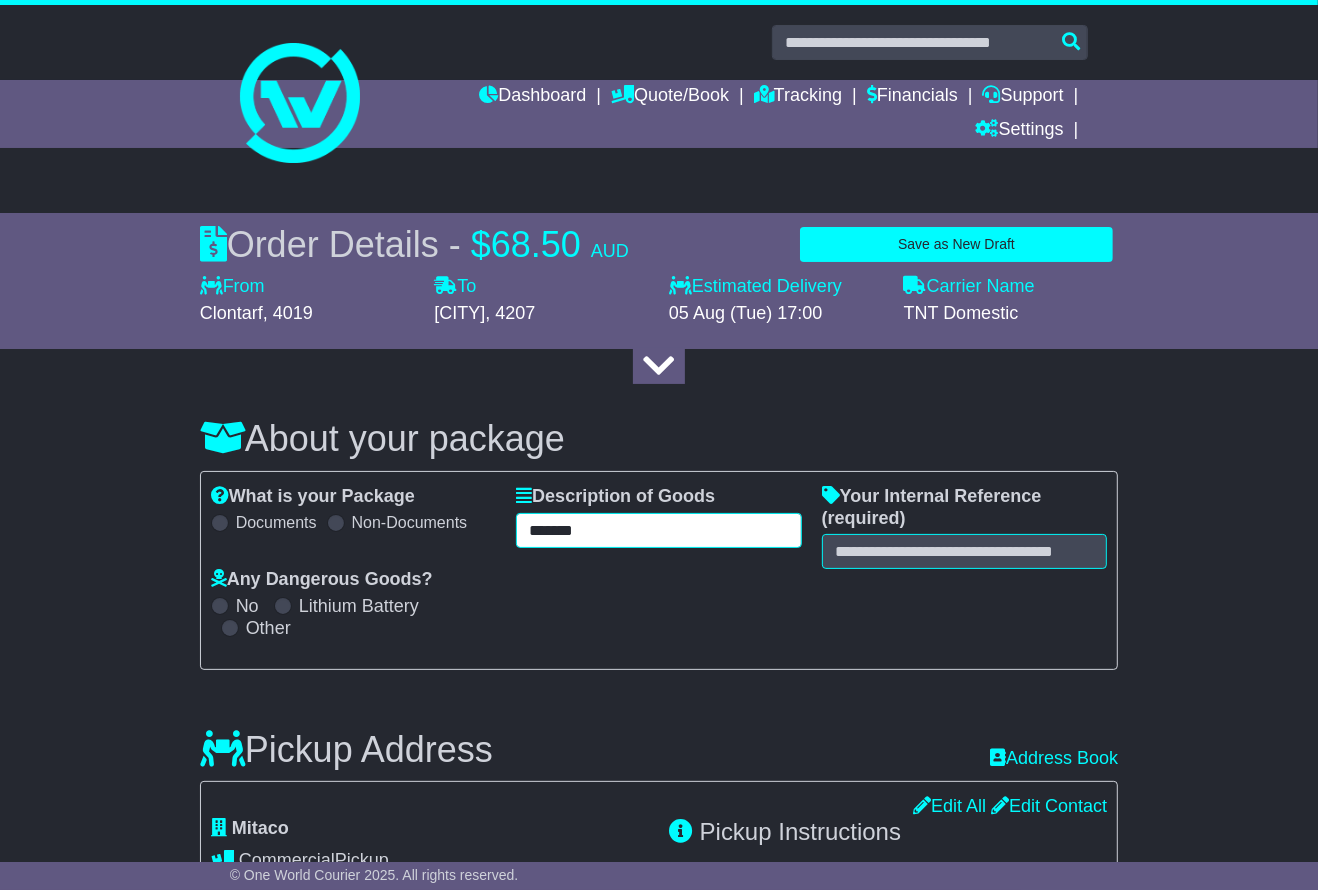 type on "*******" 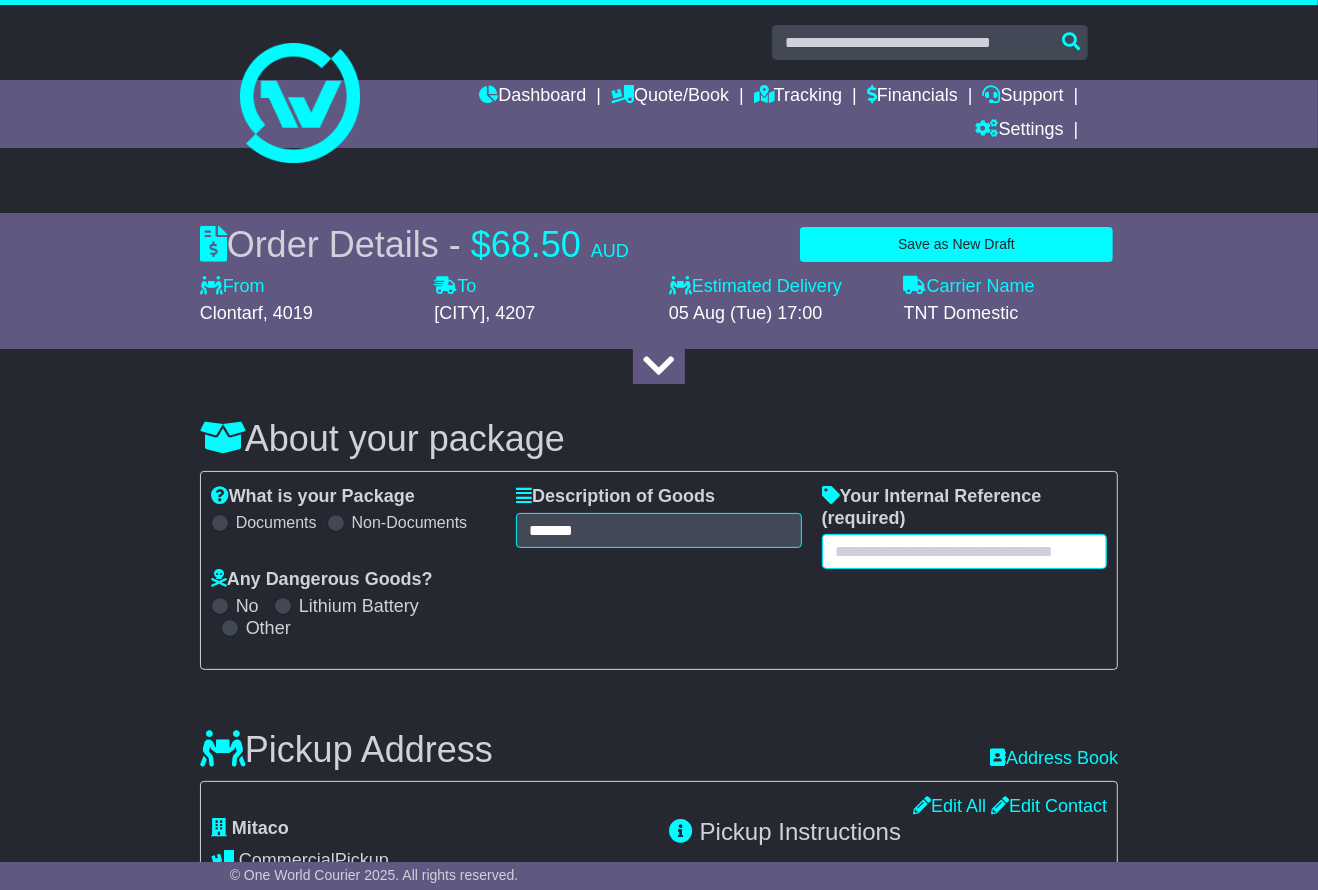 click at bounding box center (965, 551) 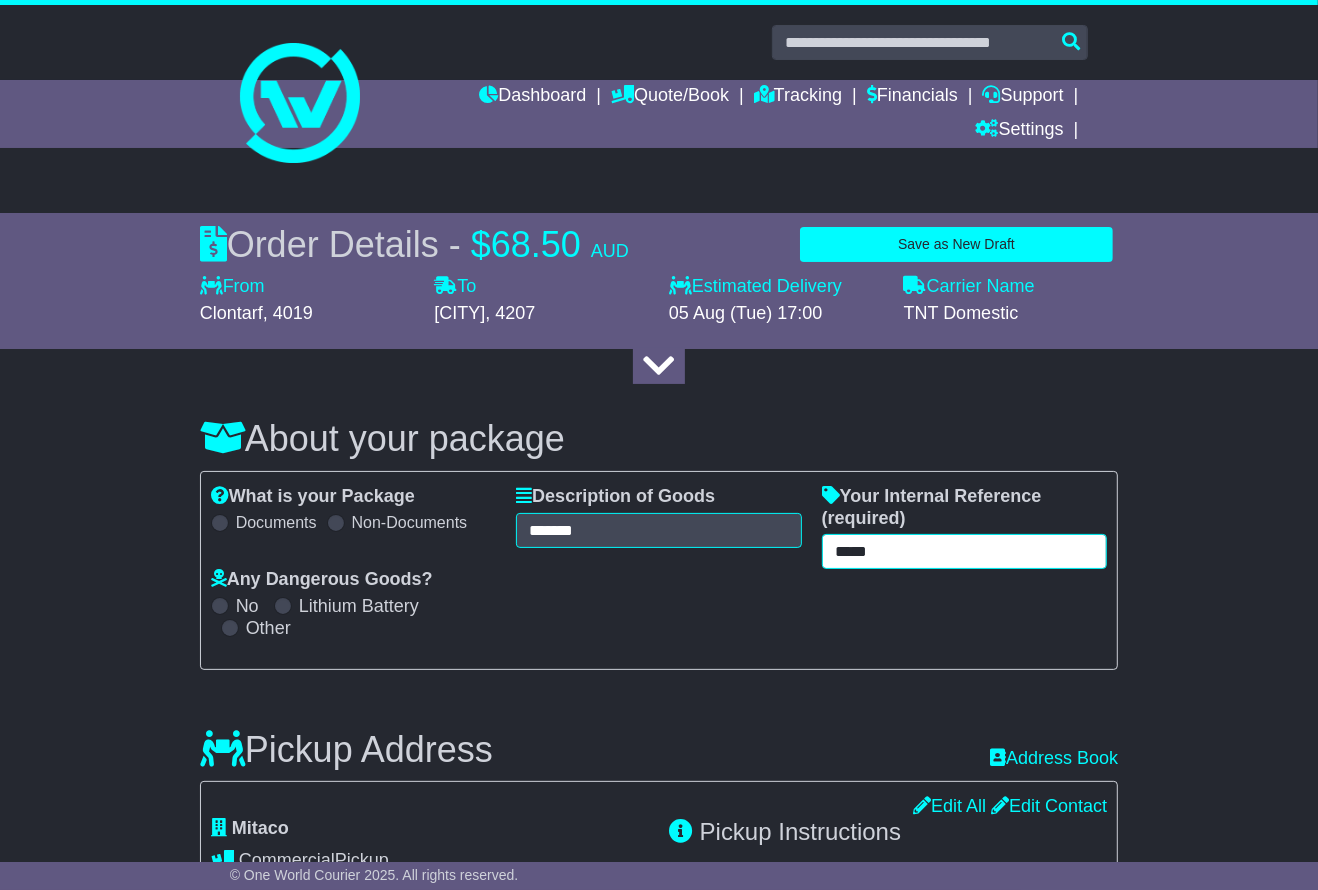 type on "*****" 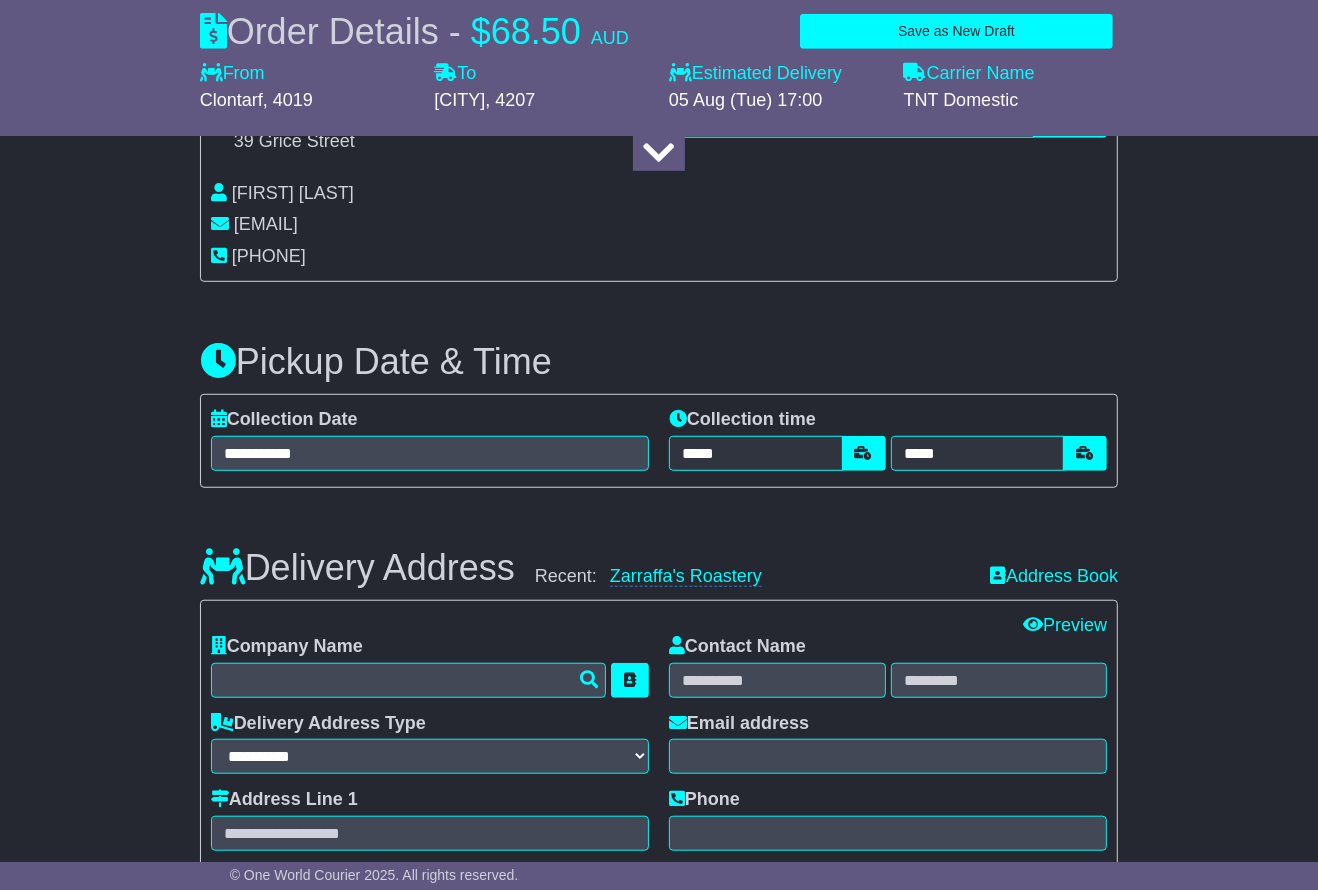 scroll, scrollTop: 1000, scrollLeft: 0, axis: vertical 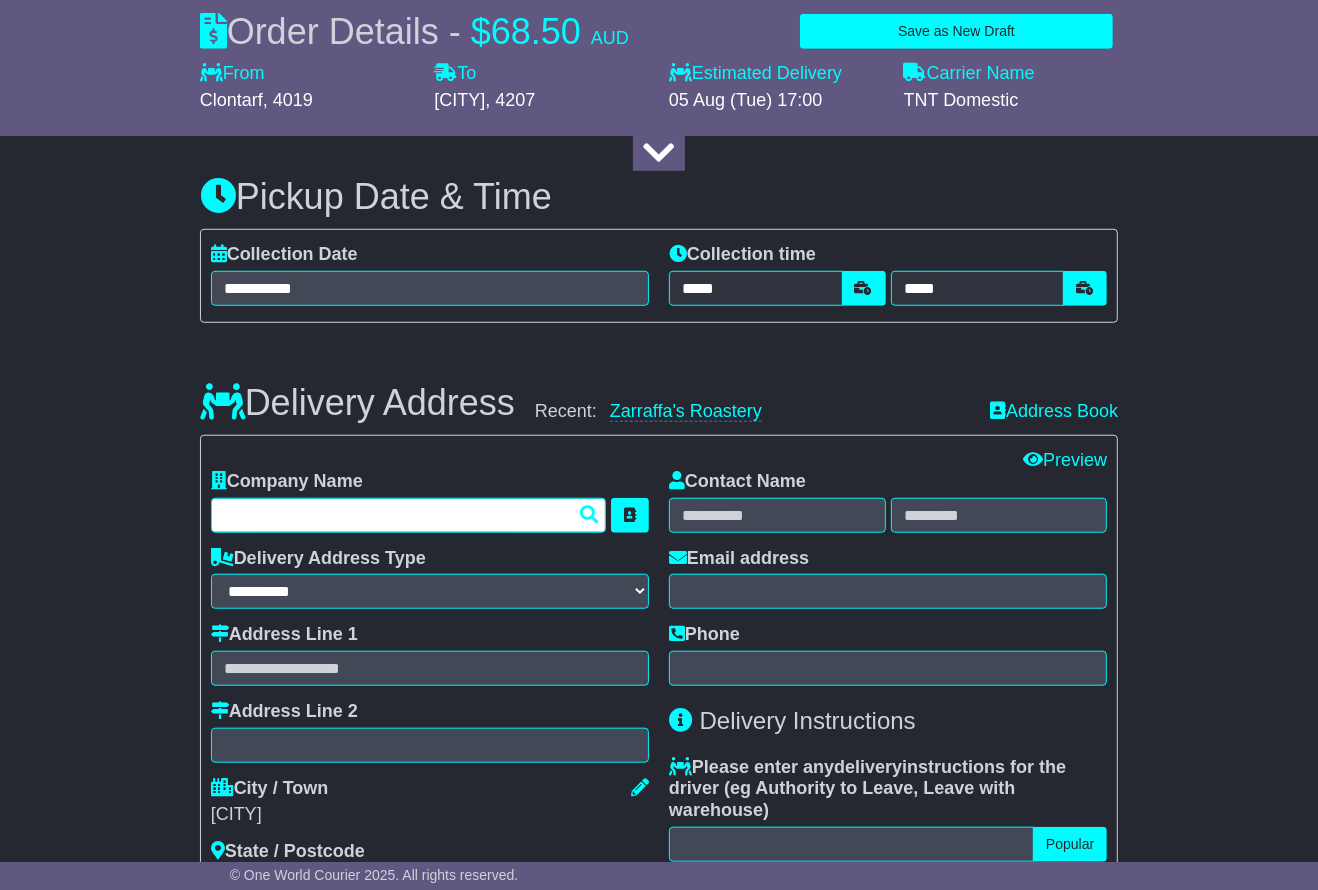 click at bounding box center (408, 515) 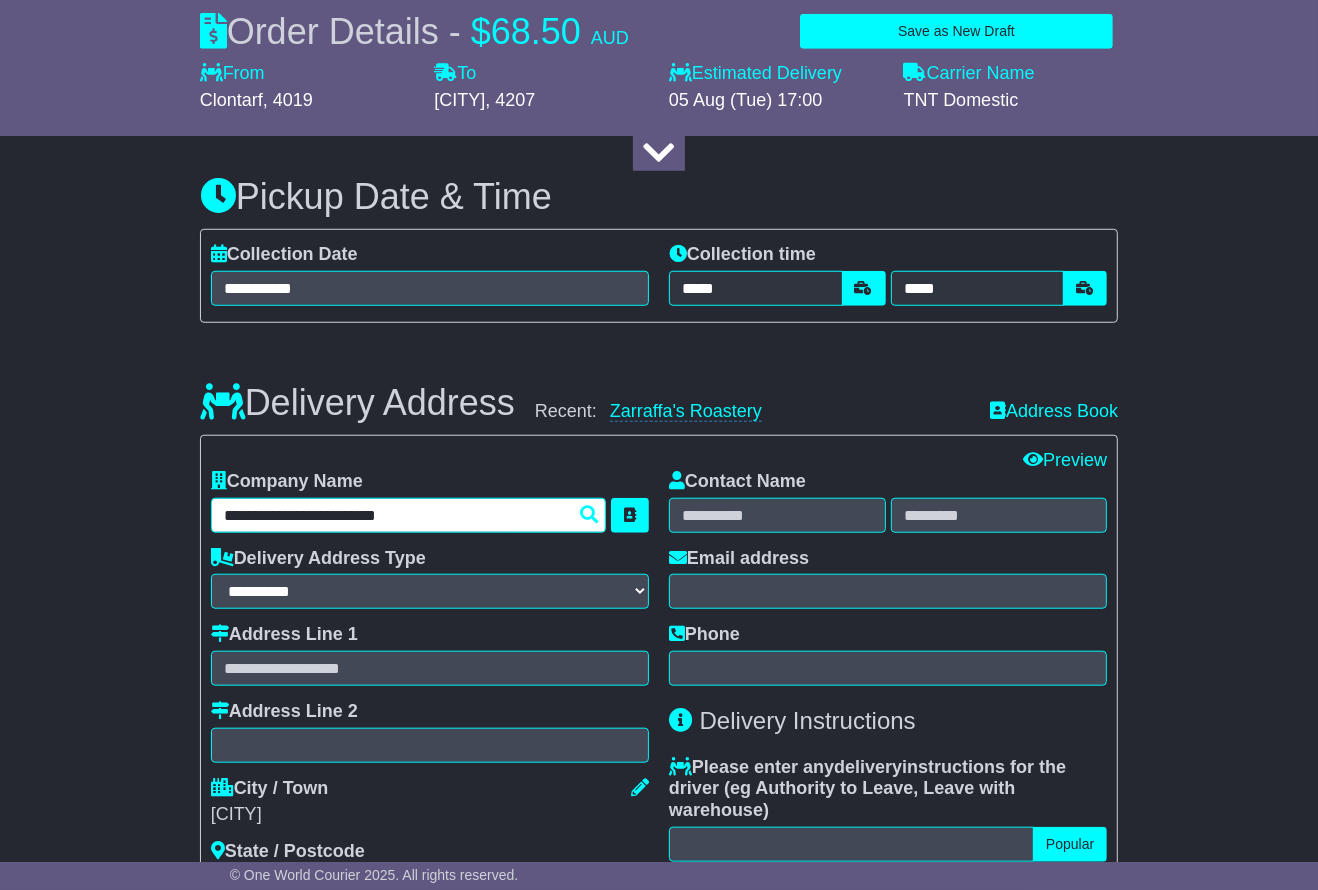 type on "**********" 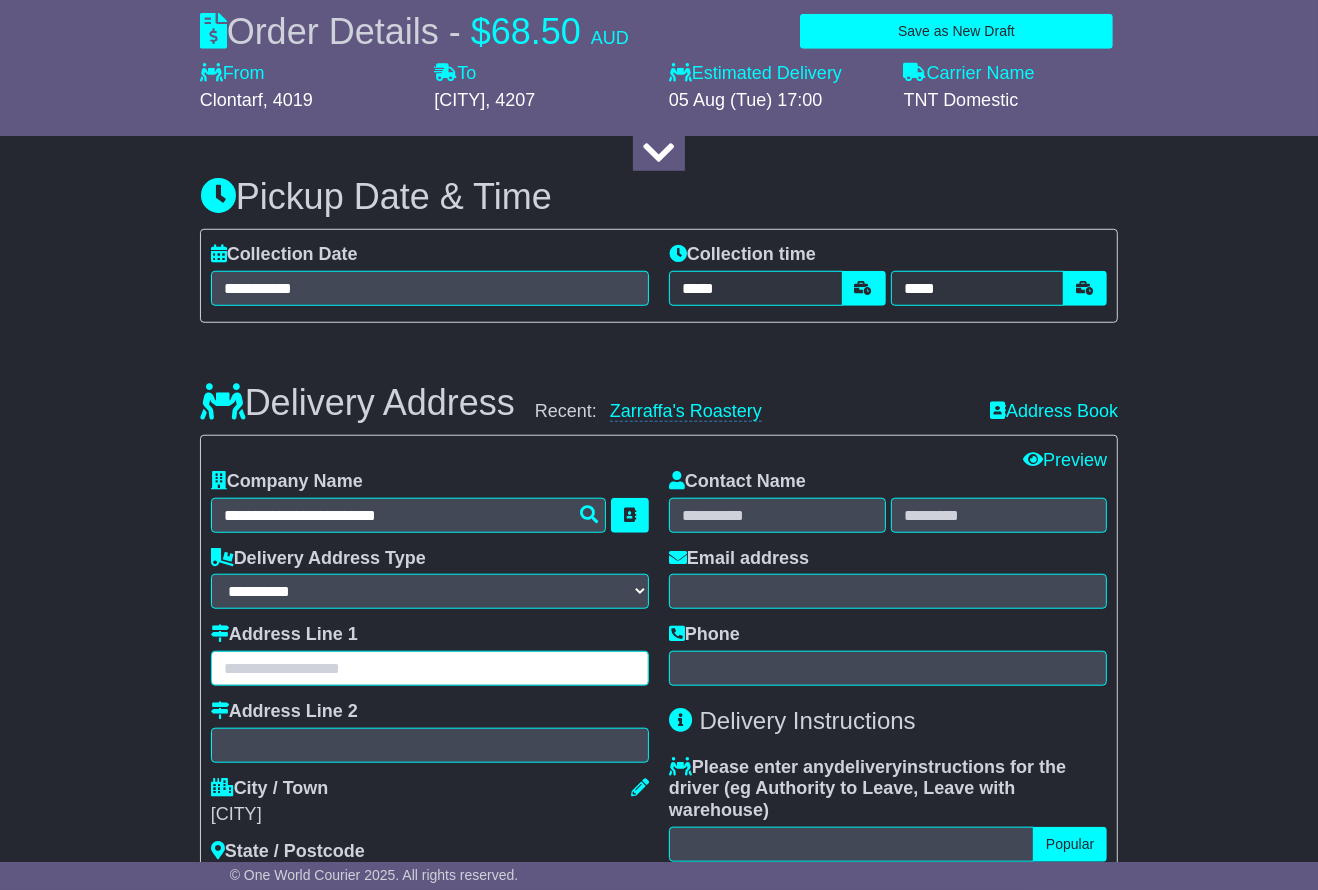 click at bounding box center [430, 668] 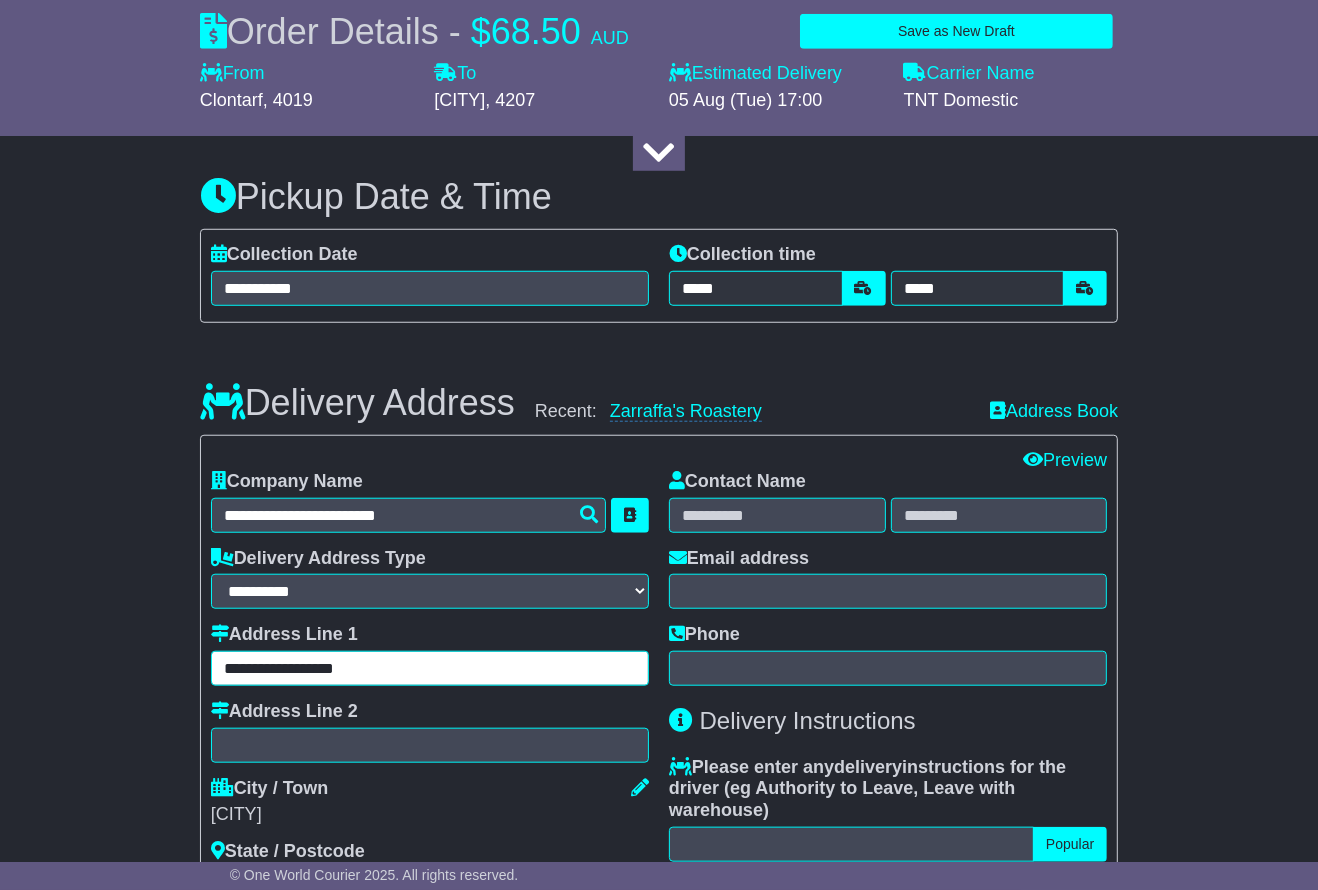 type on "**********" 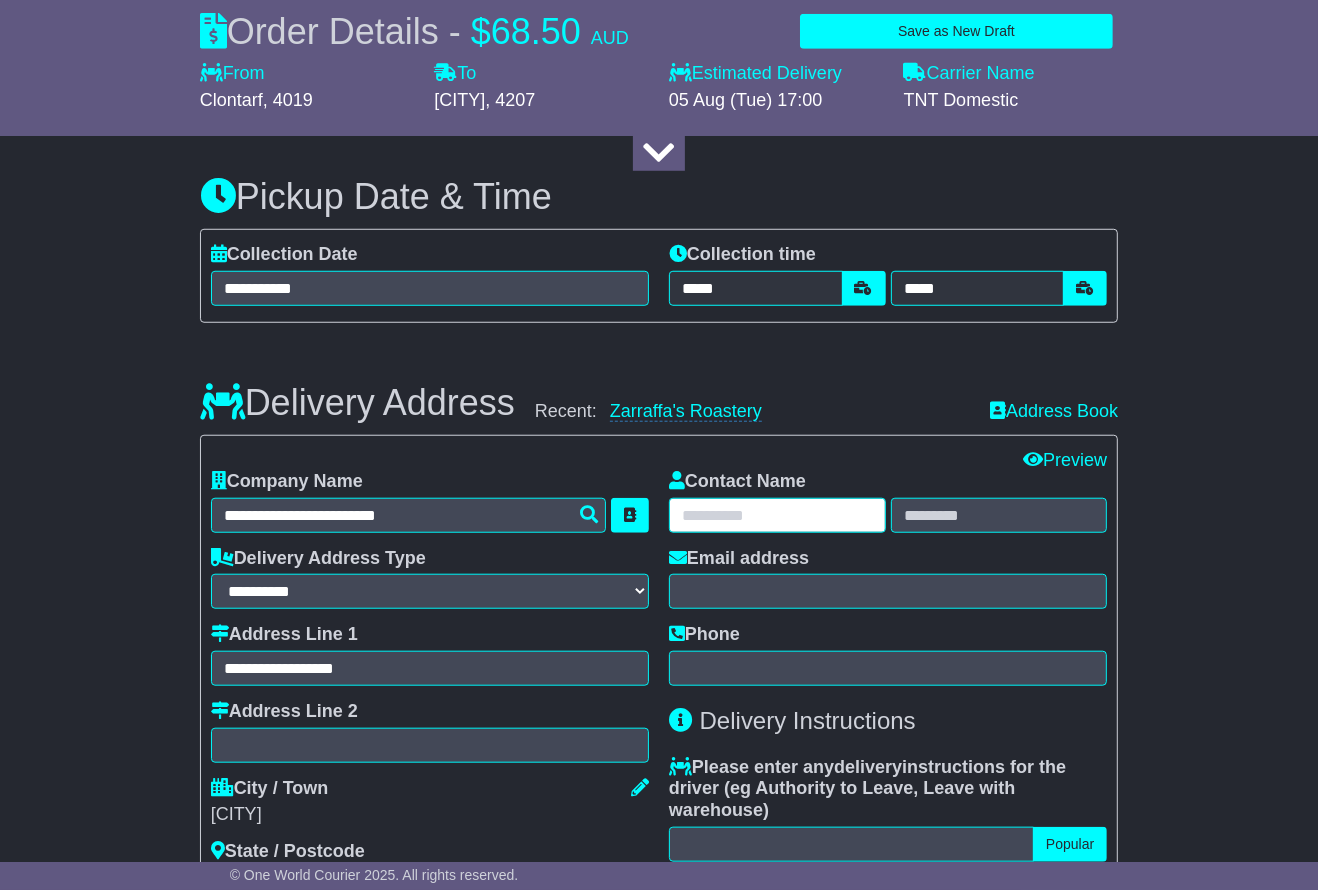 click at bounding box center (777, 515) 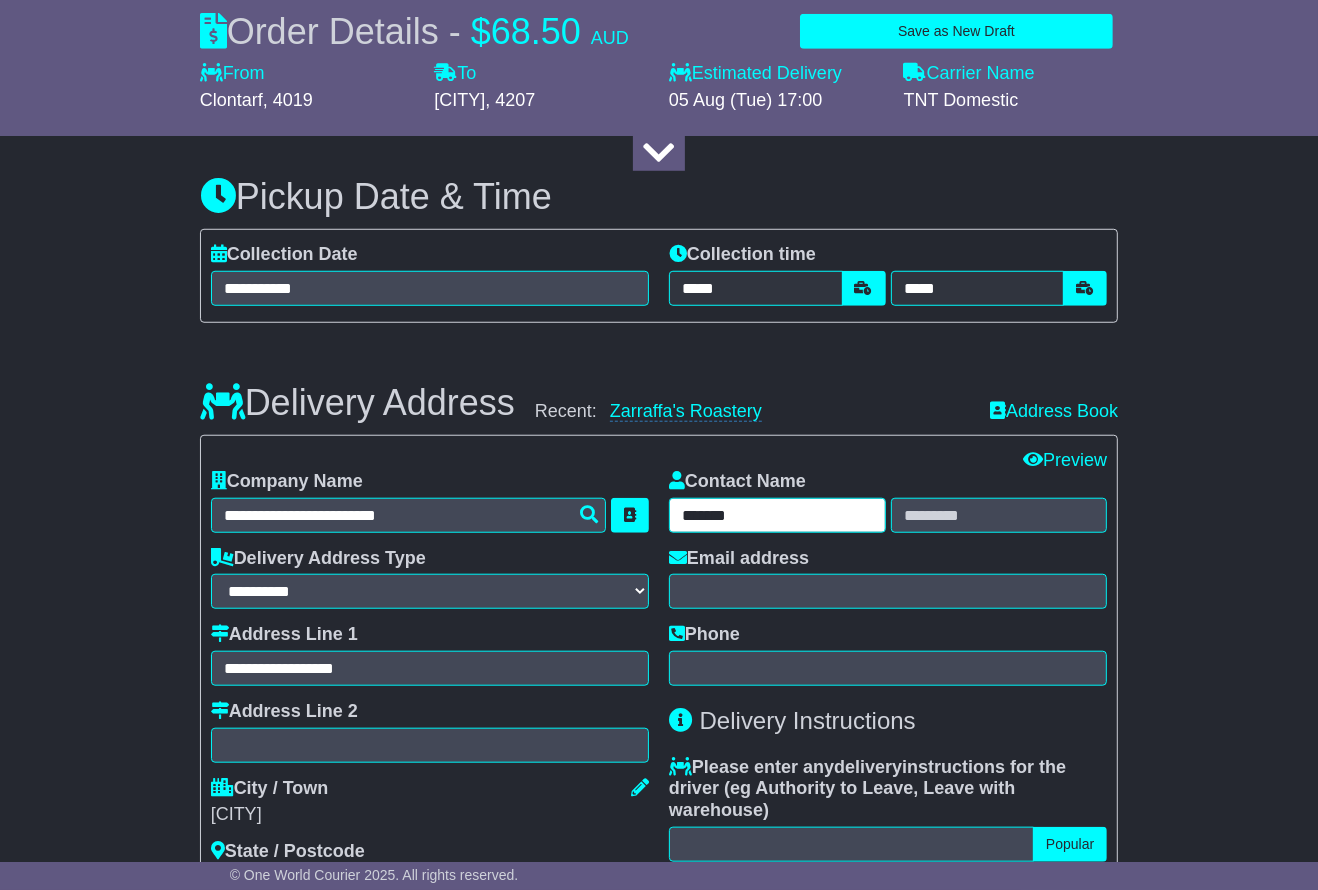 type on "******" 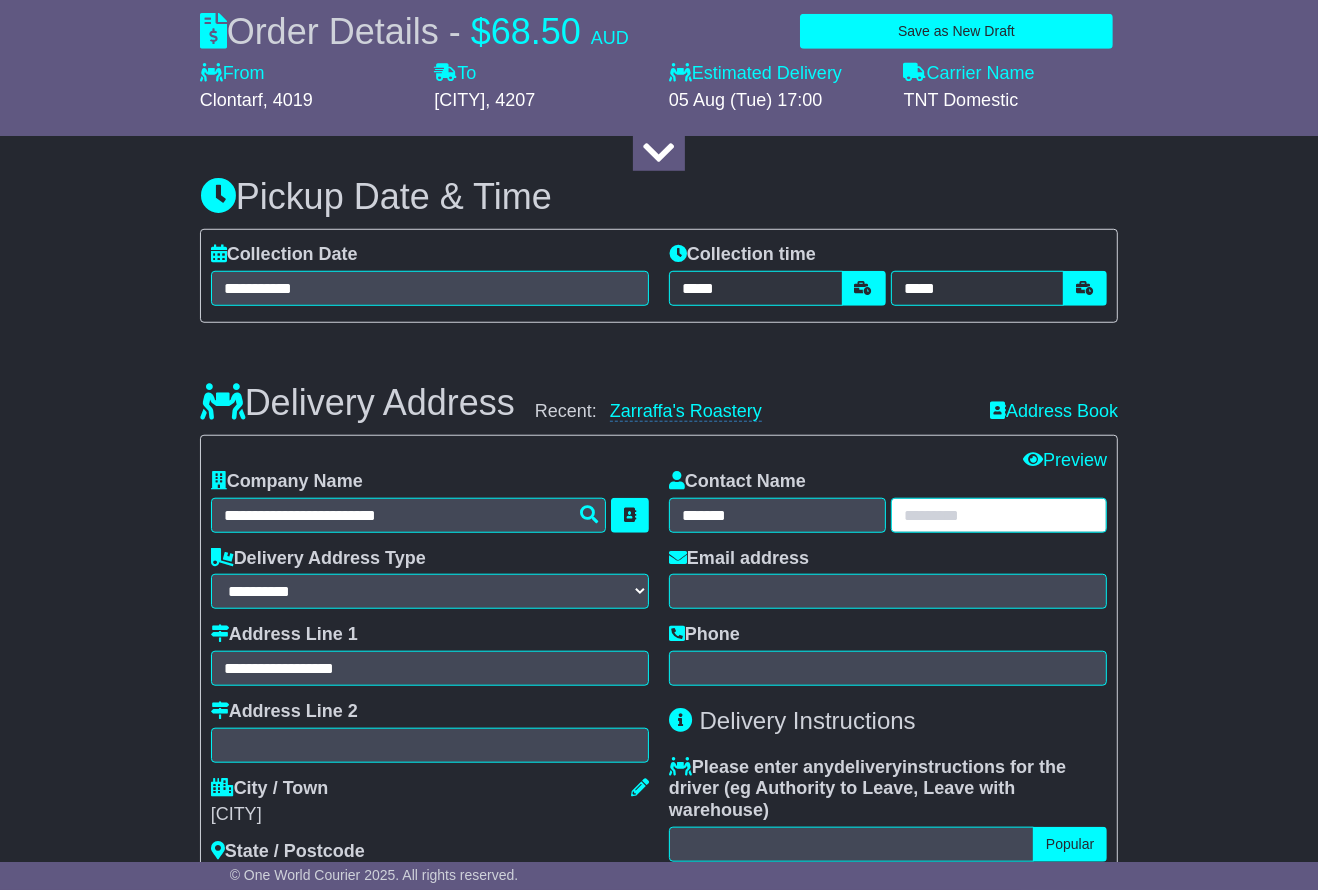 click at bounding box center (999, 515) 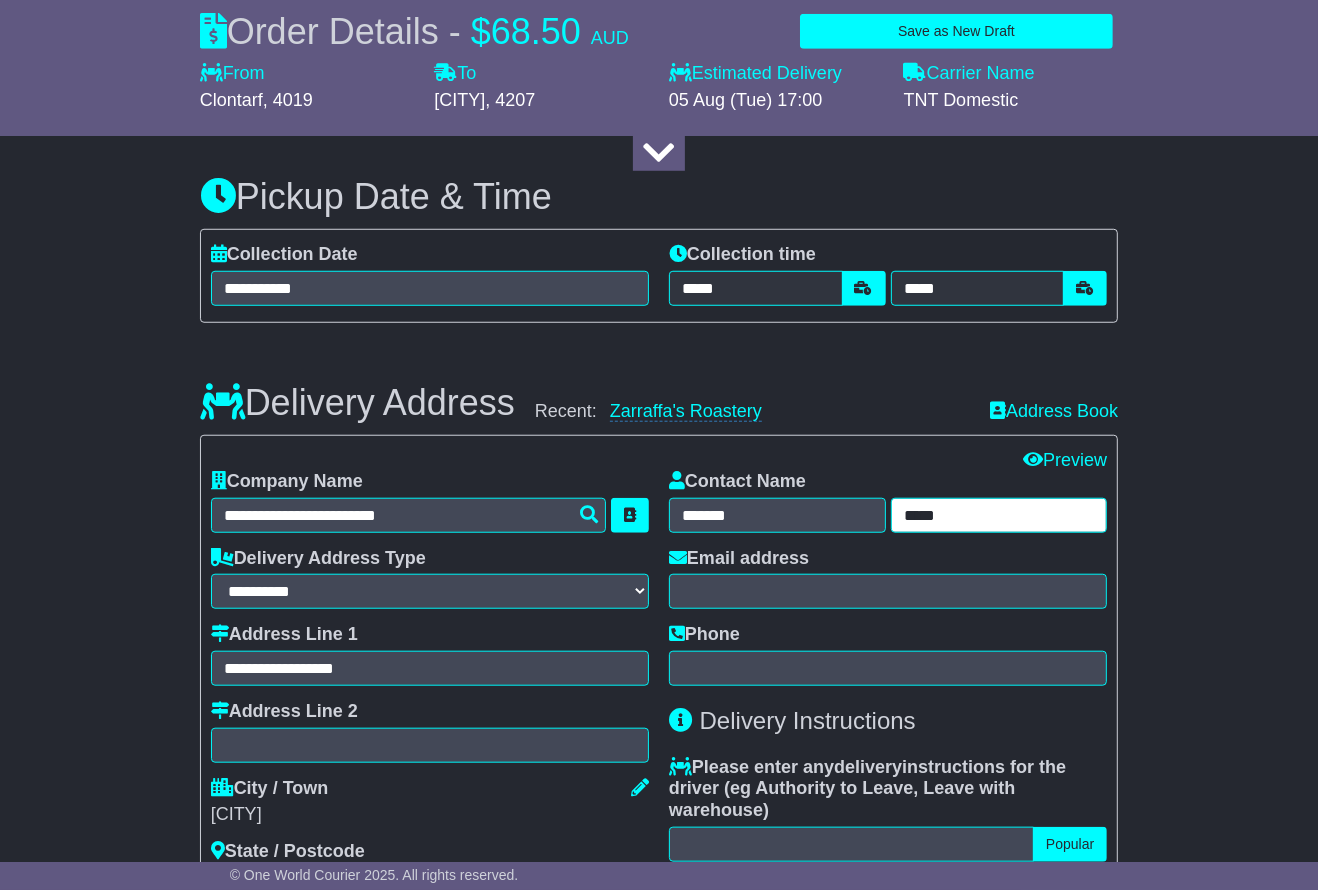 type on "*****" 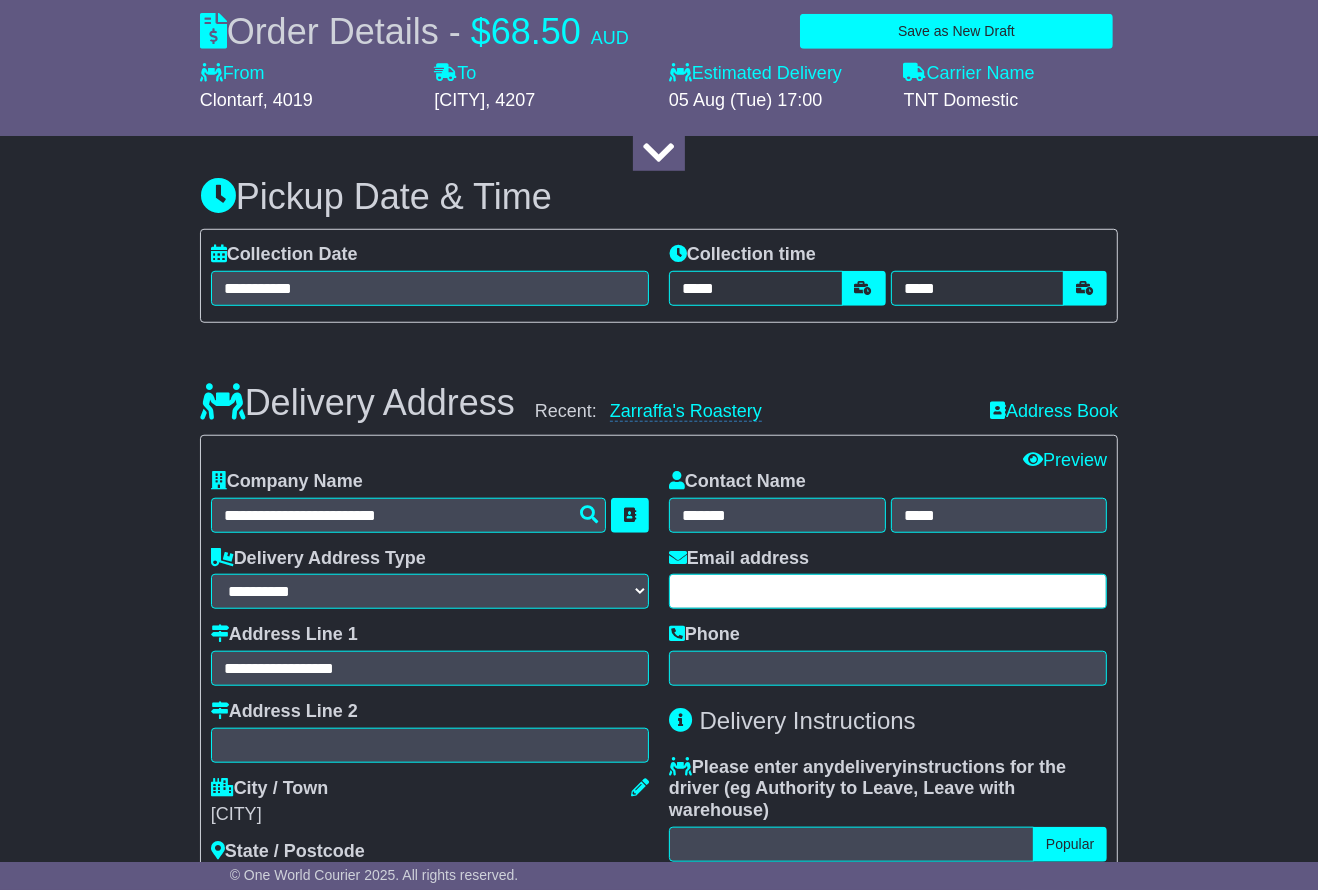 click at bounding box center (888, 591) 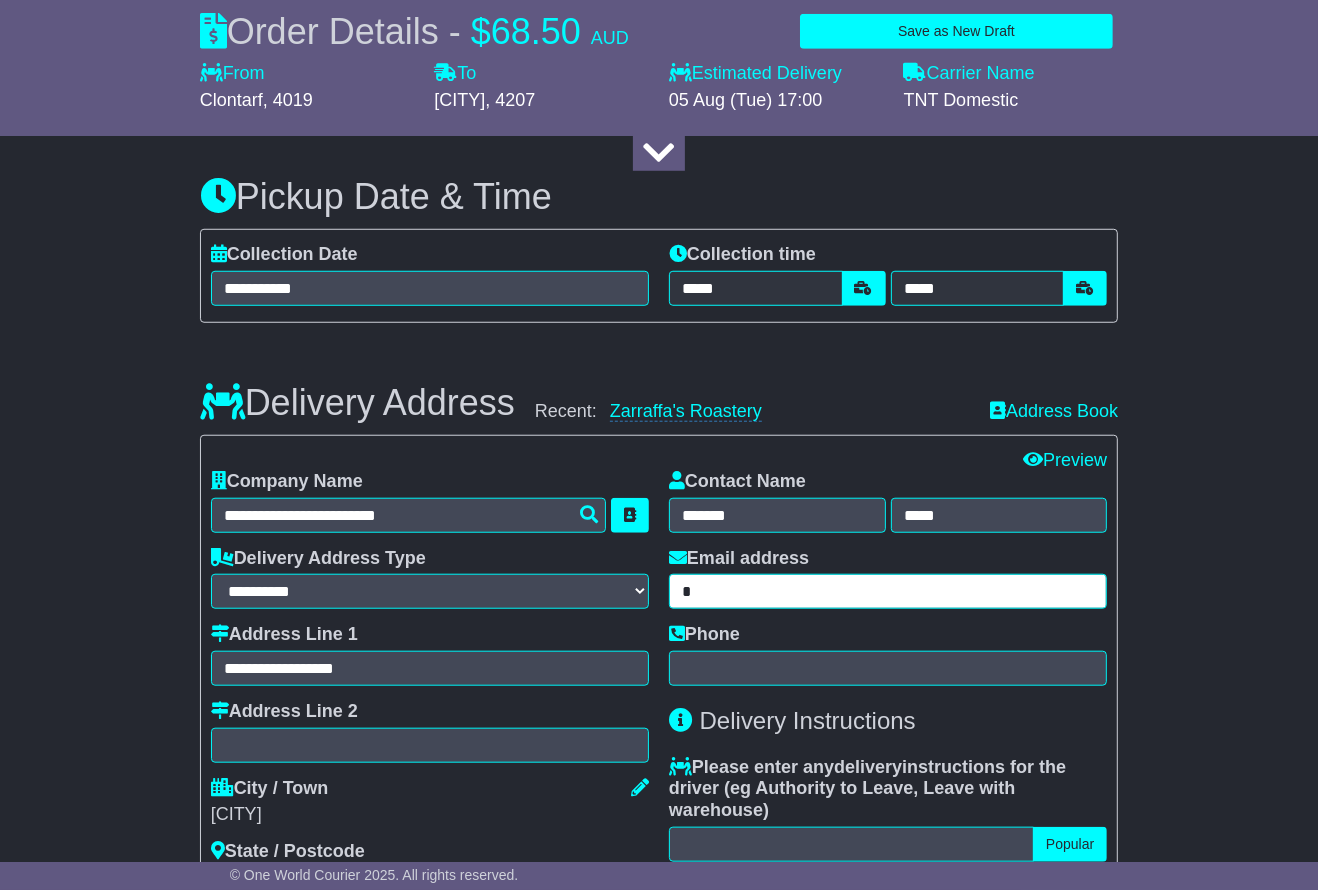 paste on "**********" 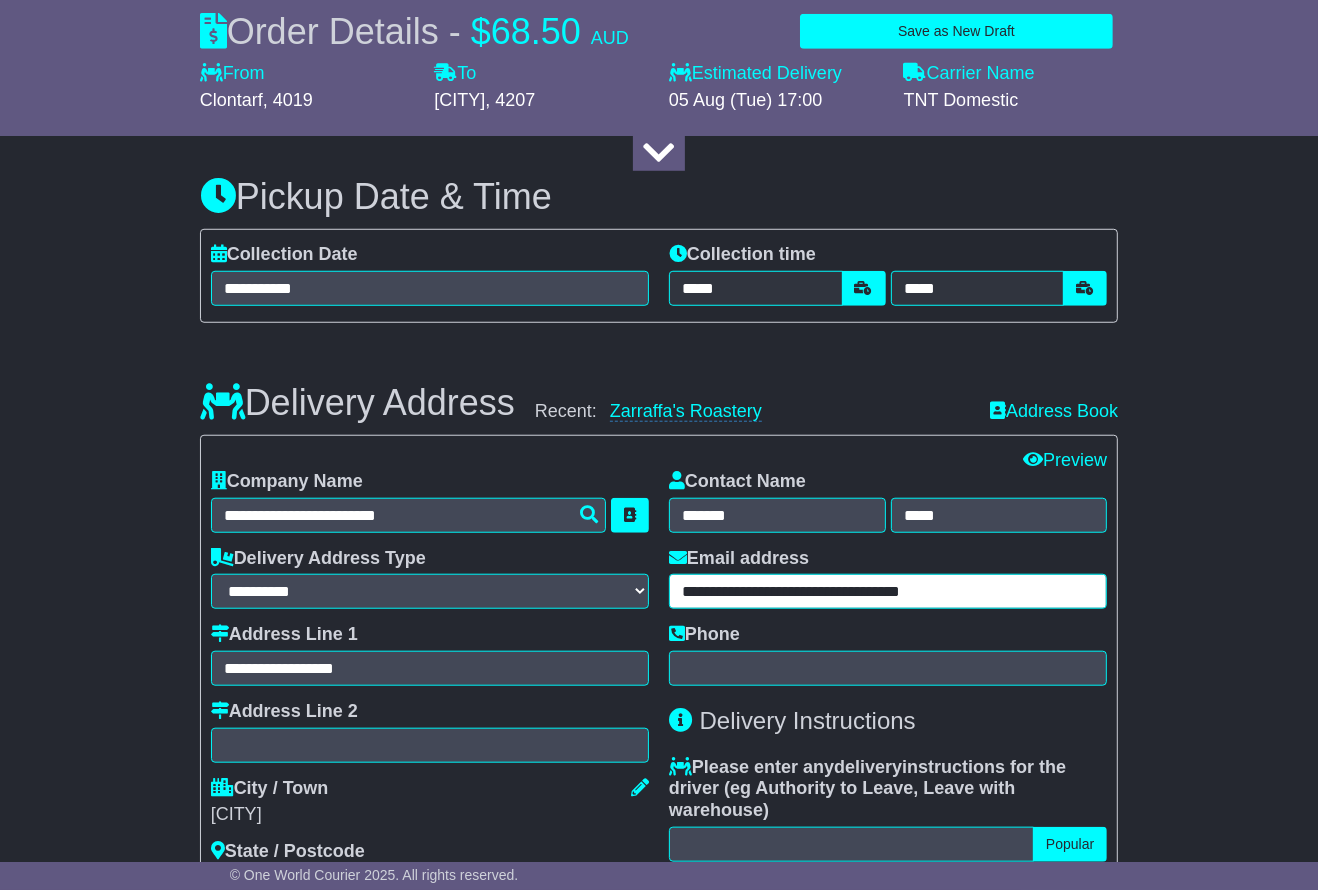 click on "**********" at bounding box center [888, 591] 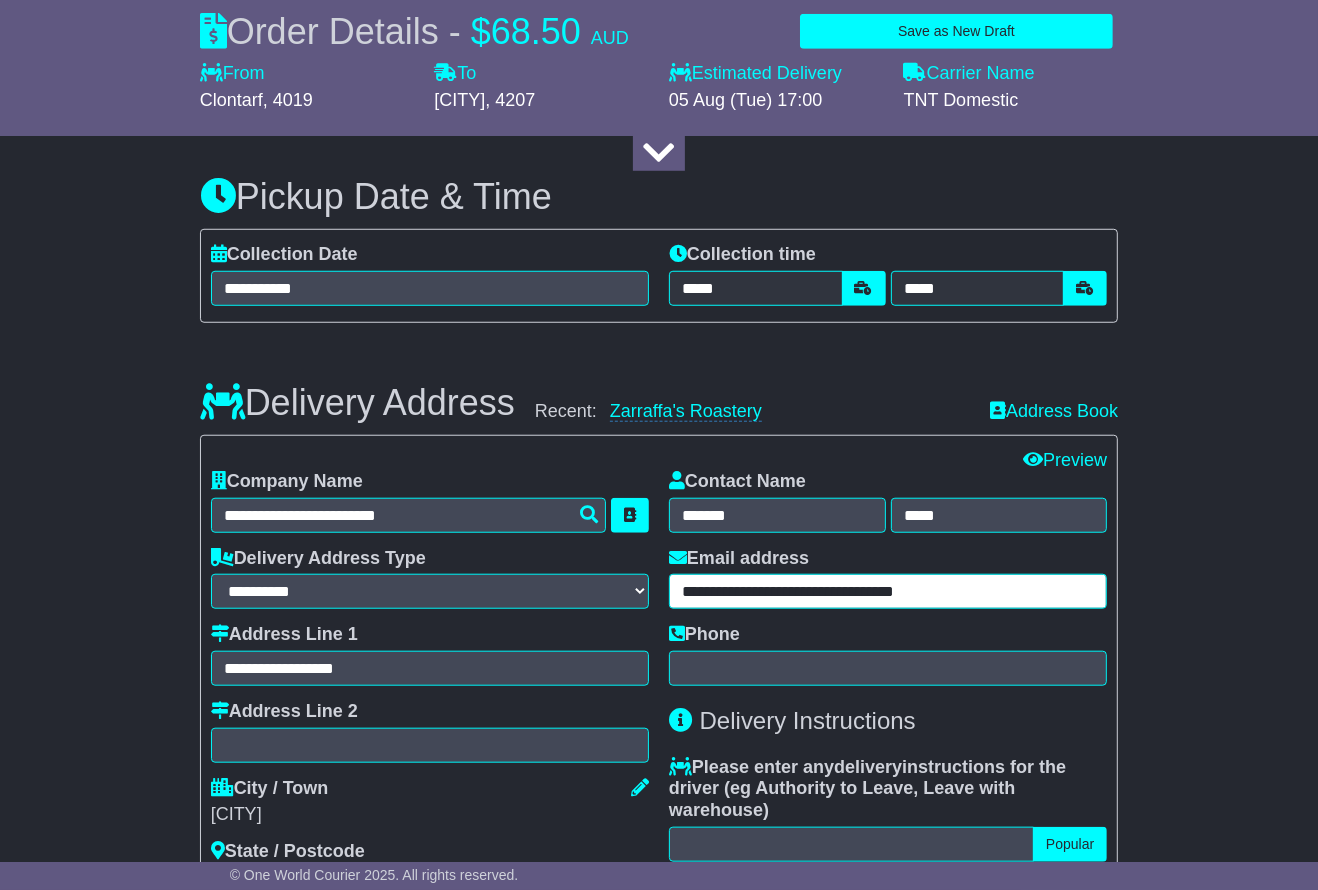 type on "**********" 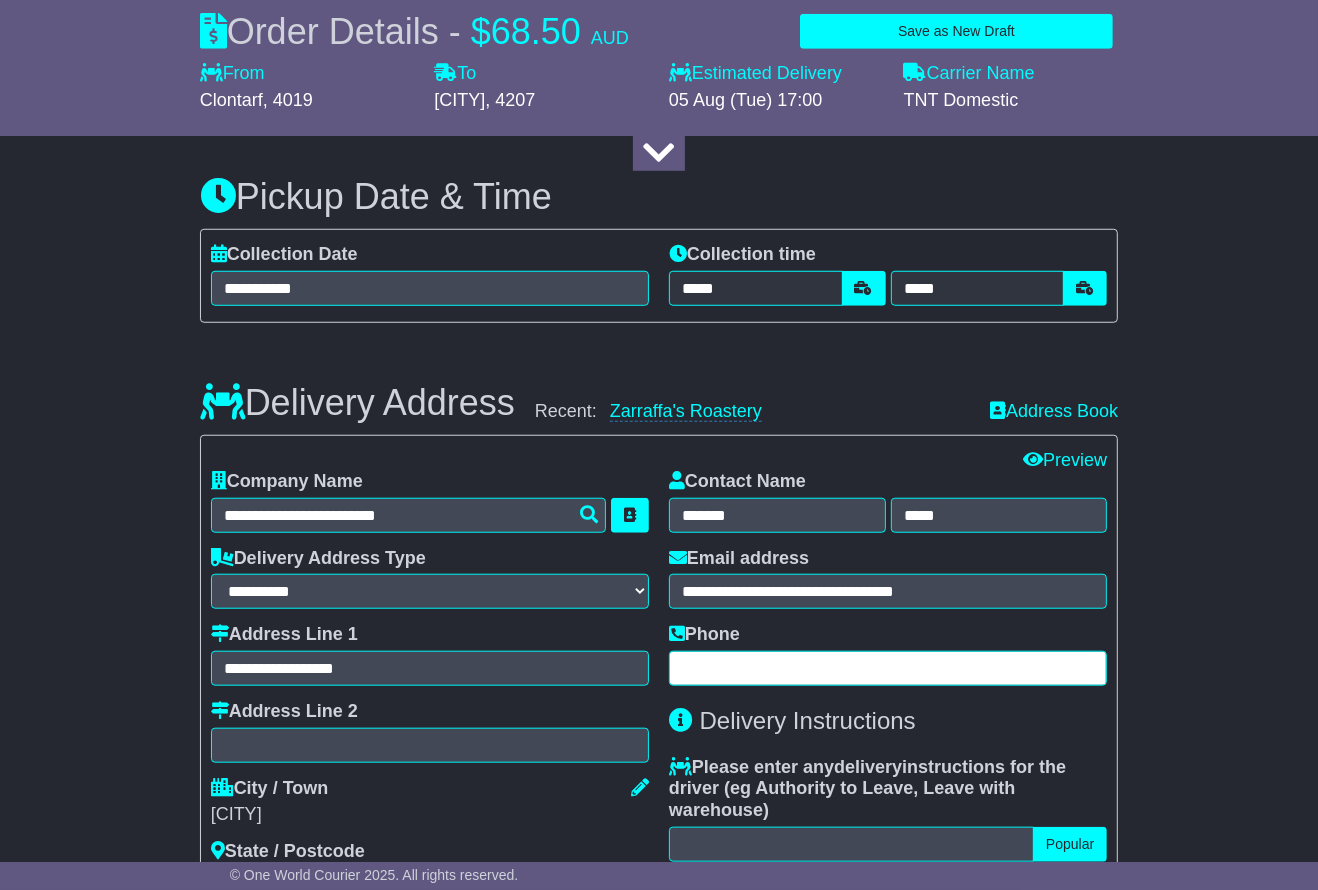 click at bounding box center (888, 668) 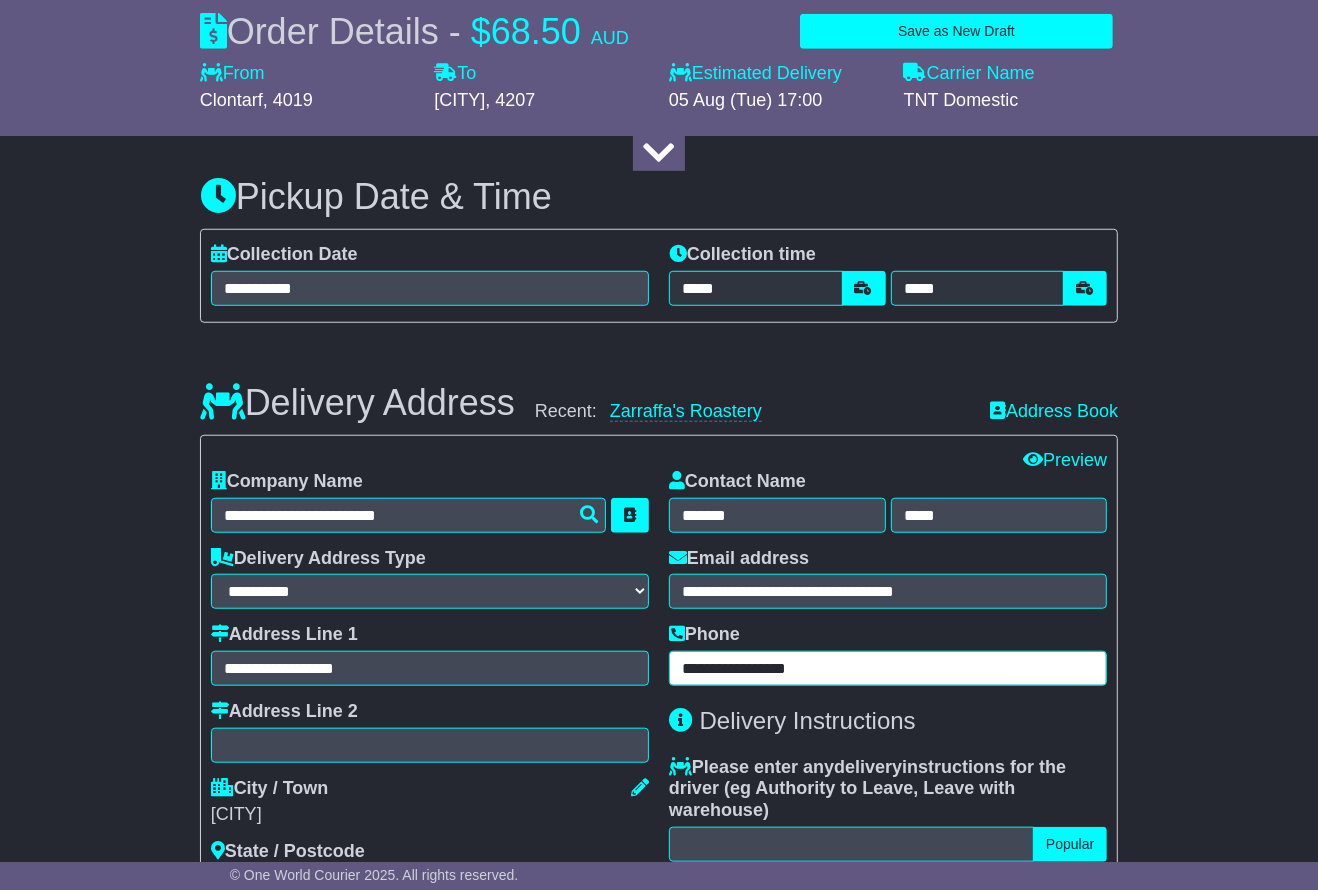 click on "**********" at bounding box center (888, 668) 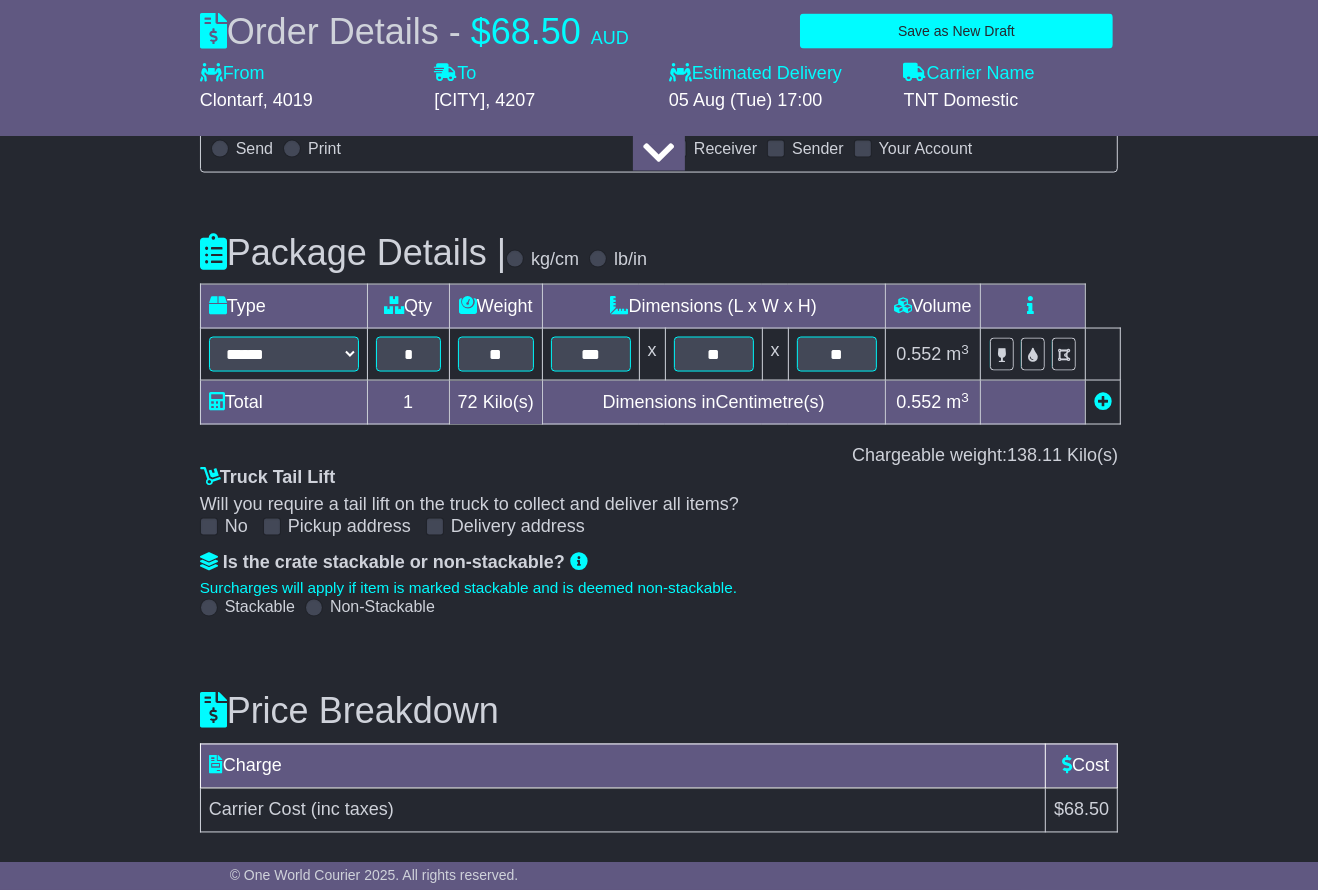 scroll, scrollTop: 2264, scrollLeft: 0, axis: vertical 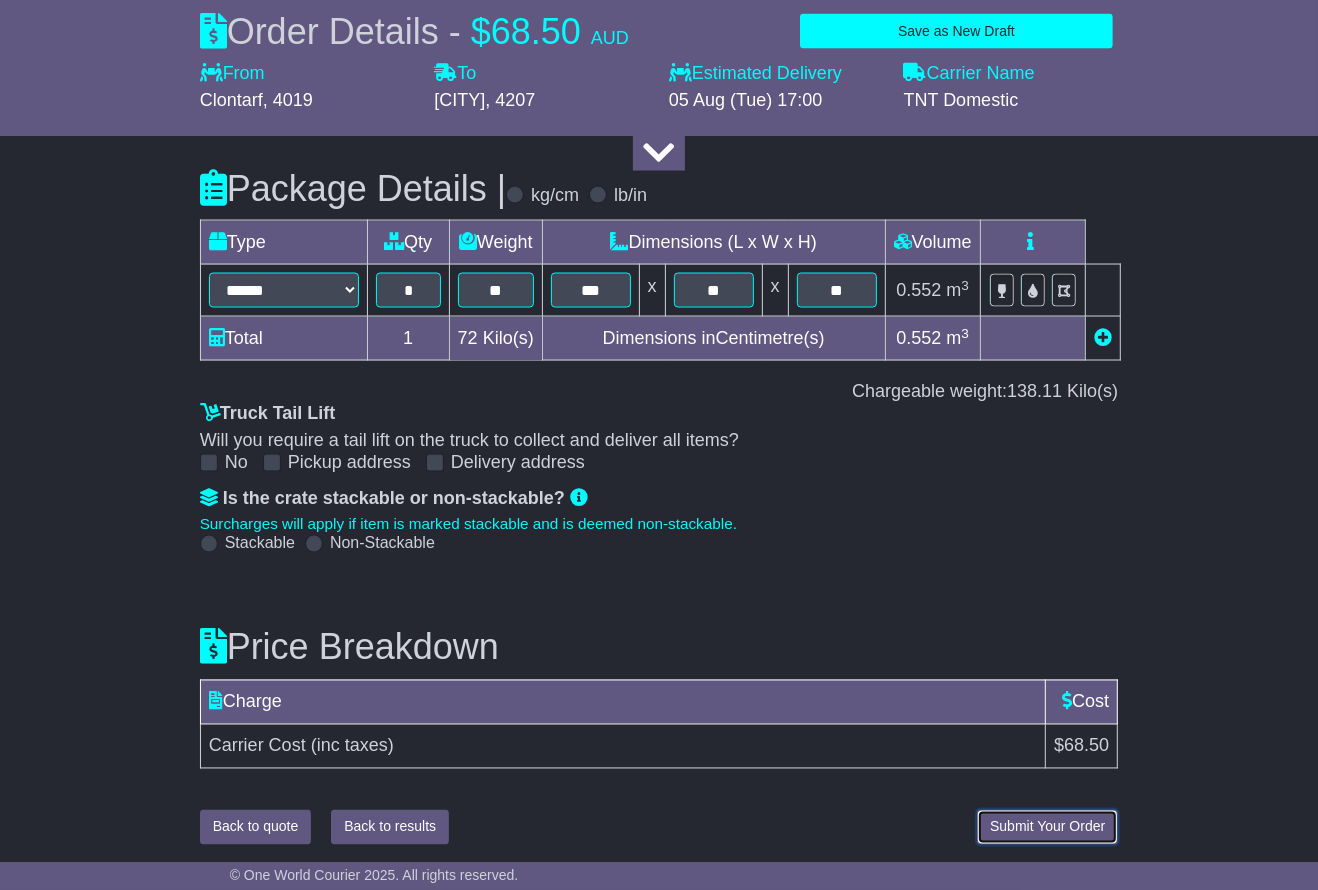 click on "Submit Your Order" at bounding box center (1047, 827) 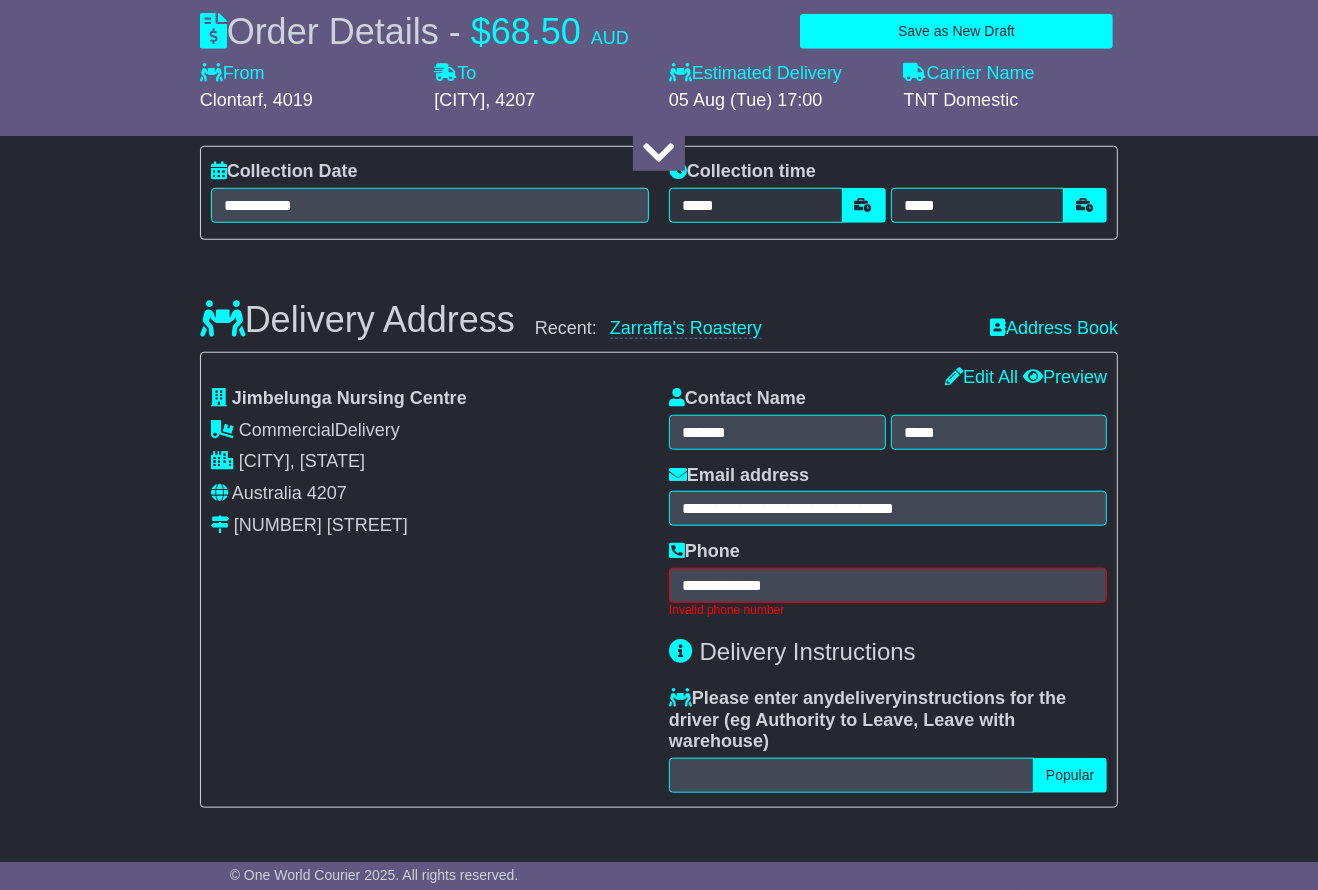 scroll, scrollTop: 1063, scrollLeft: 0, axis: vertical 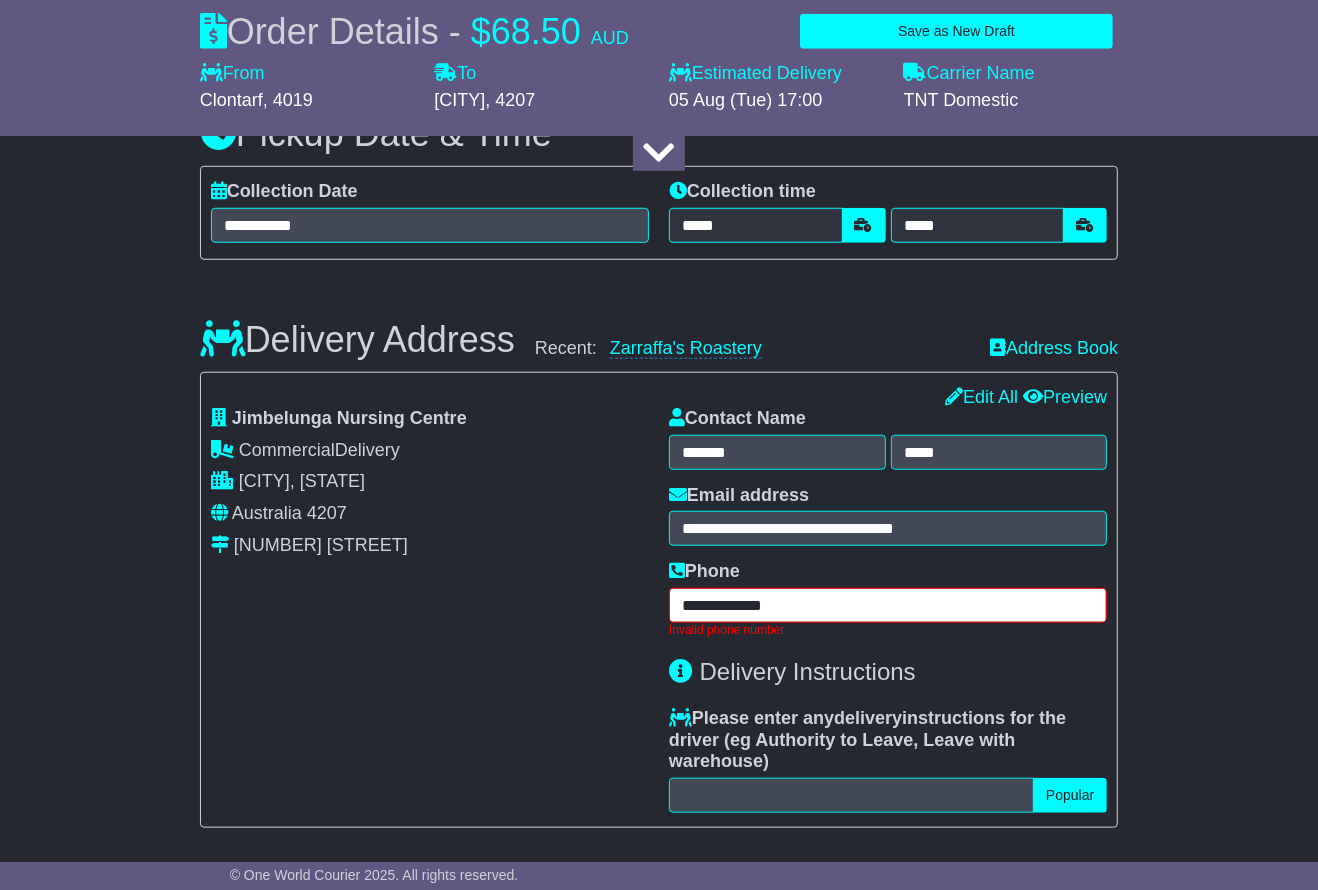 click on "**********" at bounding box center (888, 605) 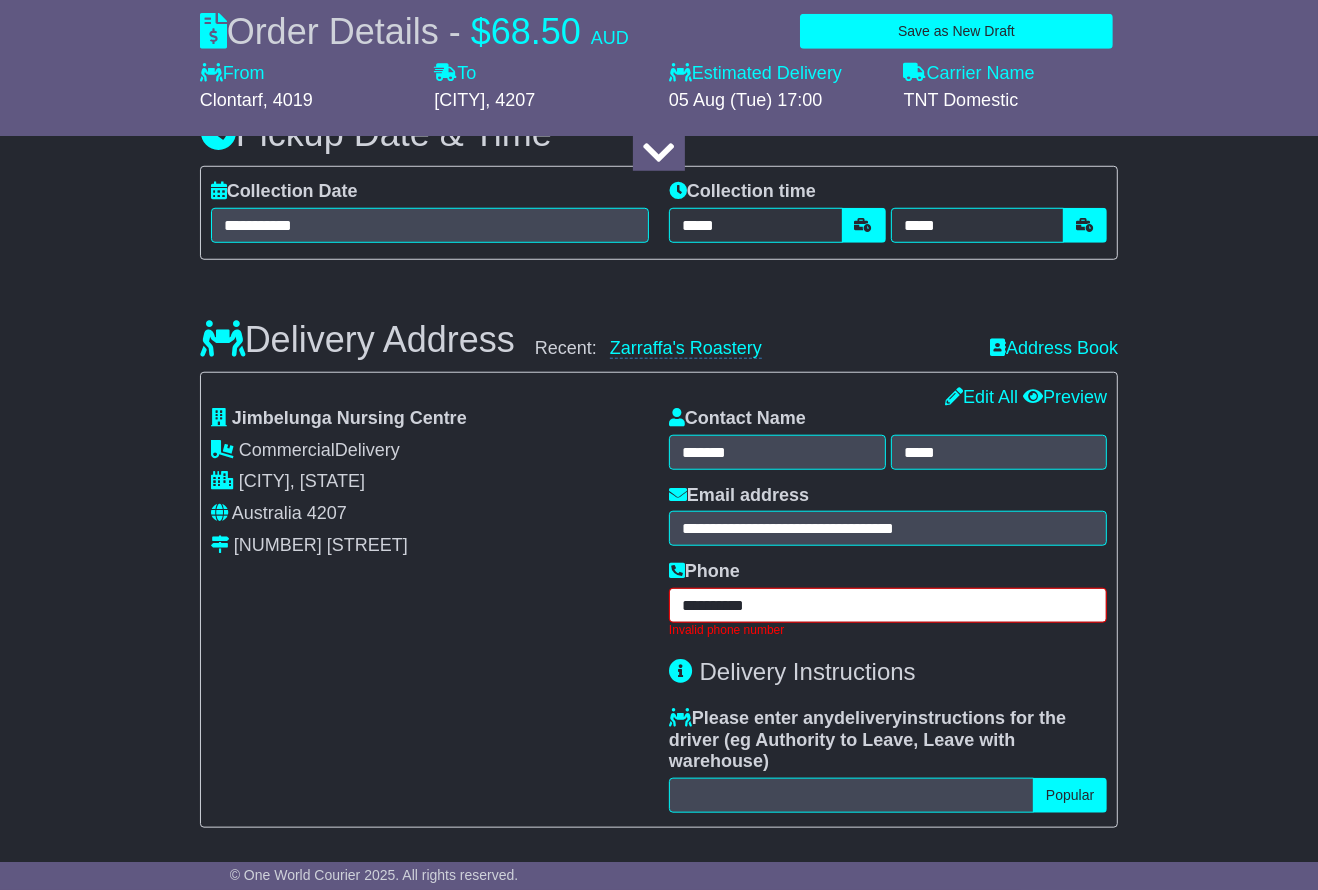 type on "**********" 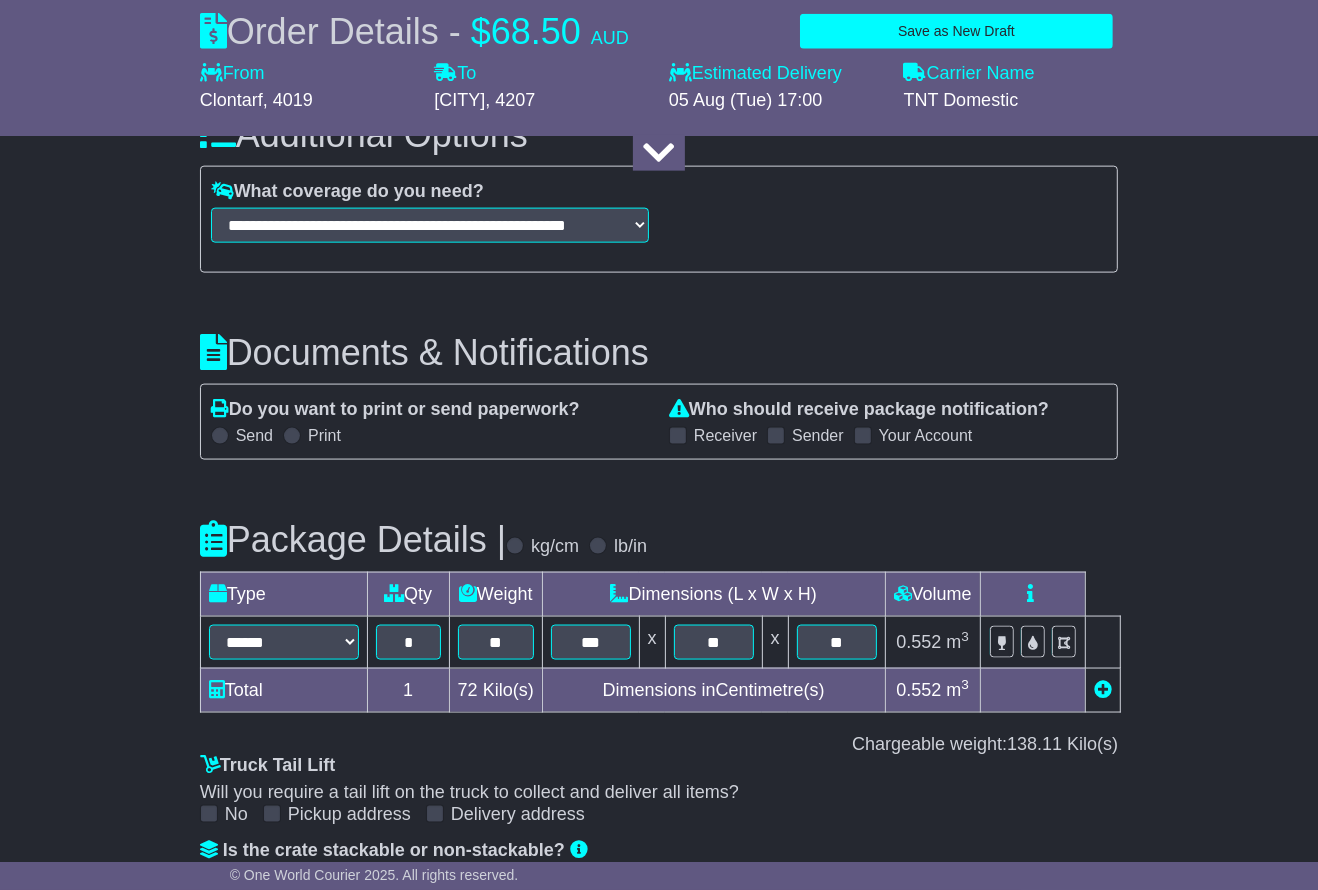 scroll, scrollTop: 2173, scrollLeft: 0, axis: vertical 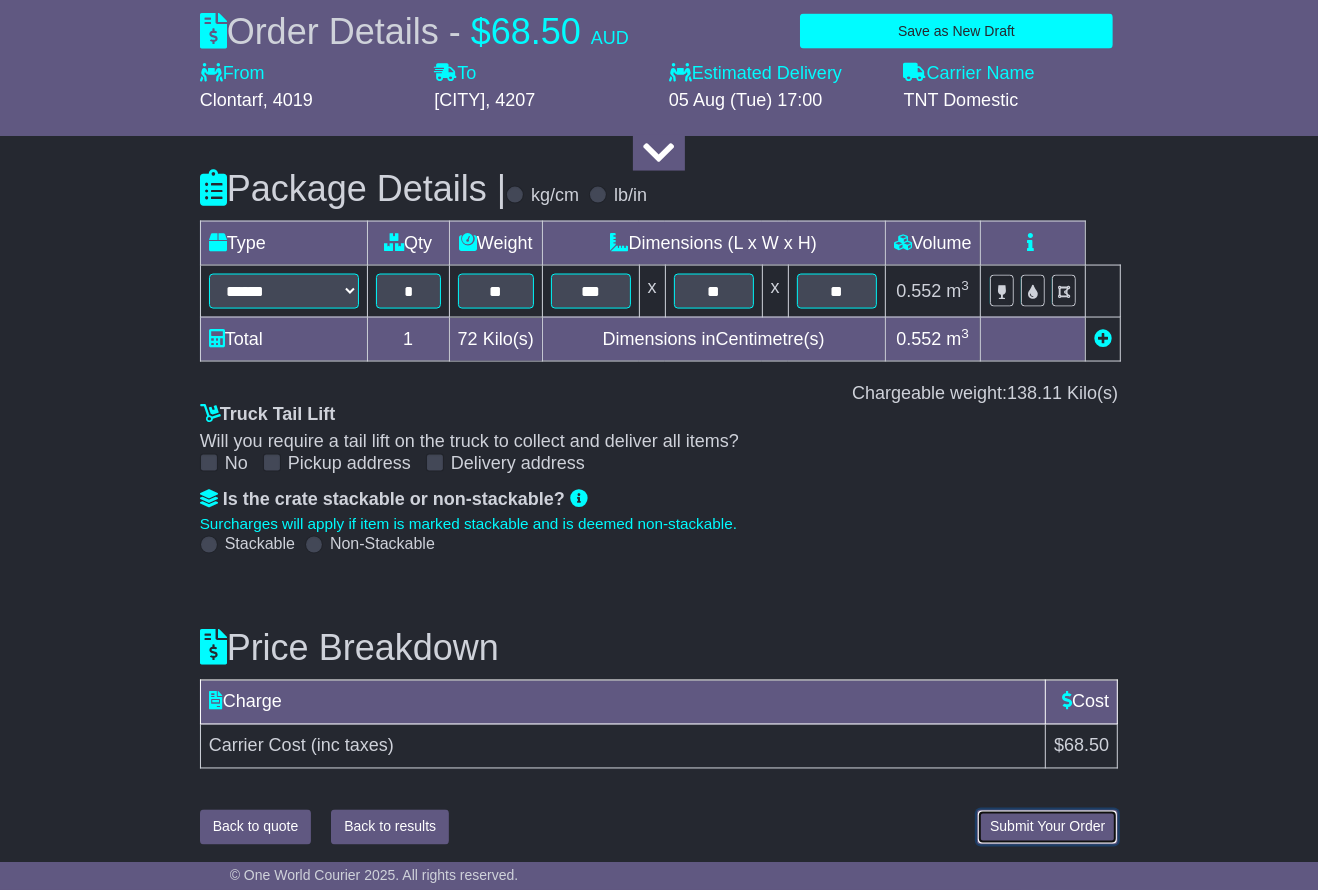 click on "Submit Your Order" at bounding box center (1047, 827) 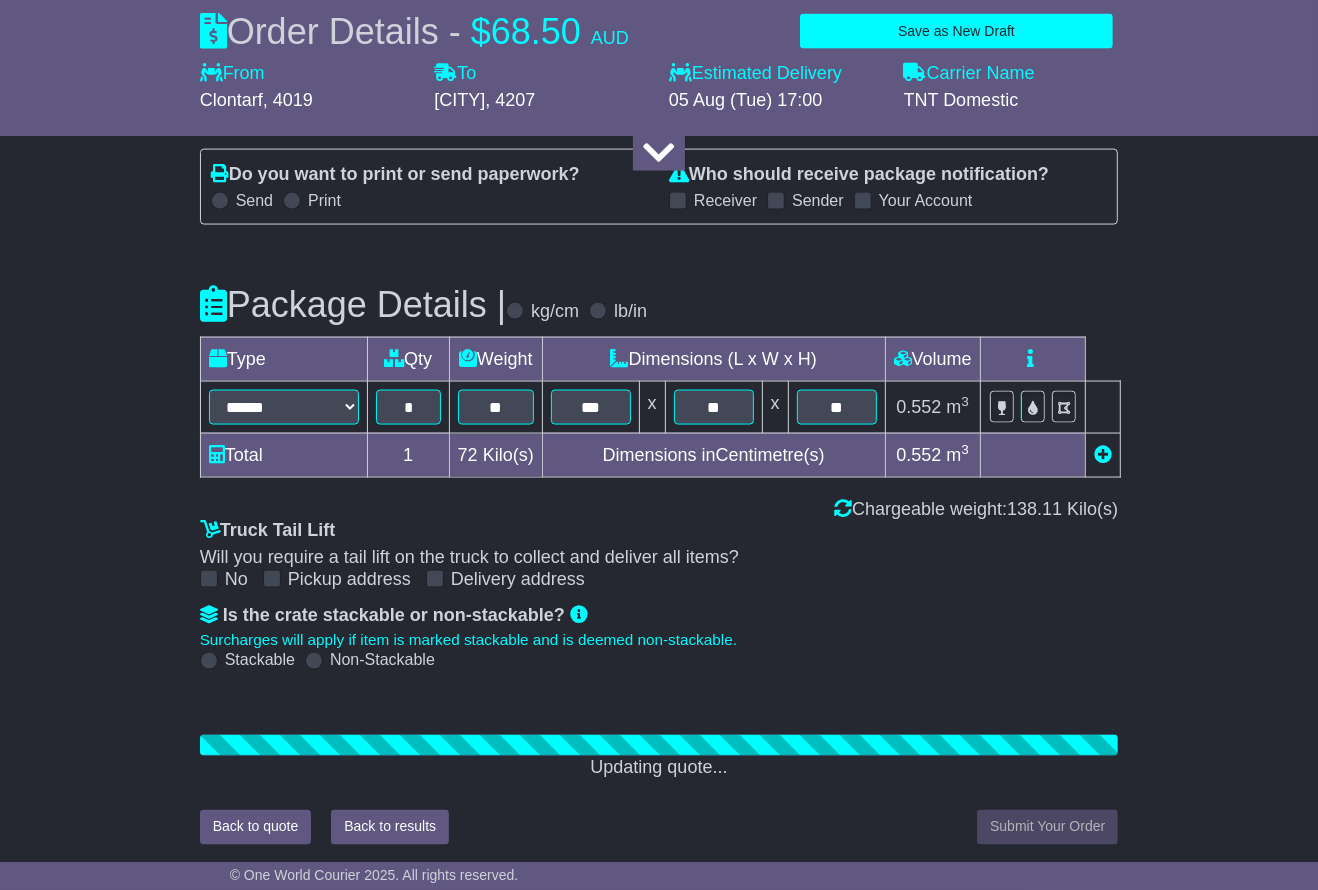 scroll, scrollTop: 2173, scrollLeft: 0, axis: vertical 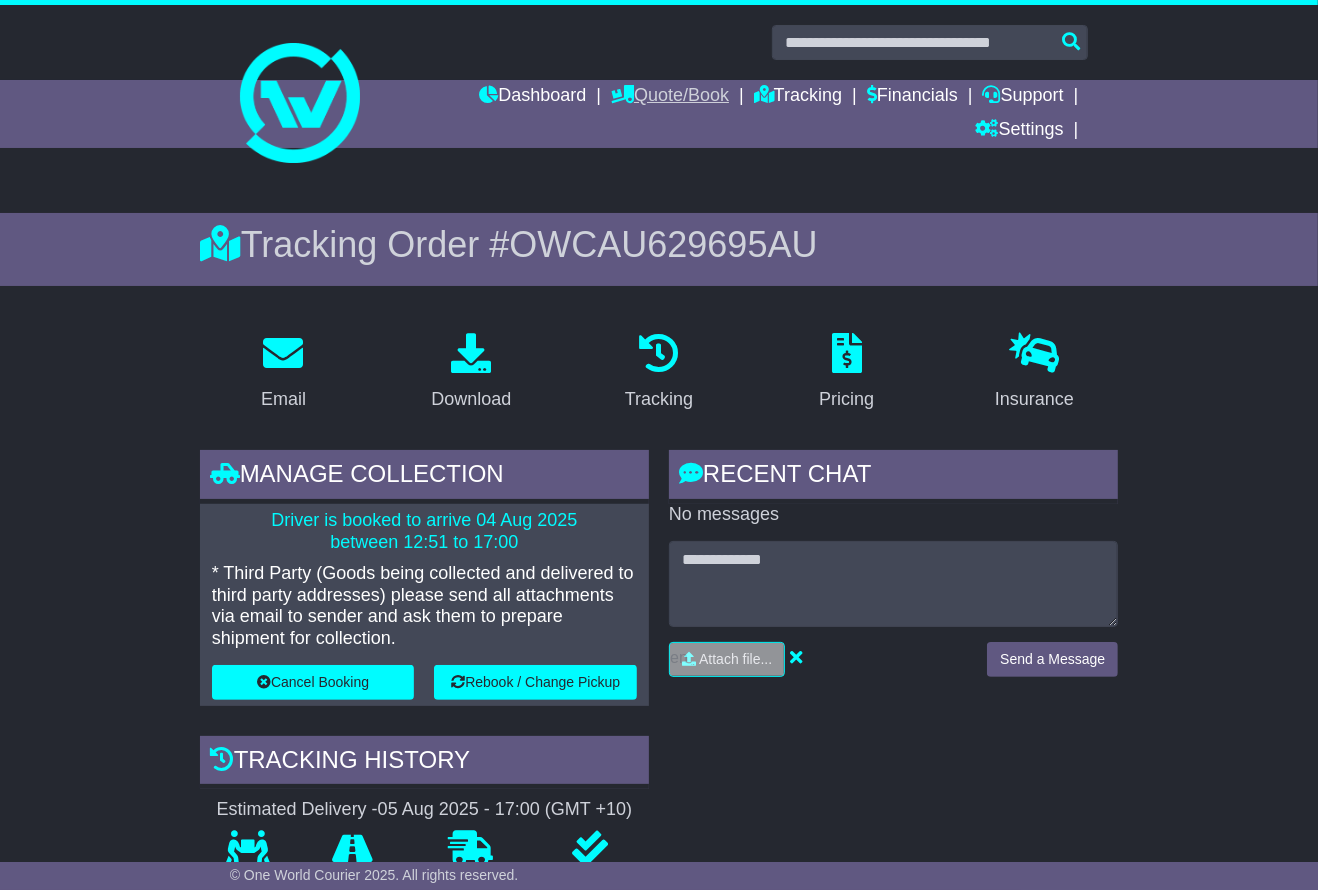 click on "Quote/Book" at bounding box center (670, 97) 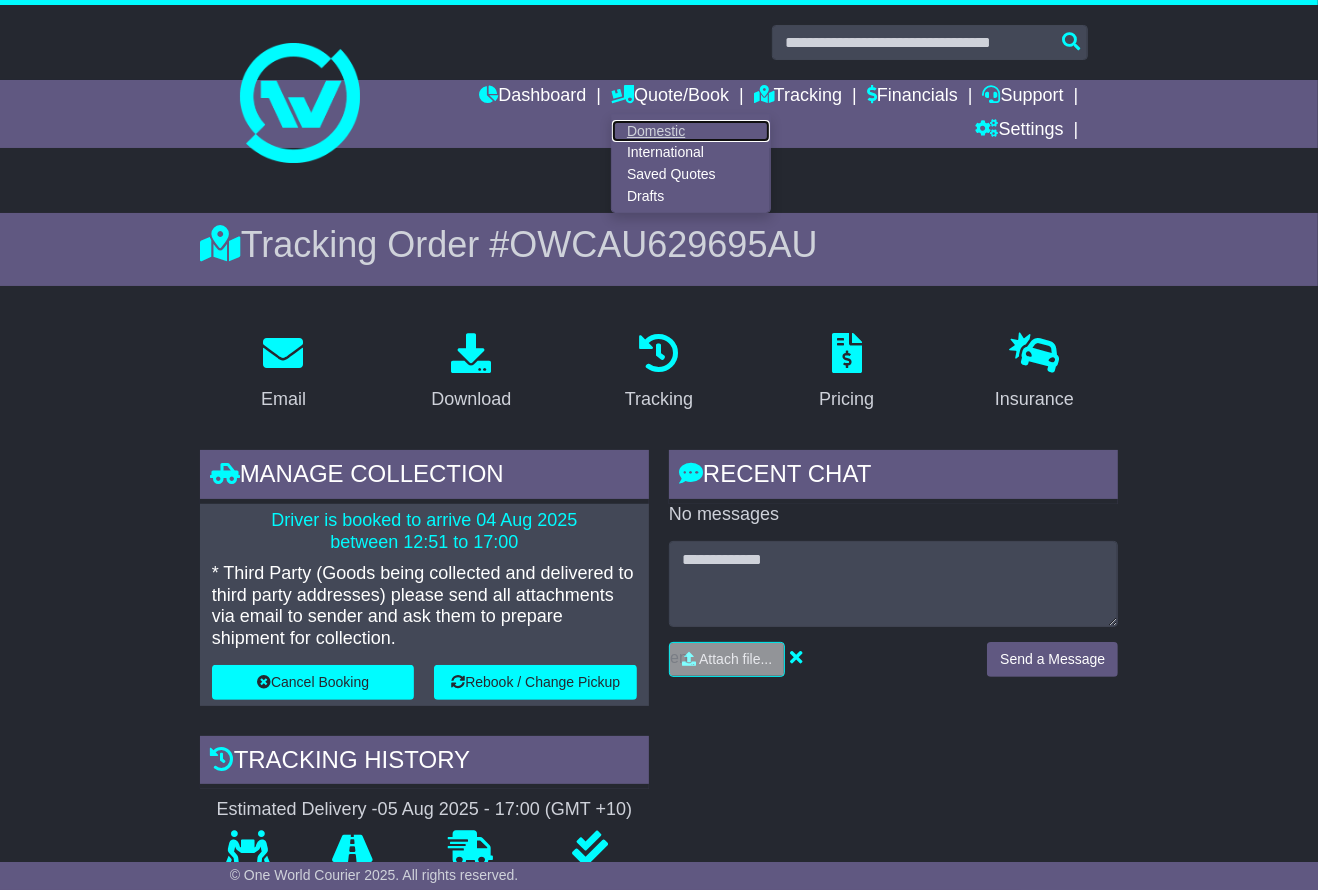 click on "Domestic" at bounding box center [691, 131] 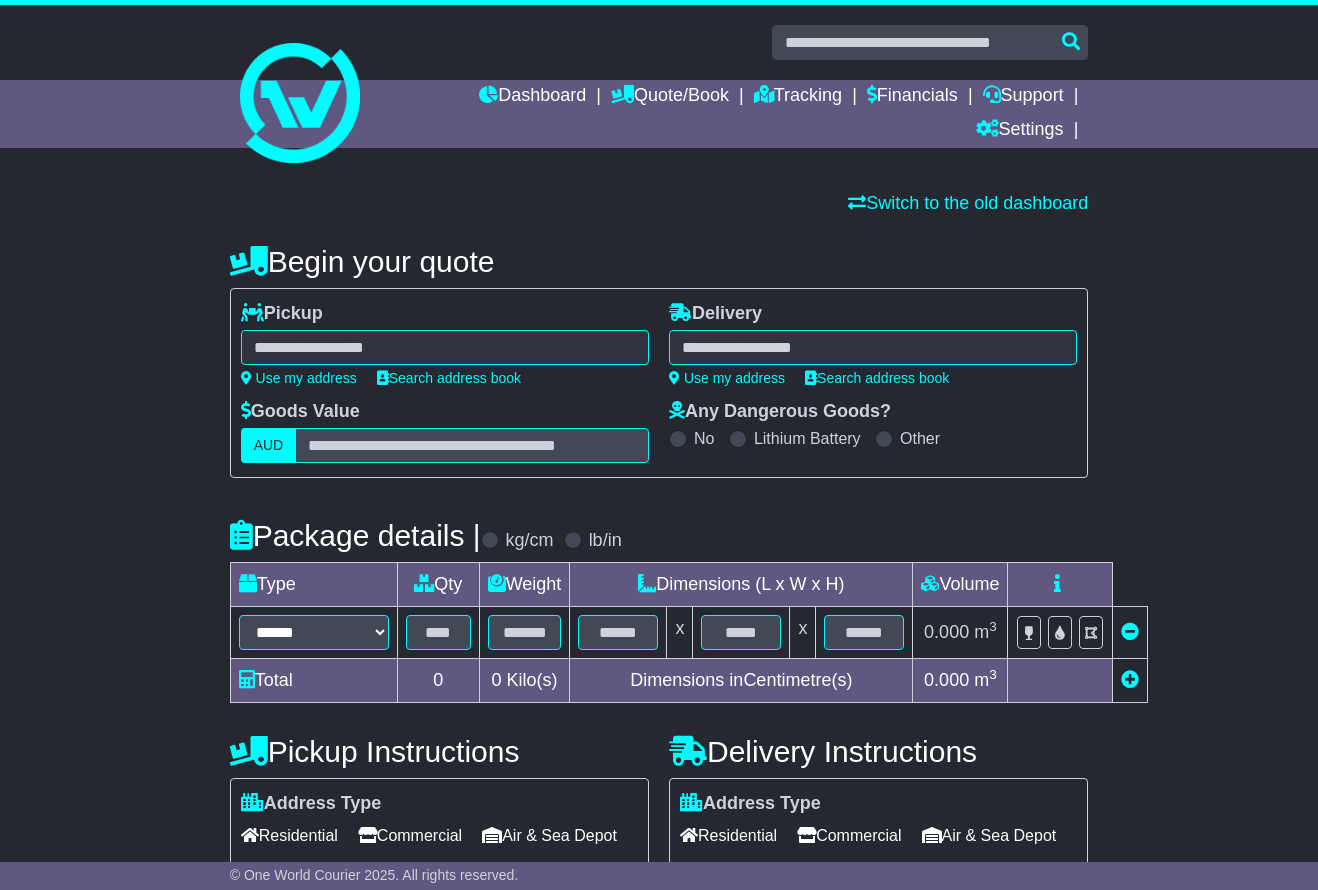 scroll, scrollTop: 0, scrollLeft: 0, axis: both 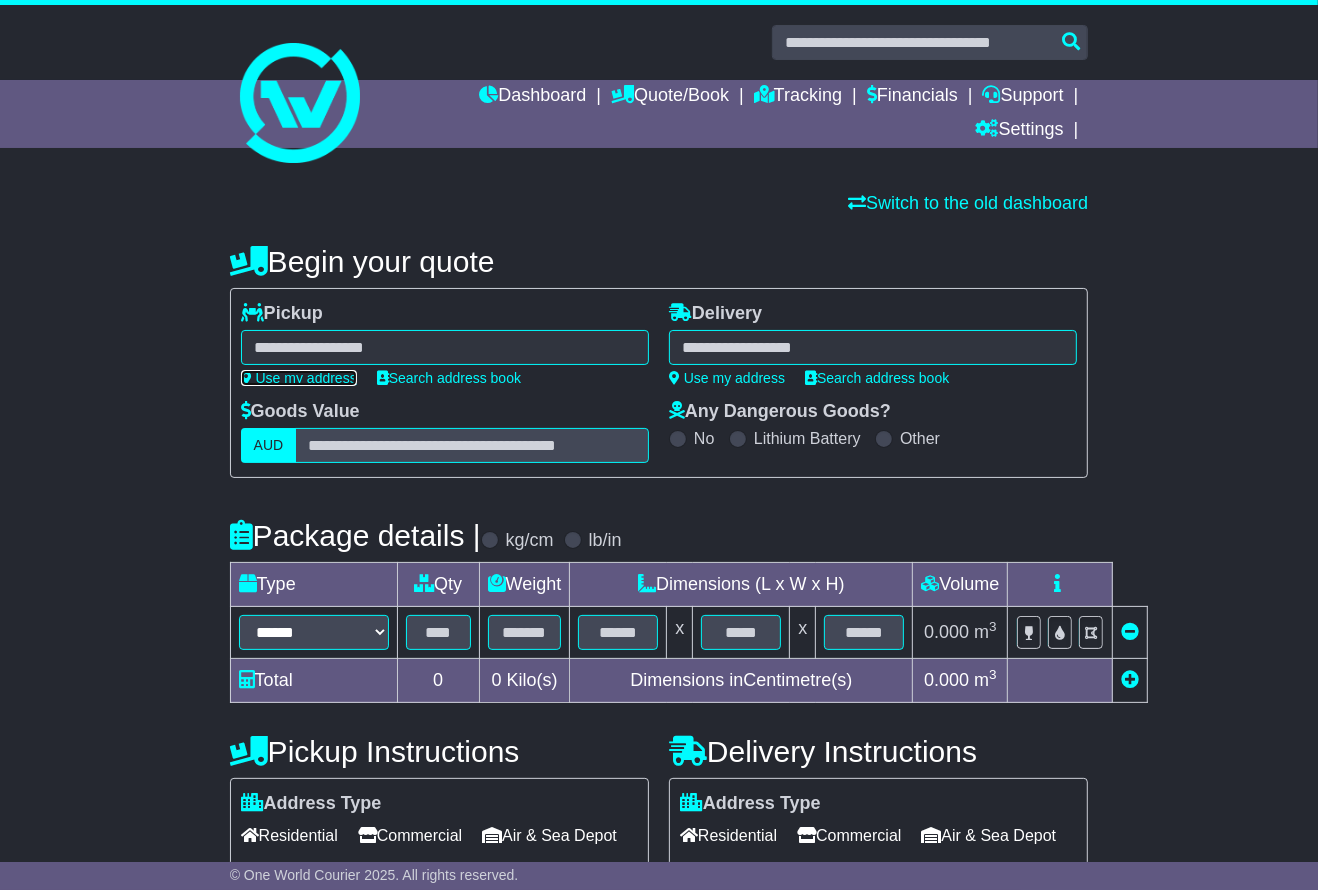 click on "Use my address" at bounding box center (299, 378) 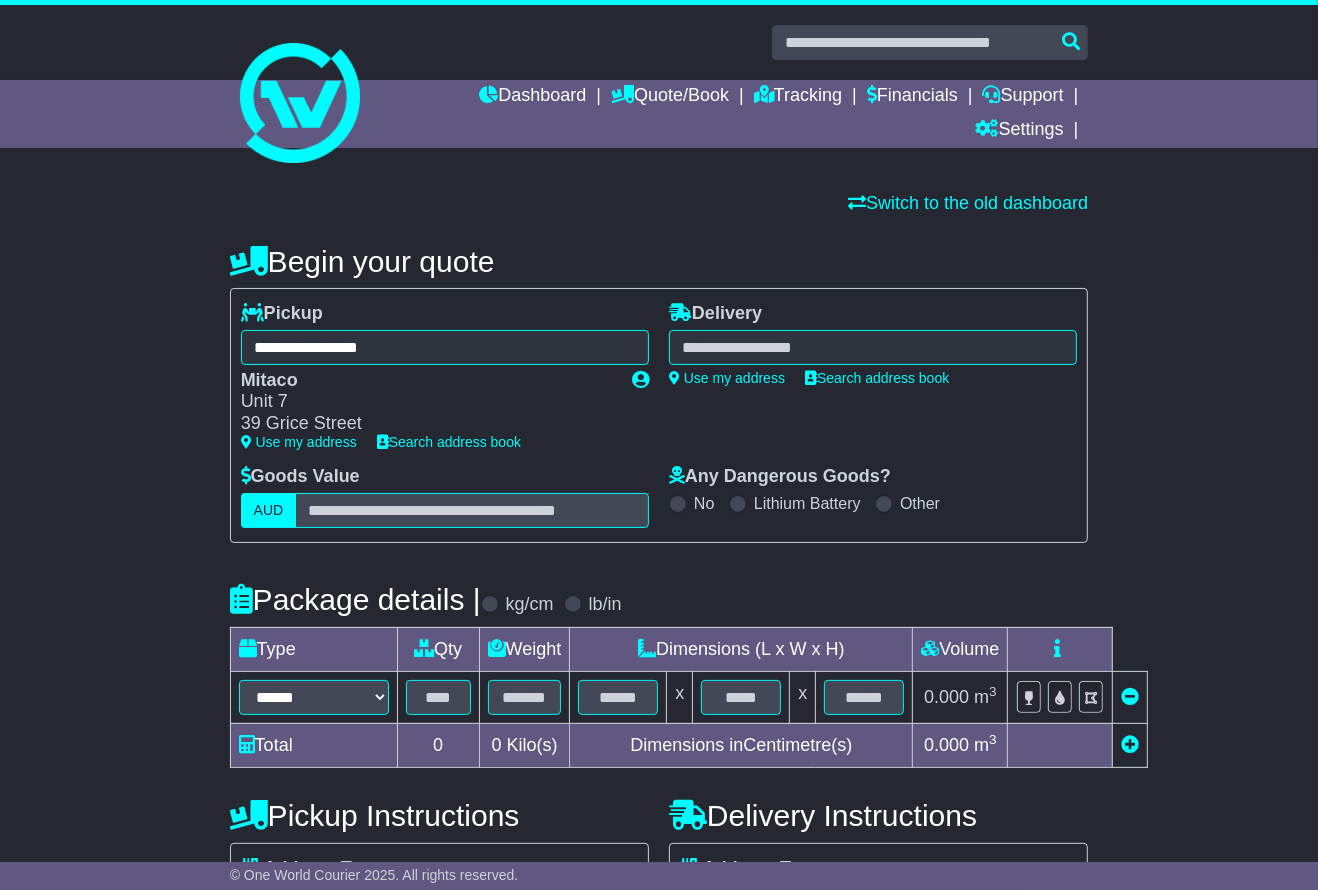 click at bounding box center (873, 347) 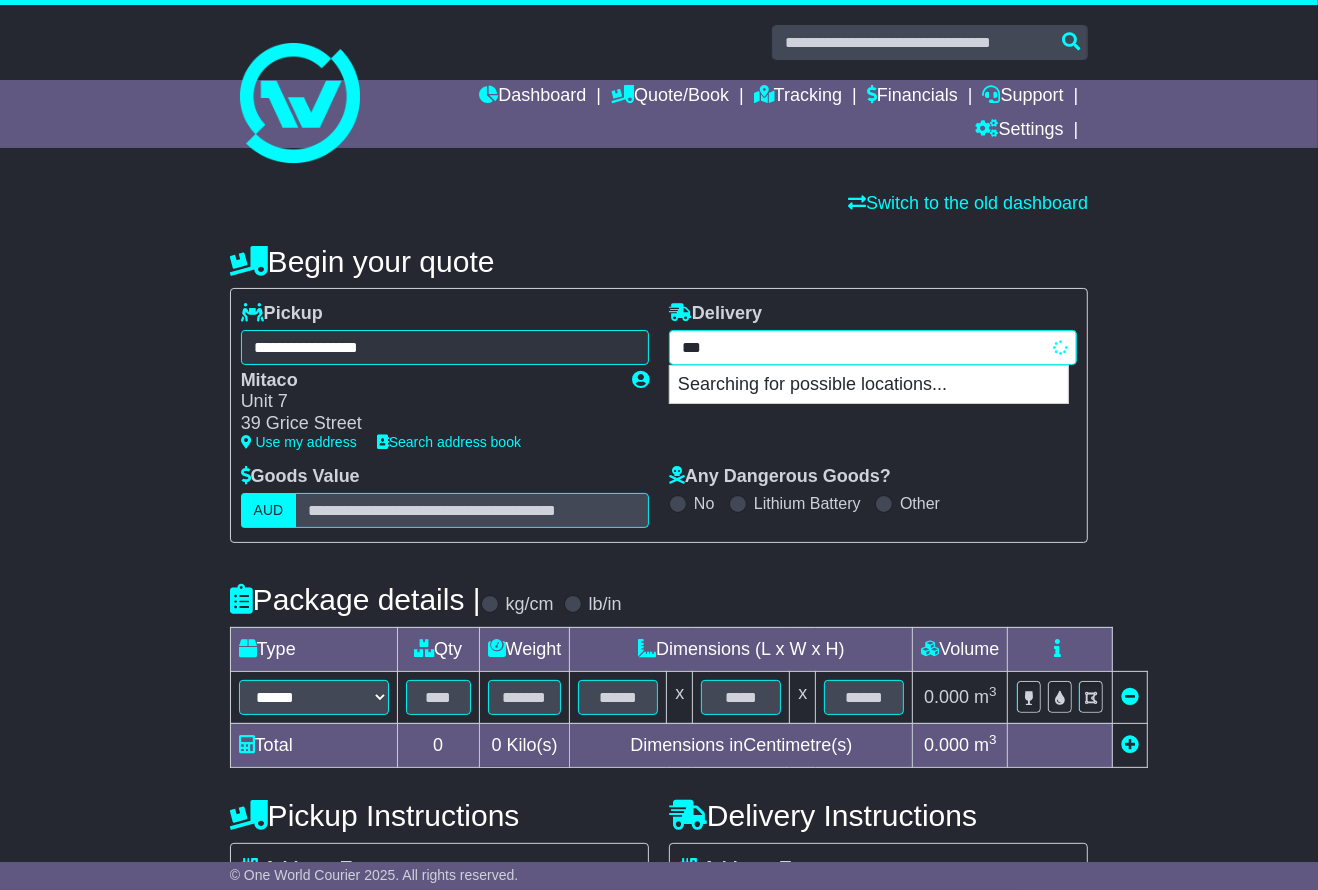 type on "****" 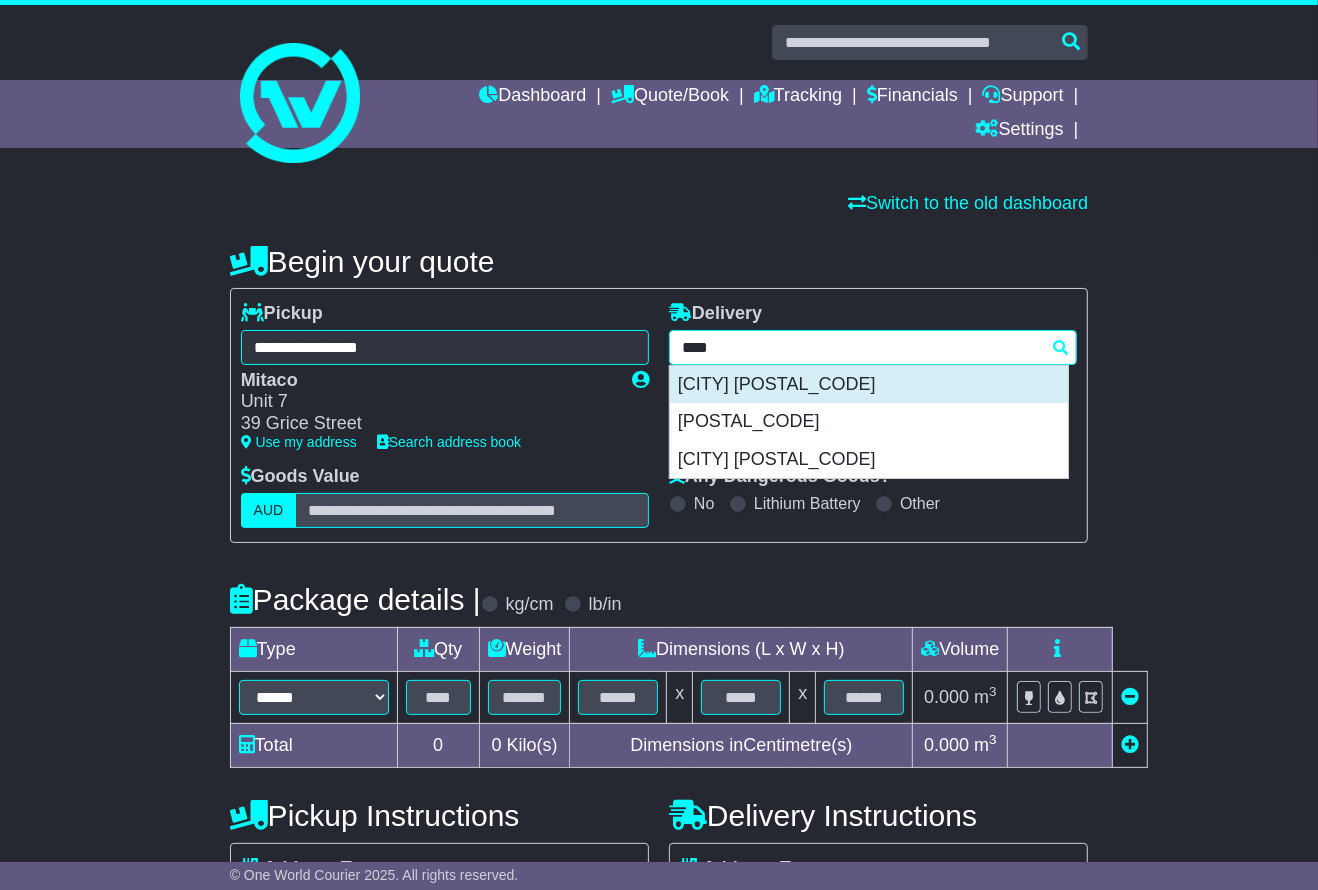 click on "MOUNT WAVERLEY 3149" at bounding box center (869, 385) 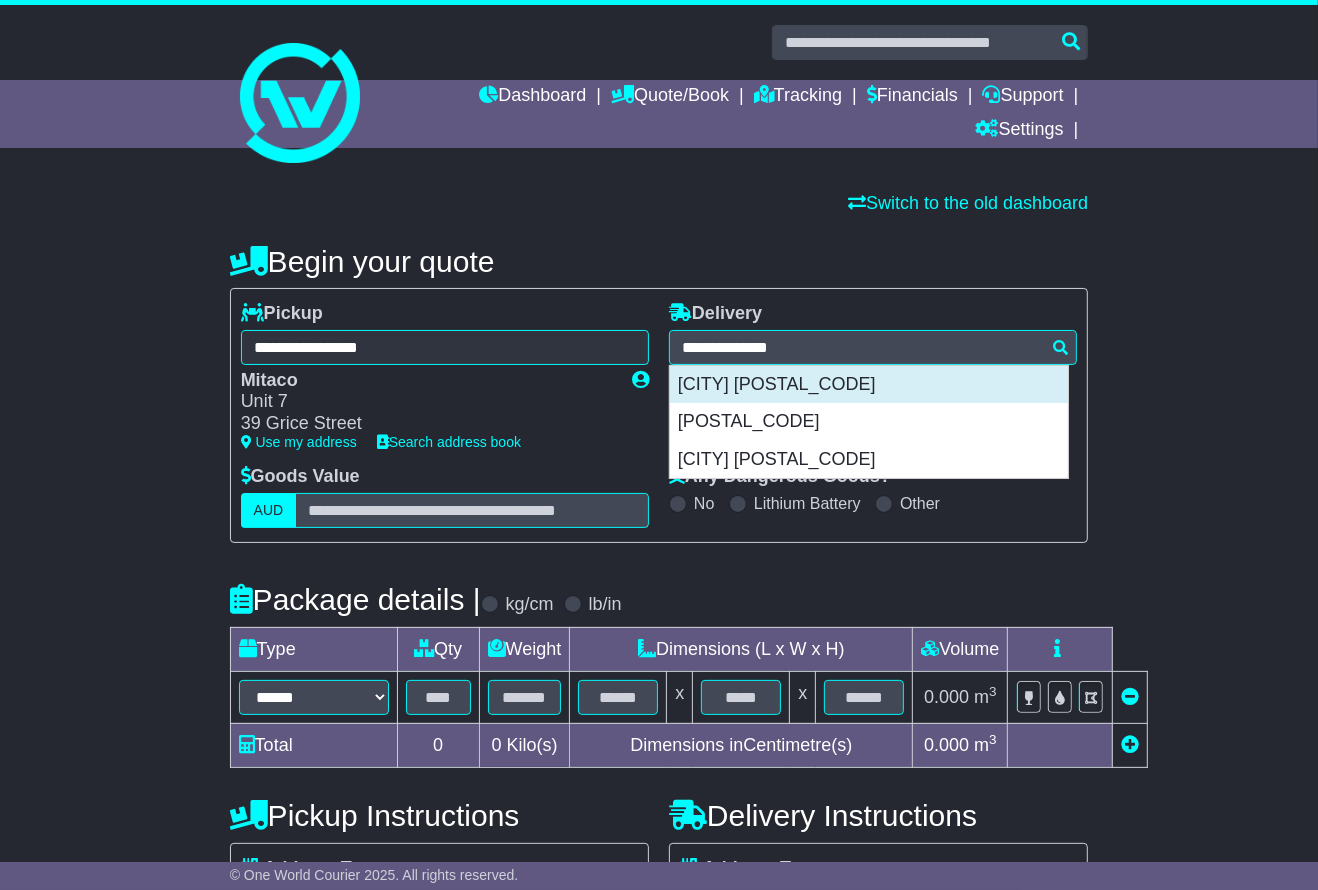 type on "**********" 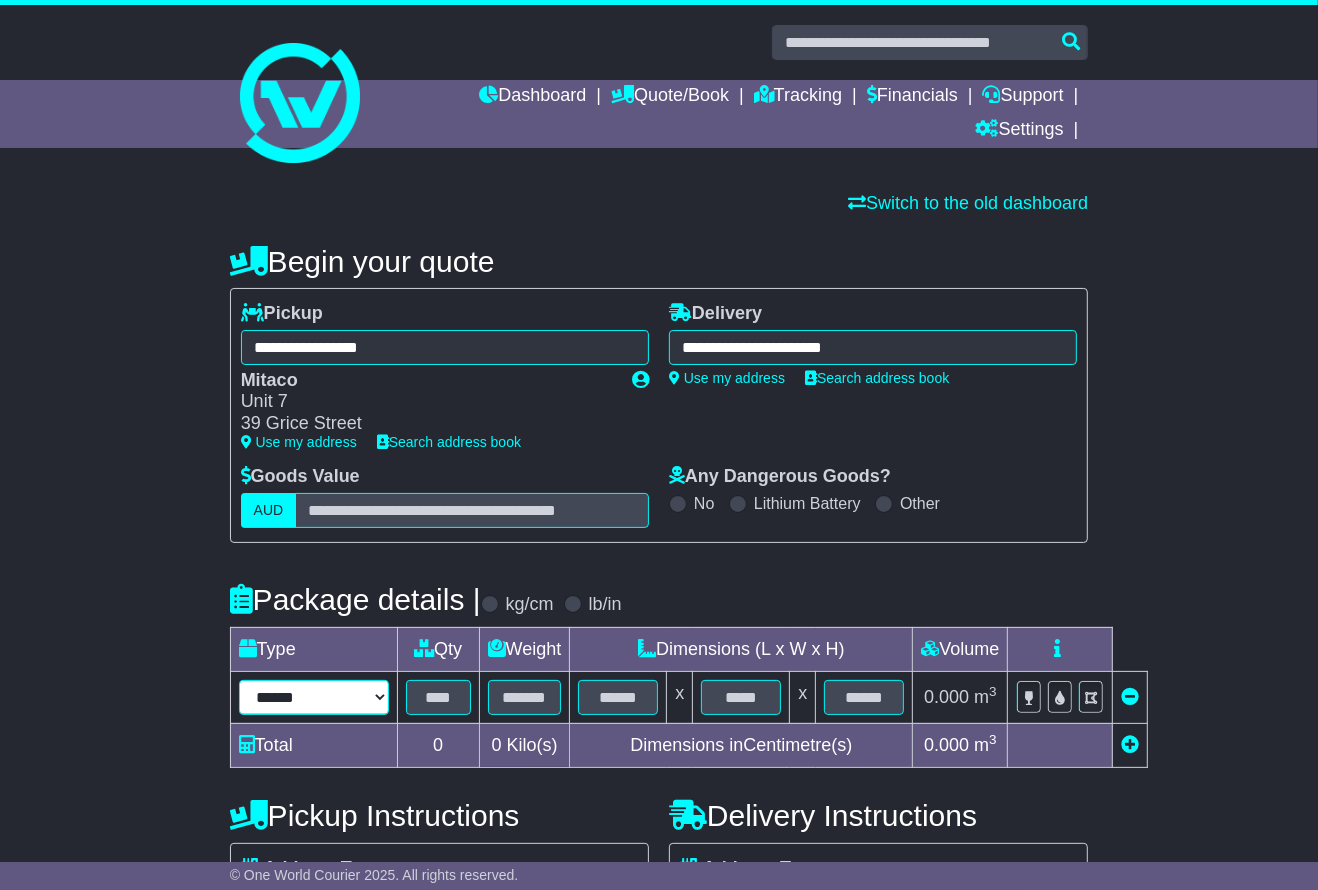 click on "**********" at bounding box center [314, 697] 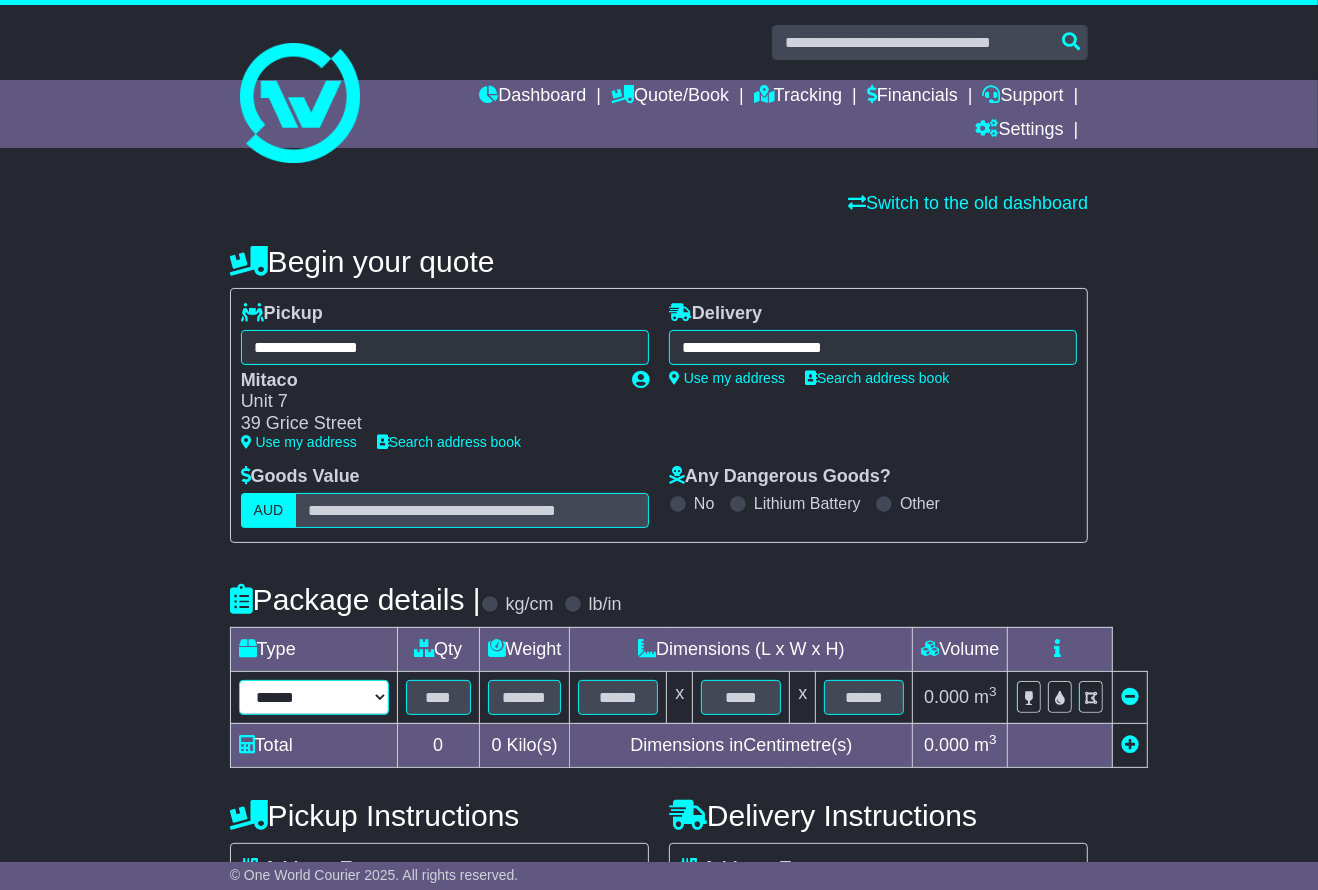 click on "**********" at bounding box center (314, 697) 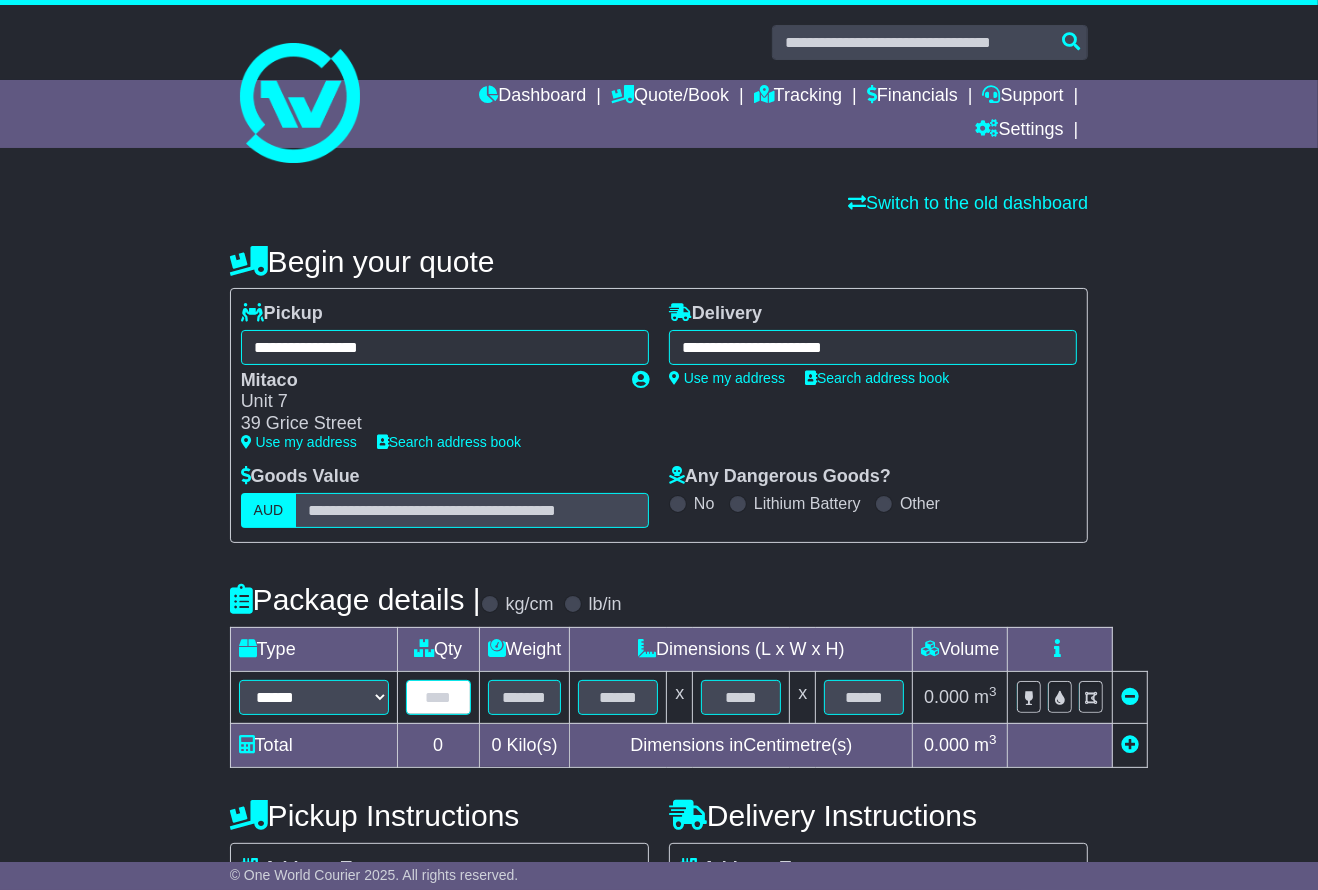 click at bounding box center [438, 697] 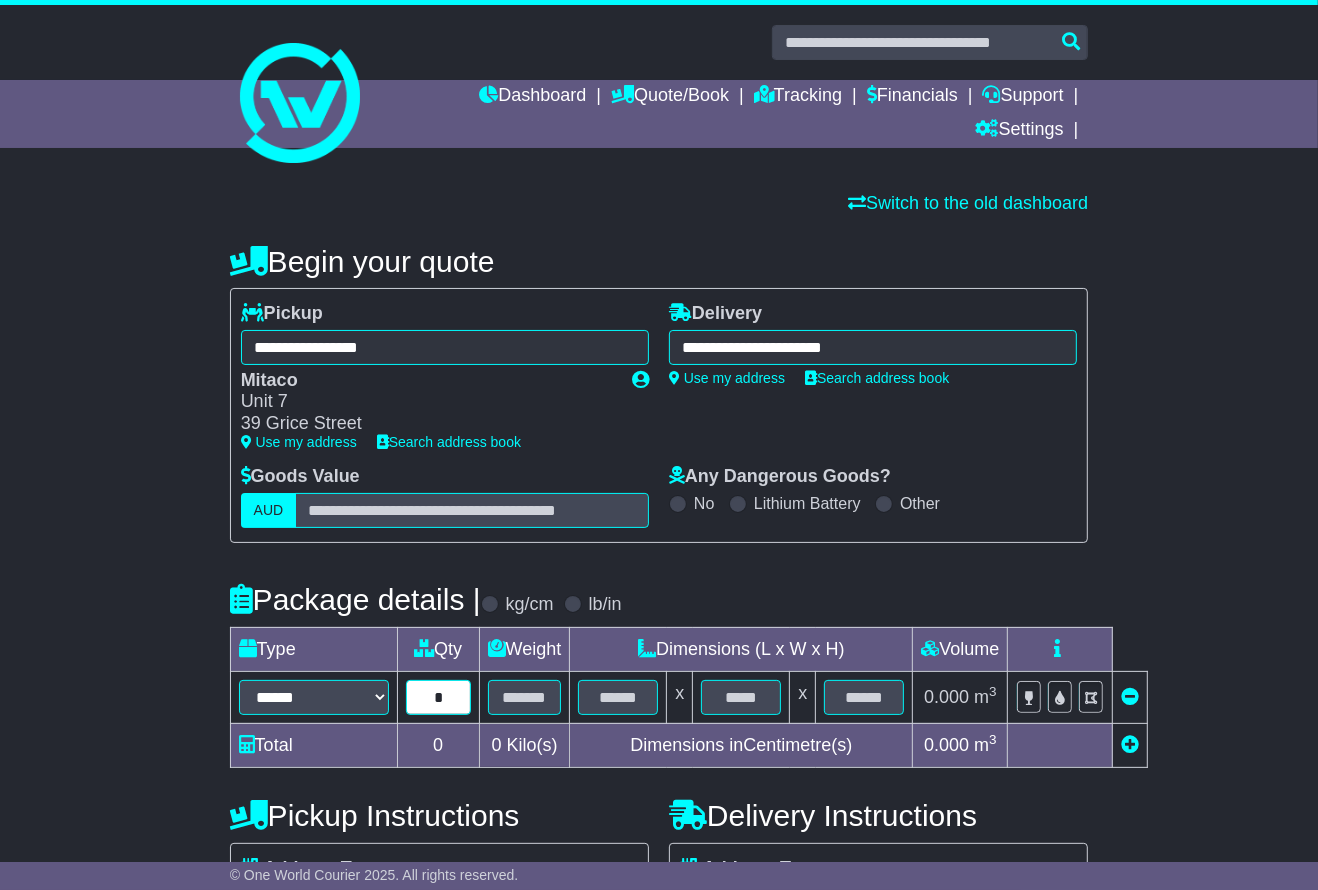 type on "*" 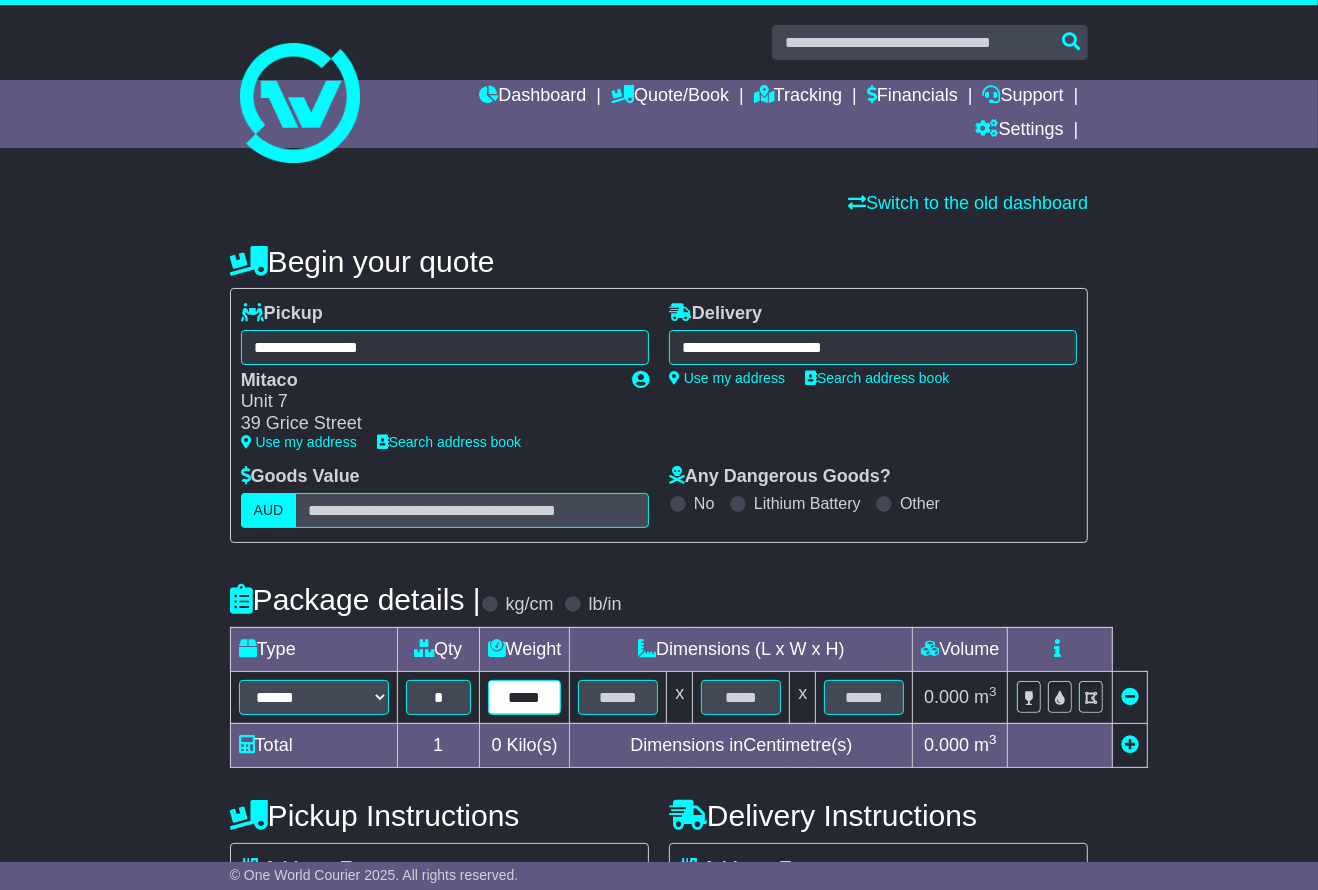 type on "*****" 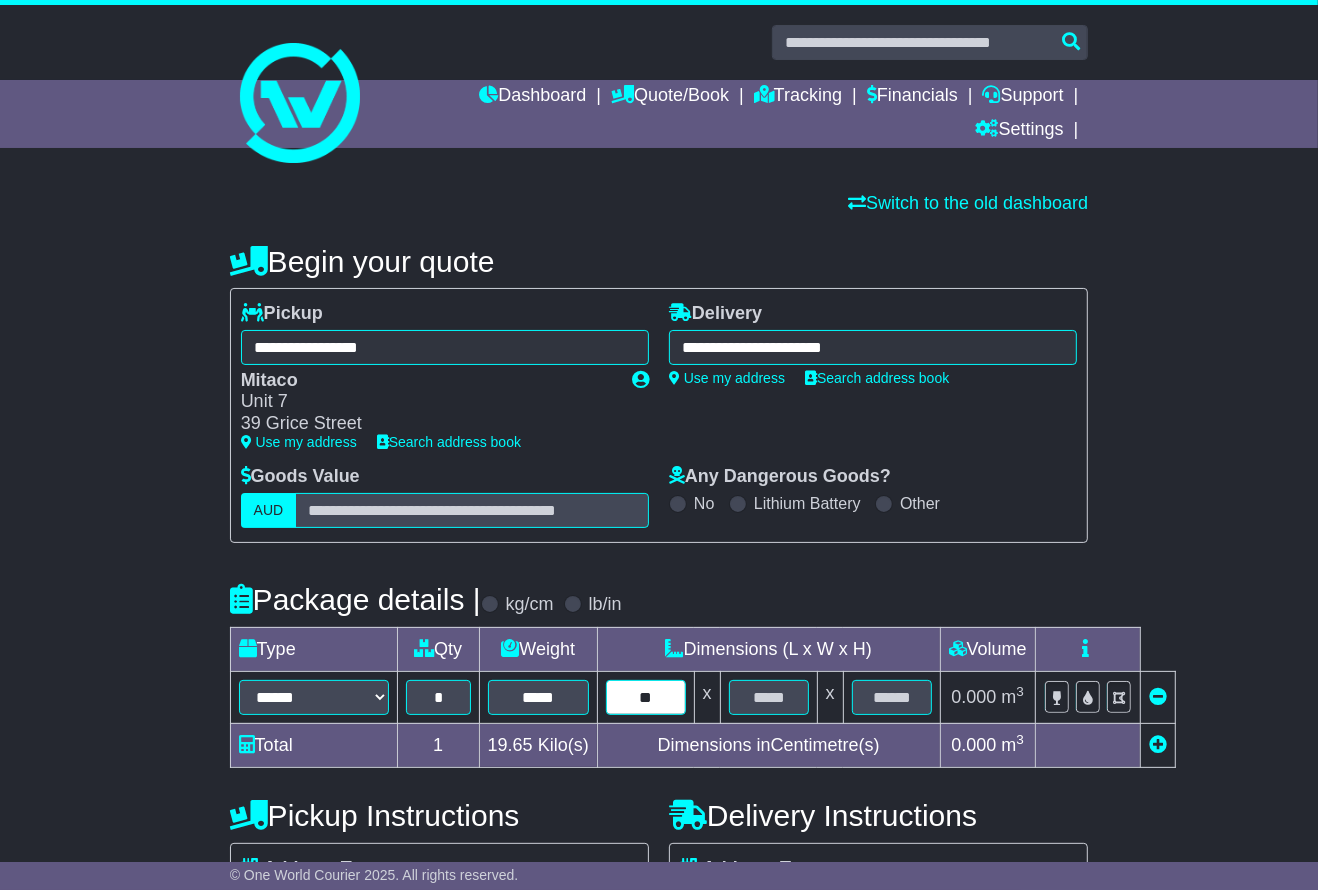 type on "**" 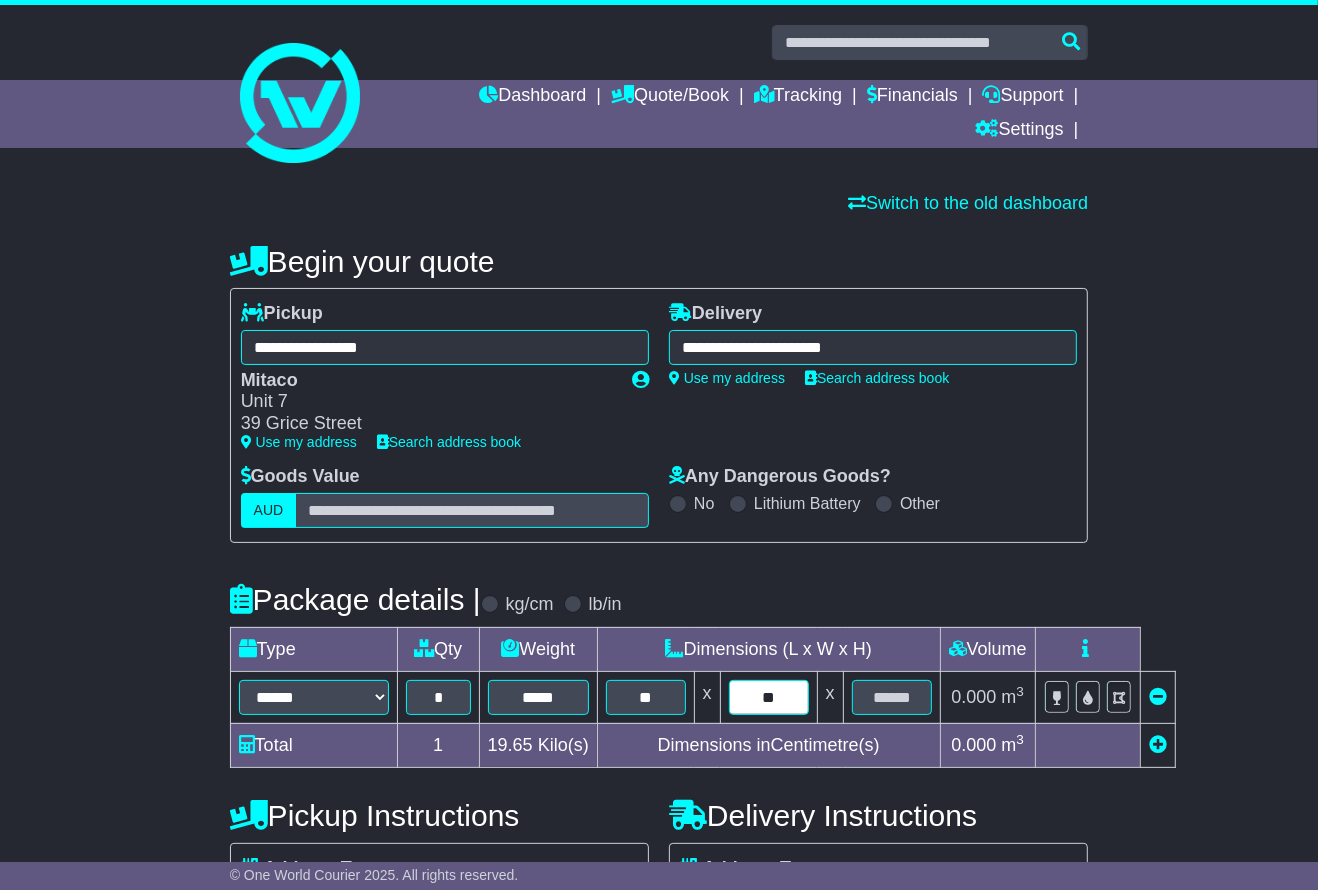 type on "**" 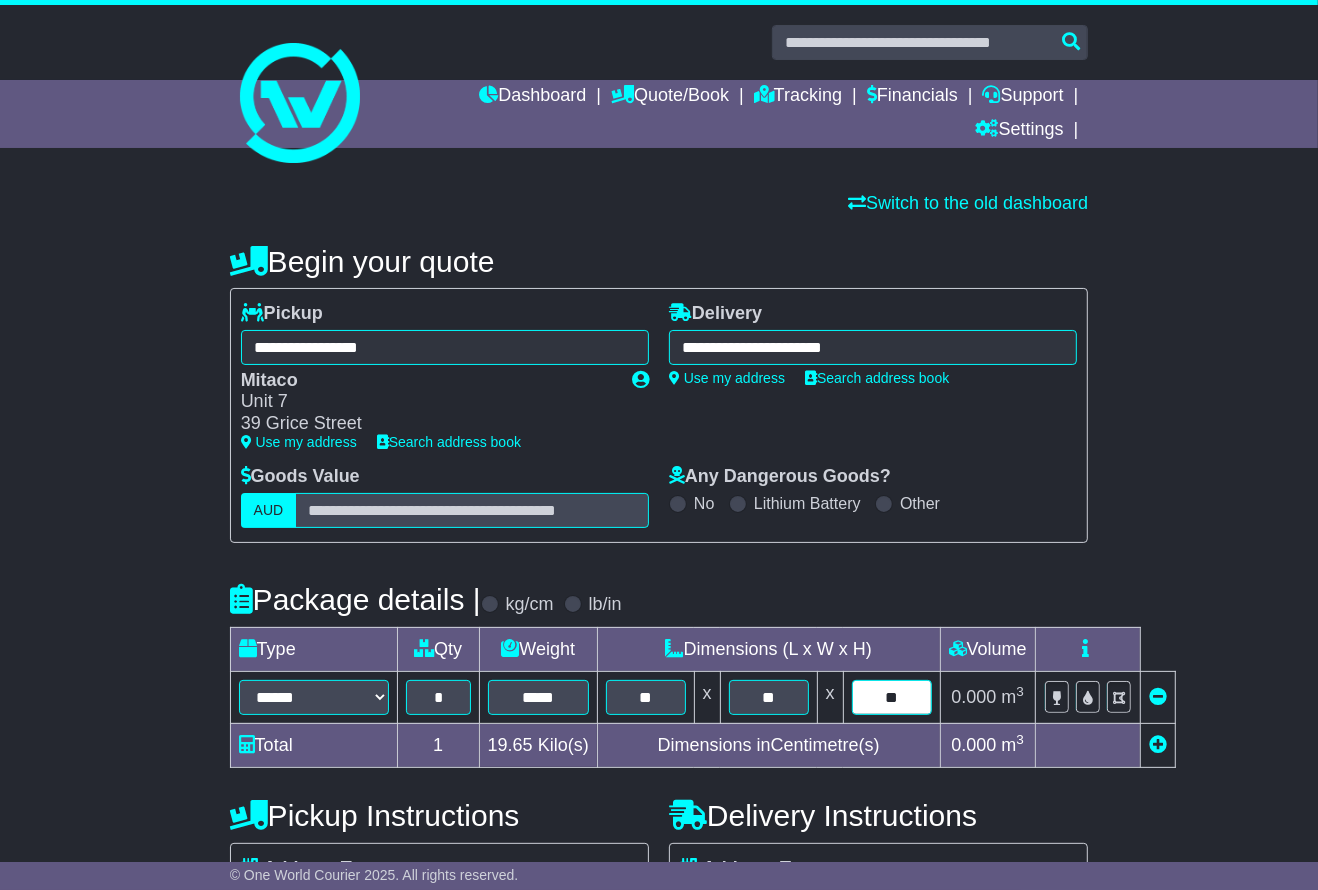 type on "**" 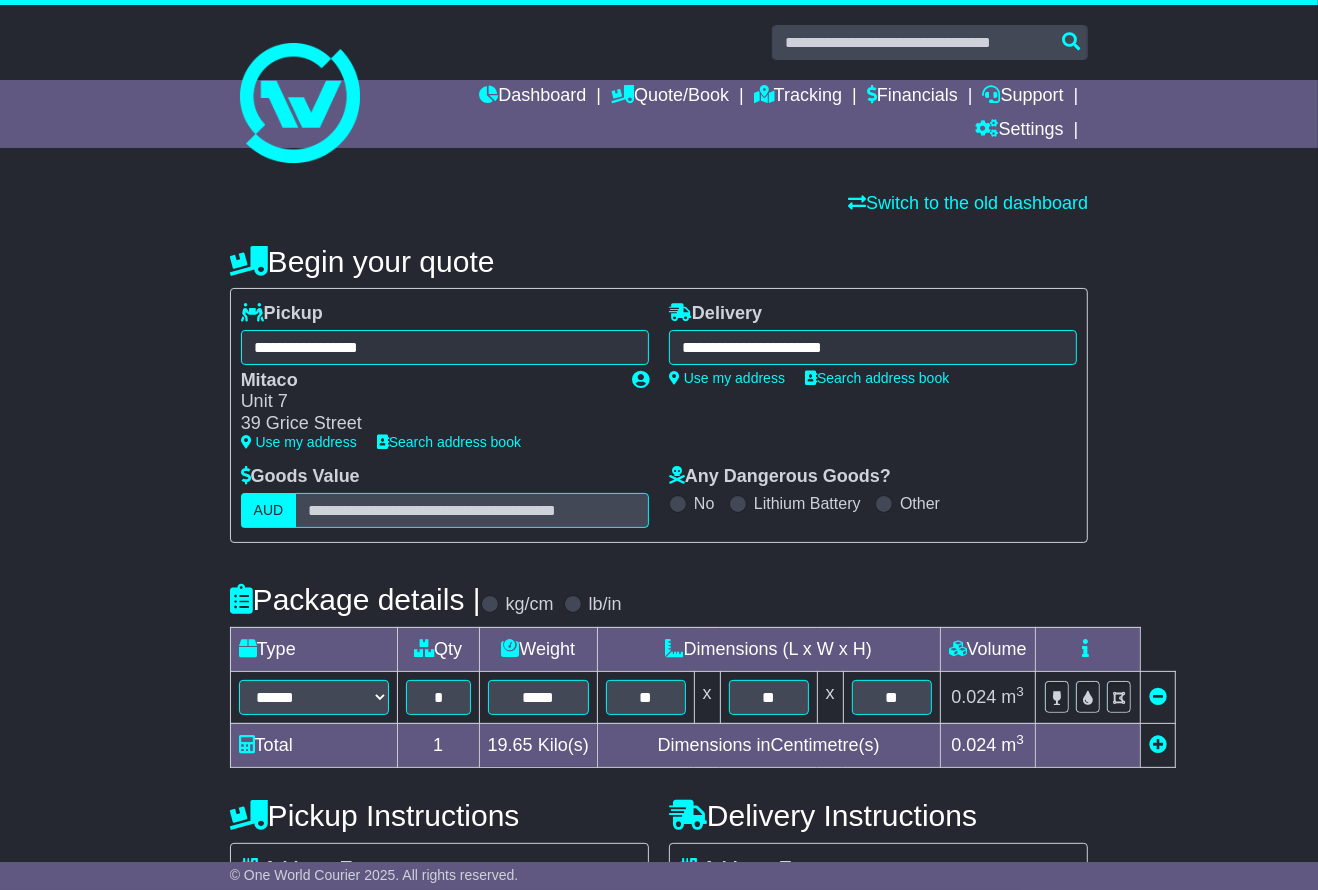 scroll, scrollTop: 279, scrollLeft: 0, axis: vertical 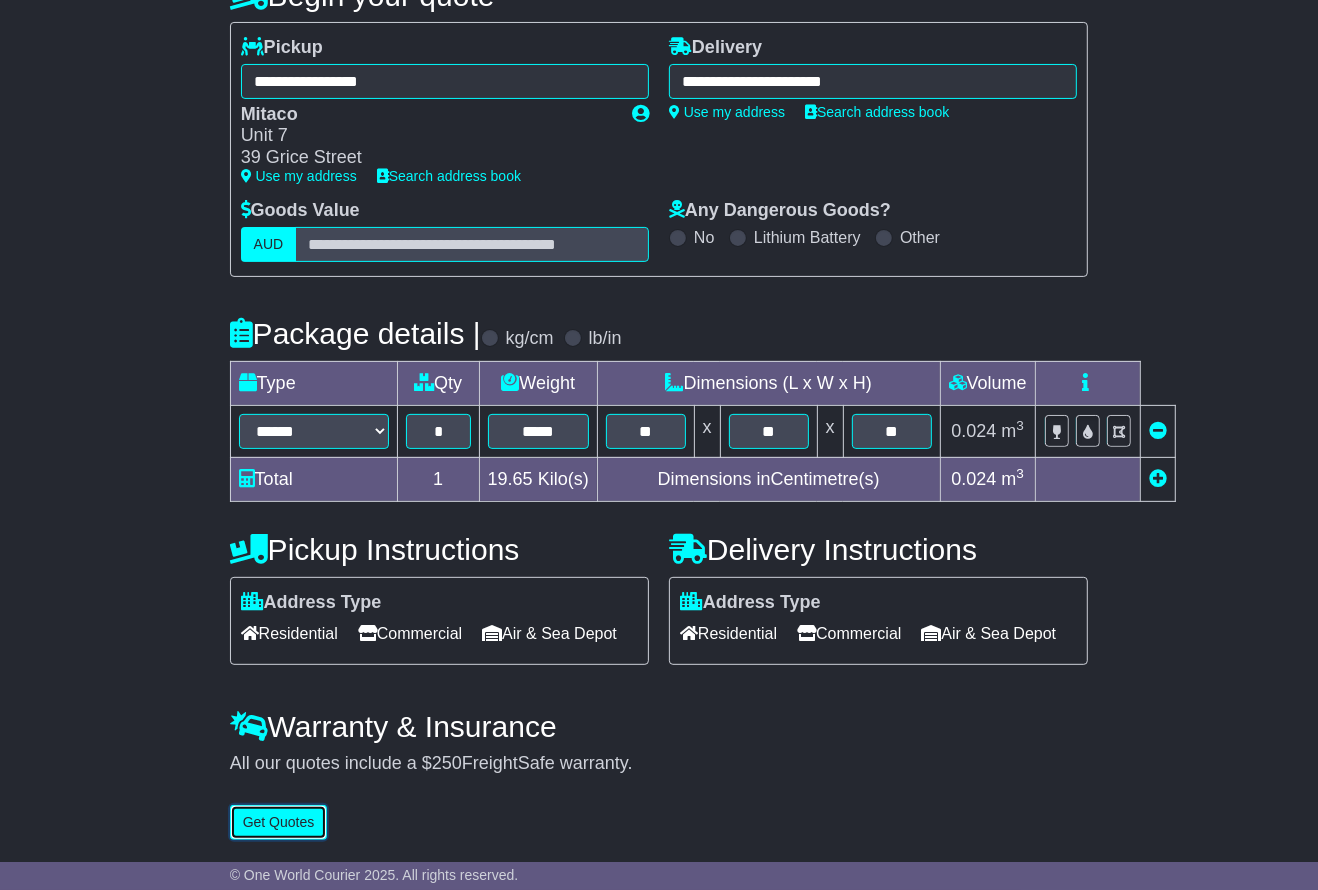type 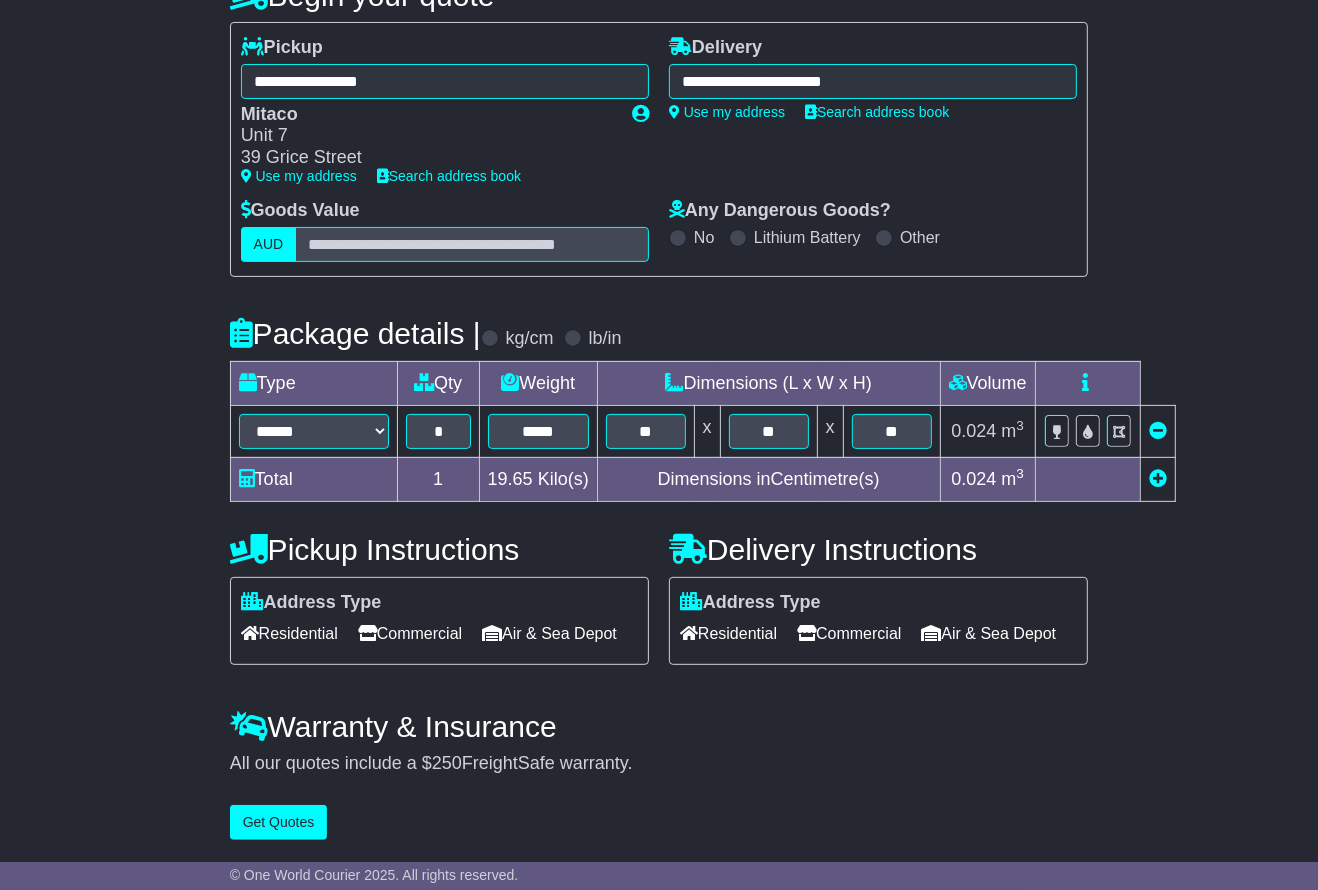 click on "Commercial" at bounding box center (849, 633) 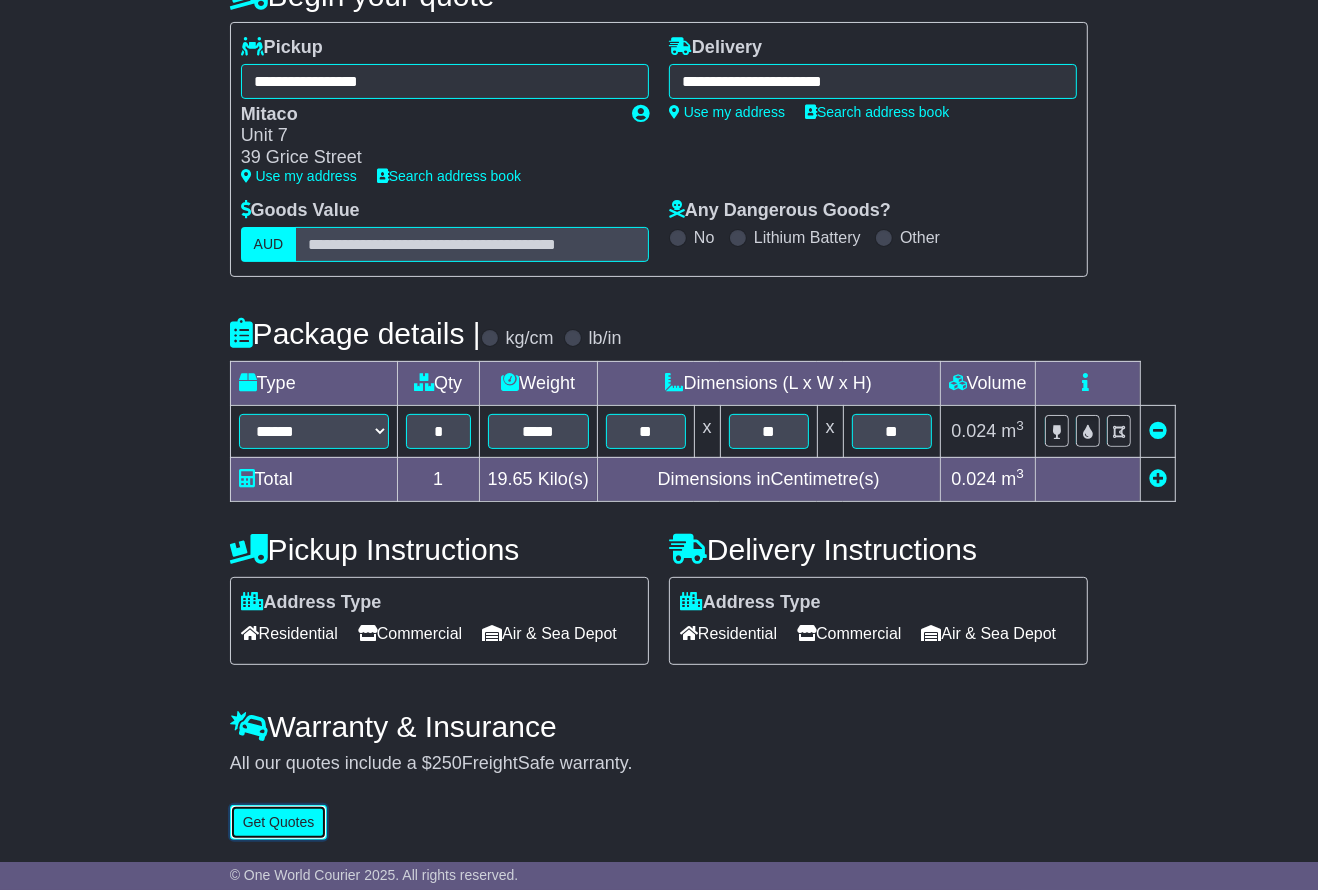 click on "Get Quotes" at bounding box center (279, 822) 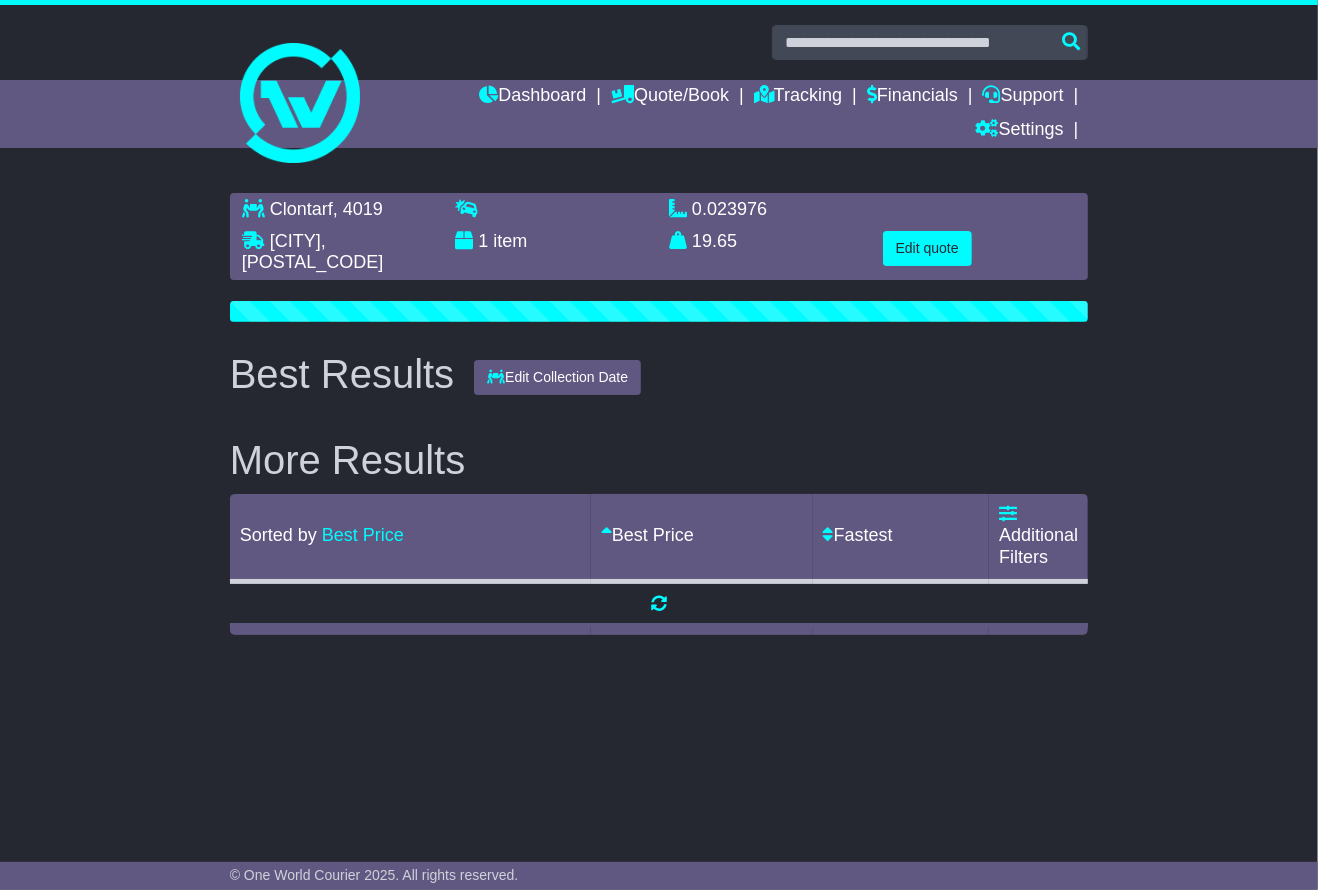 scroll, scrollTop: 0, scrollLeft: 0, axis: both 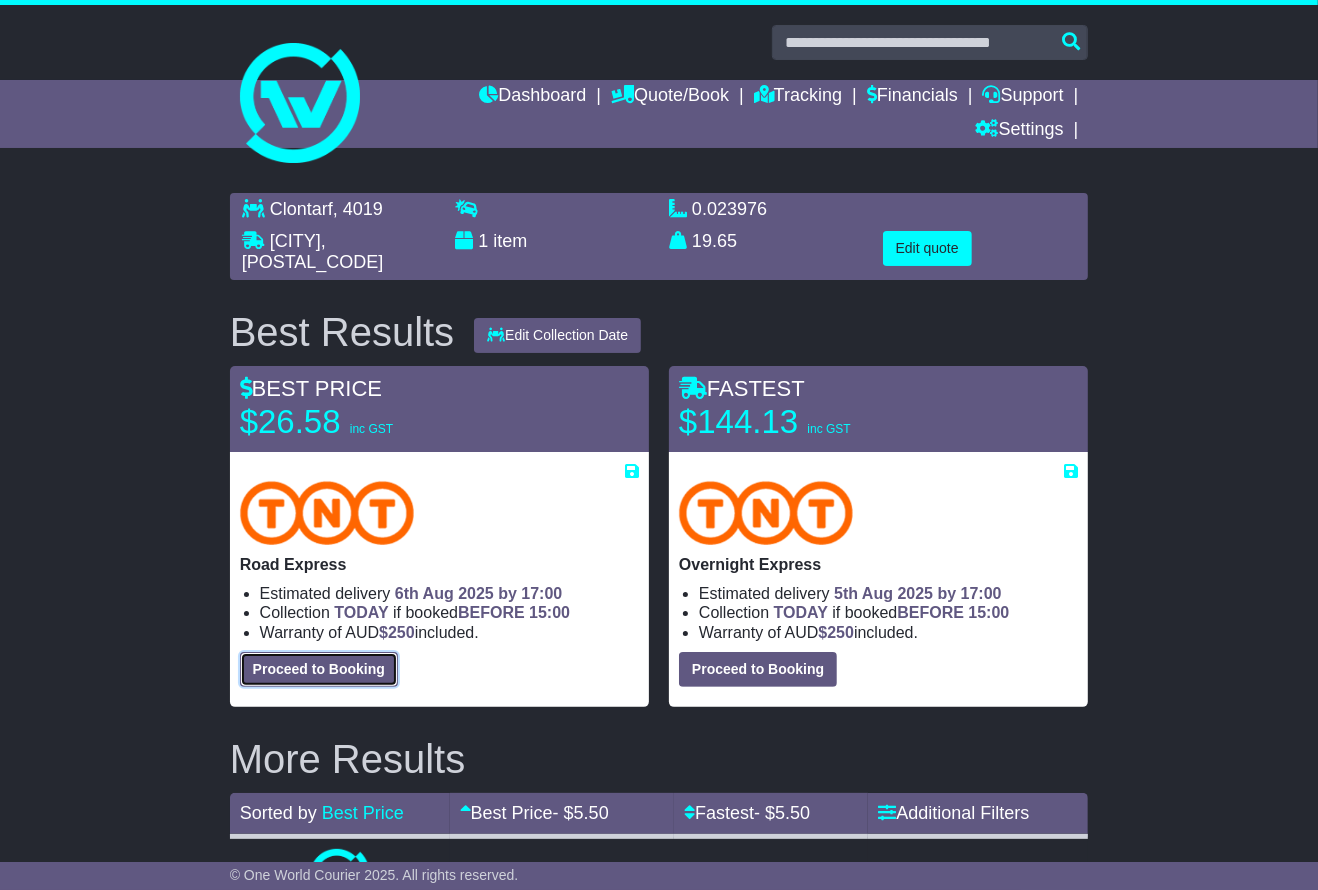 click on "Proceed to Booking" at bounding box center (319, 669) 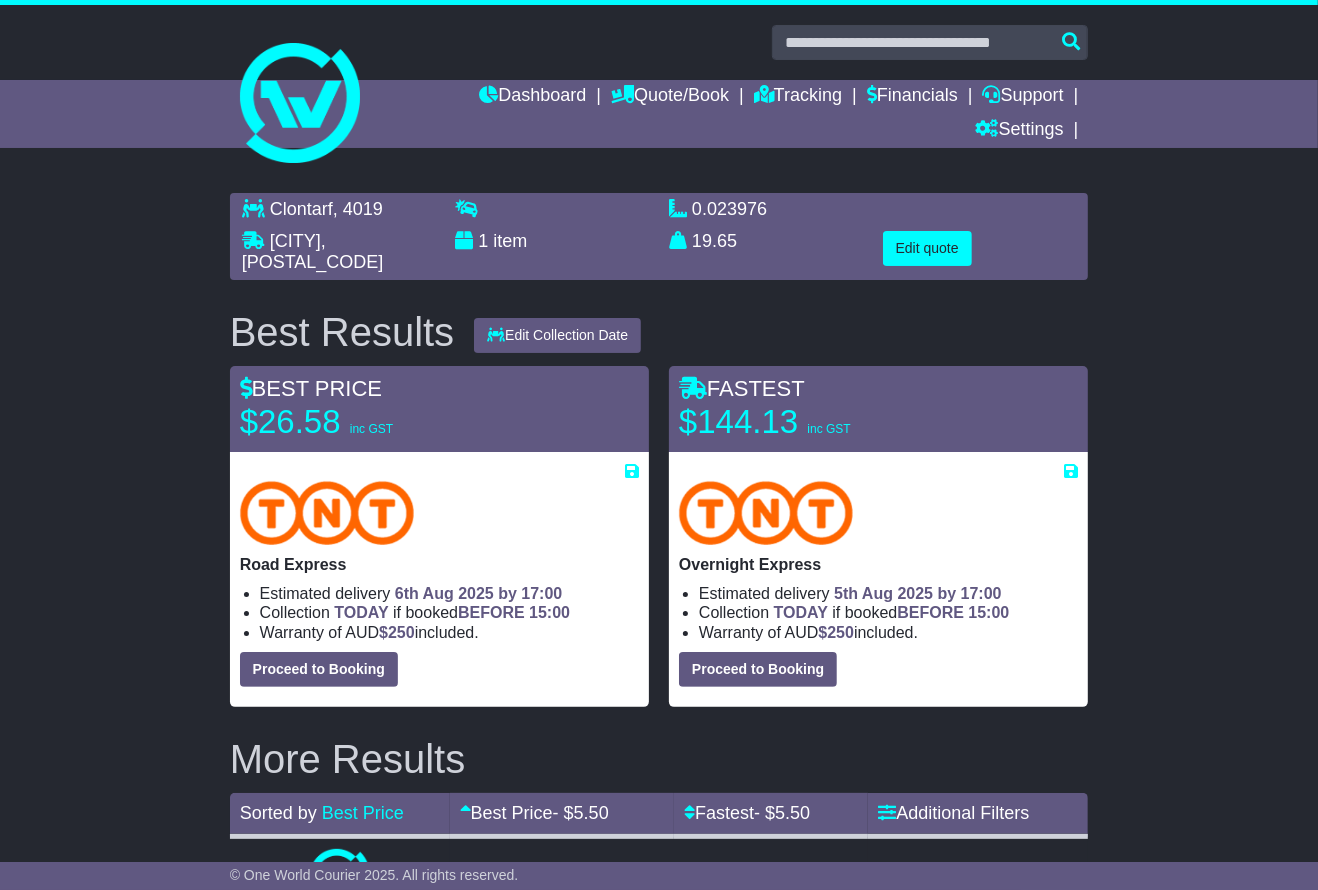 select on "****" 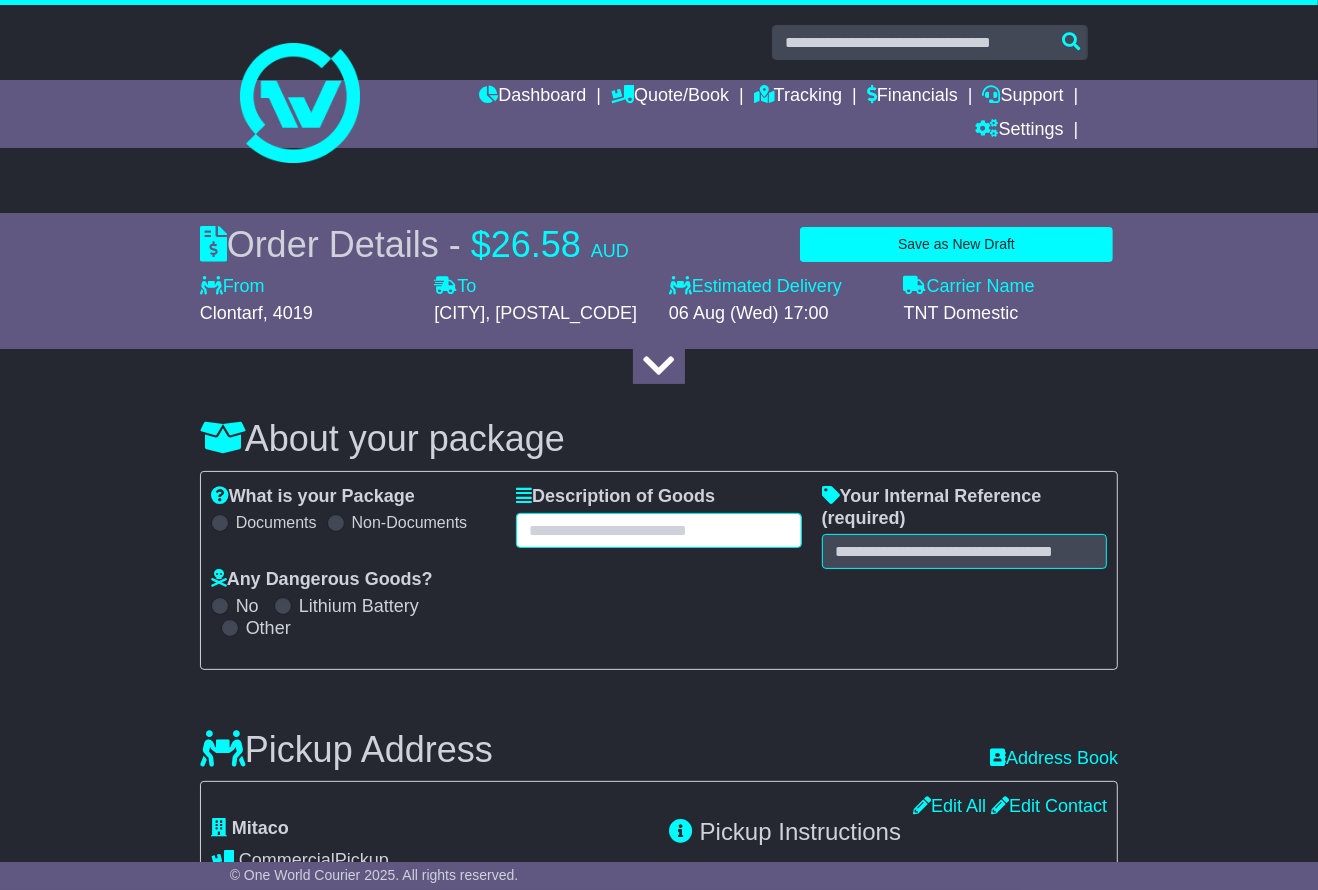 click at bounding box center [659, 530] 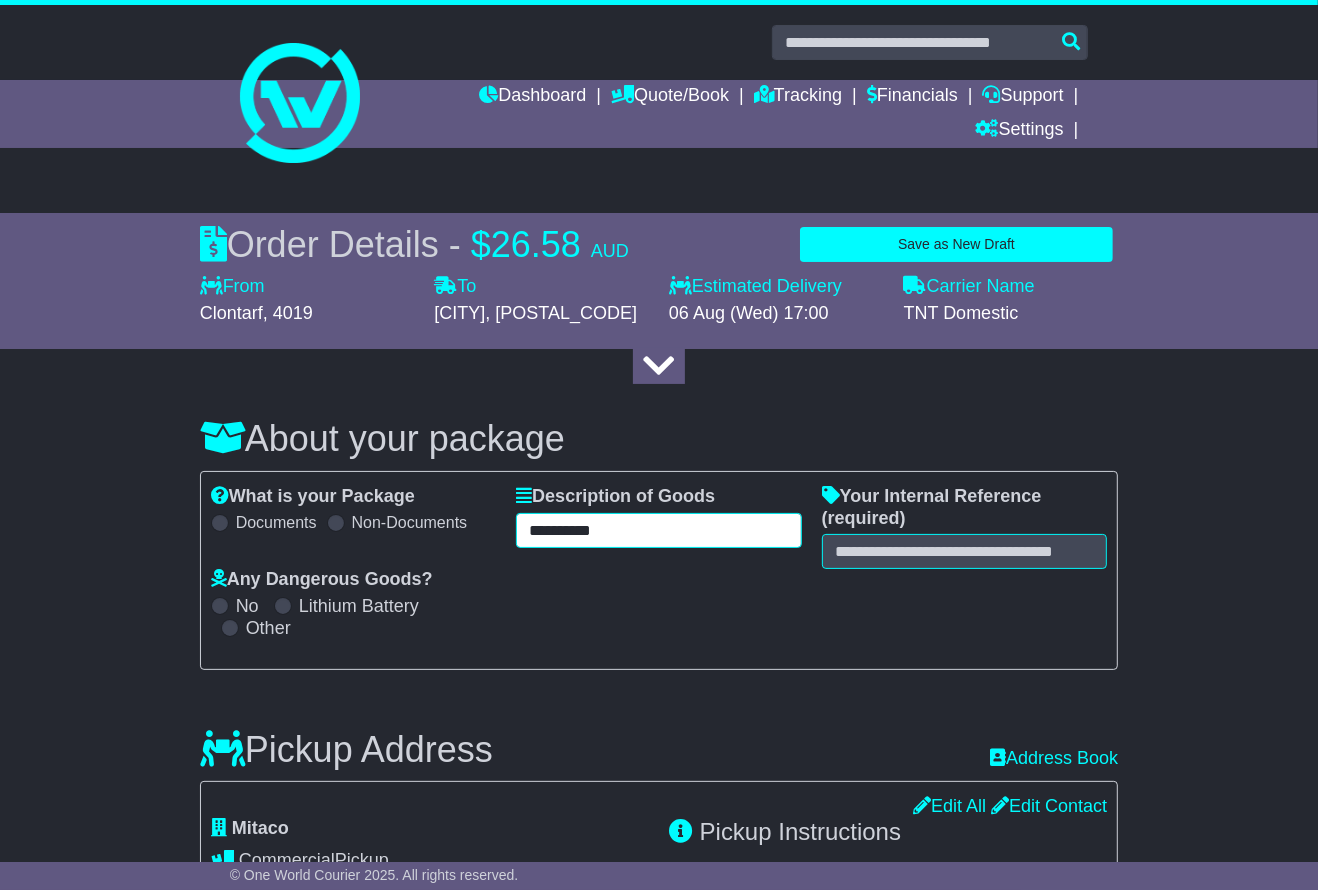 type on "**********" 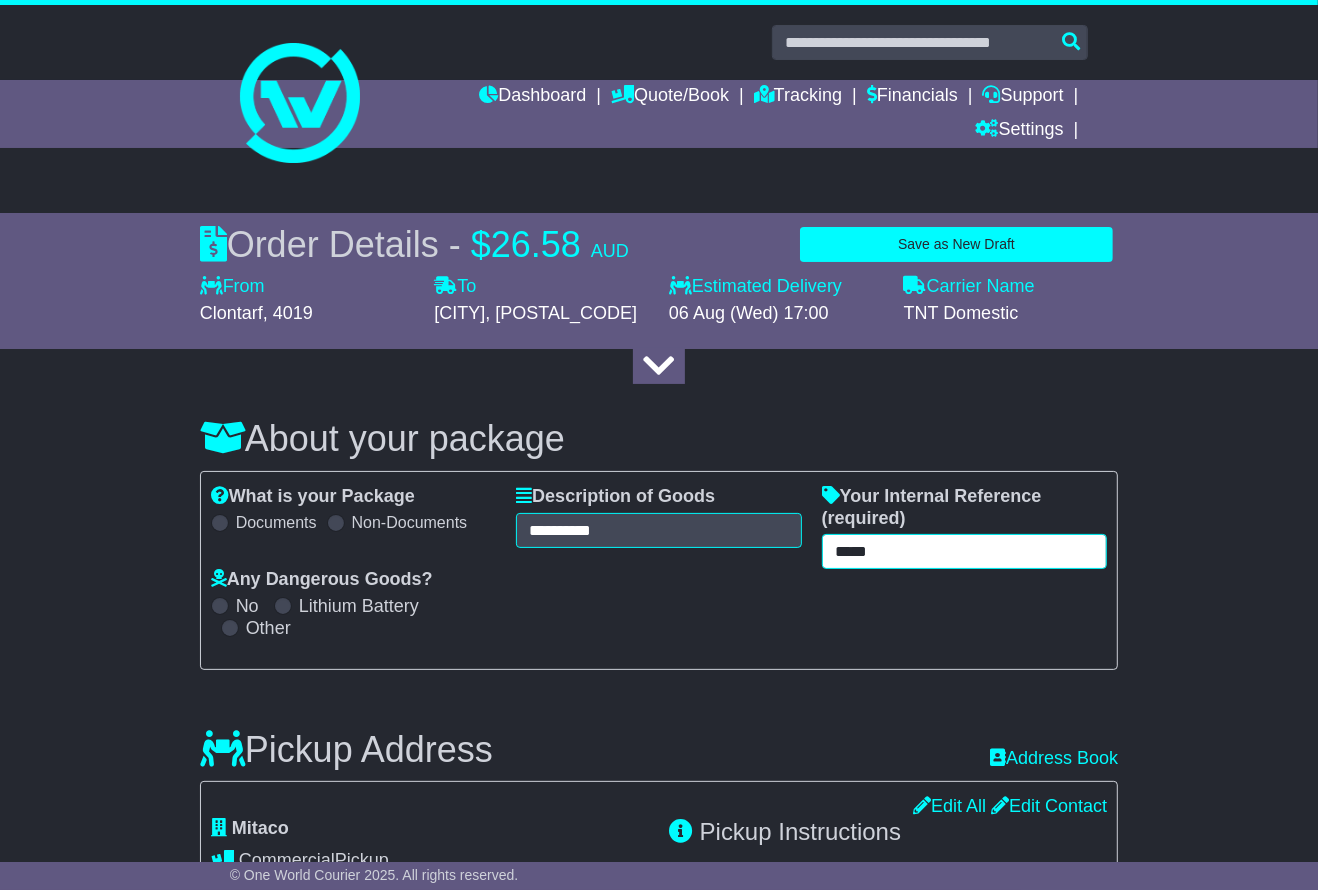 type on "*****" 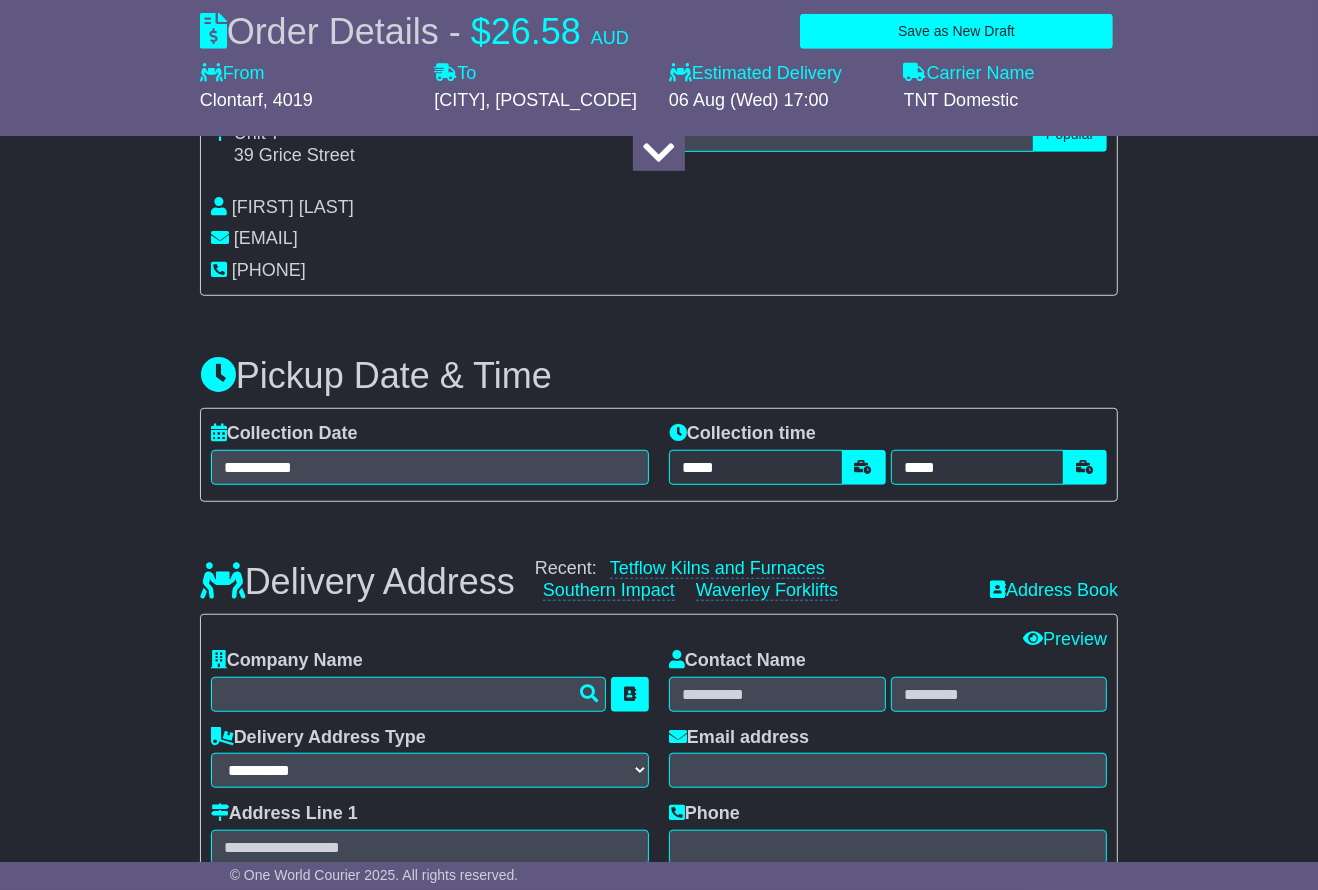 scroll, scrollTop: 1000, scrollLeft: 0, axis: vertical 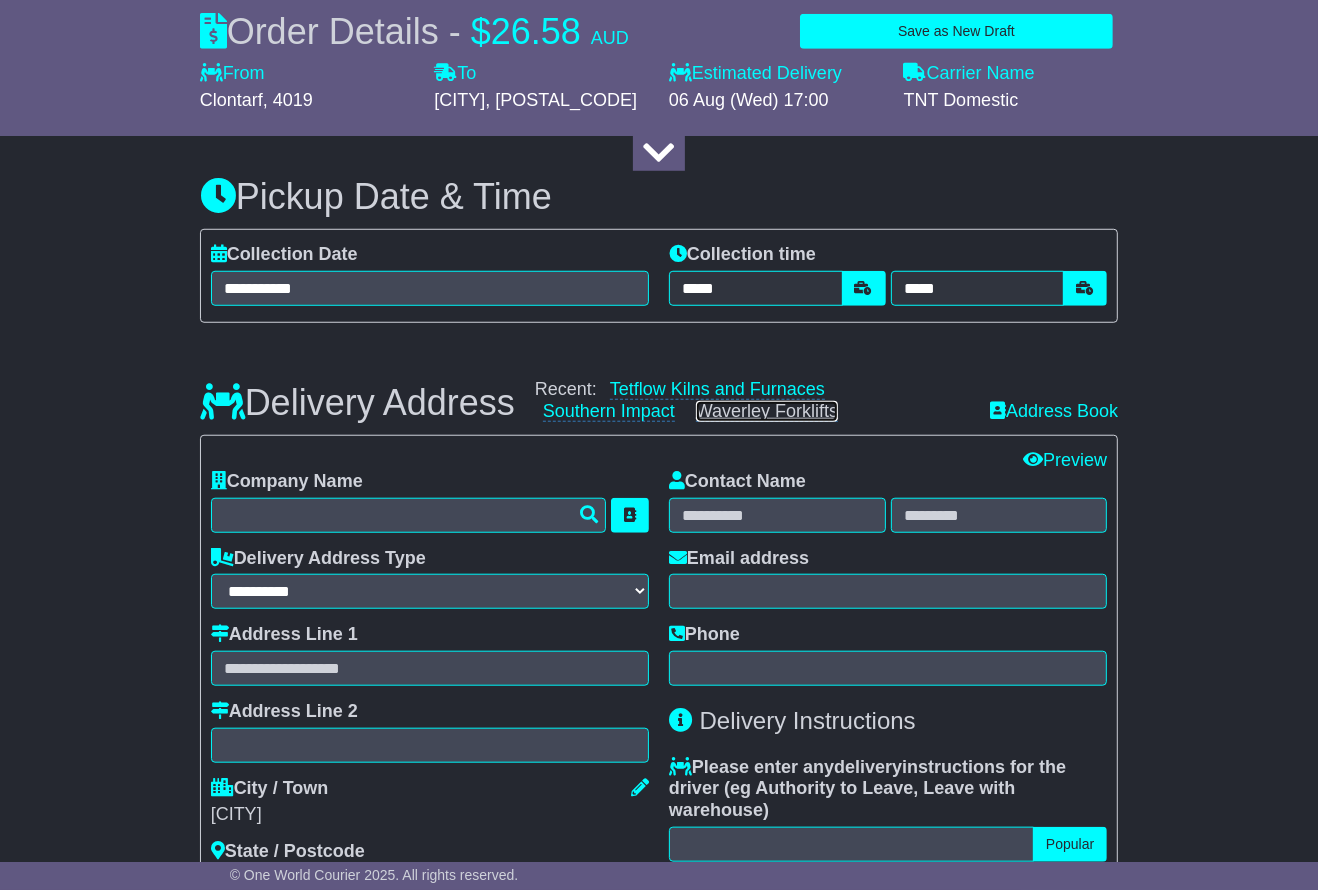click on "Waverley Forklifts" at bounding box center (767, 411) 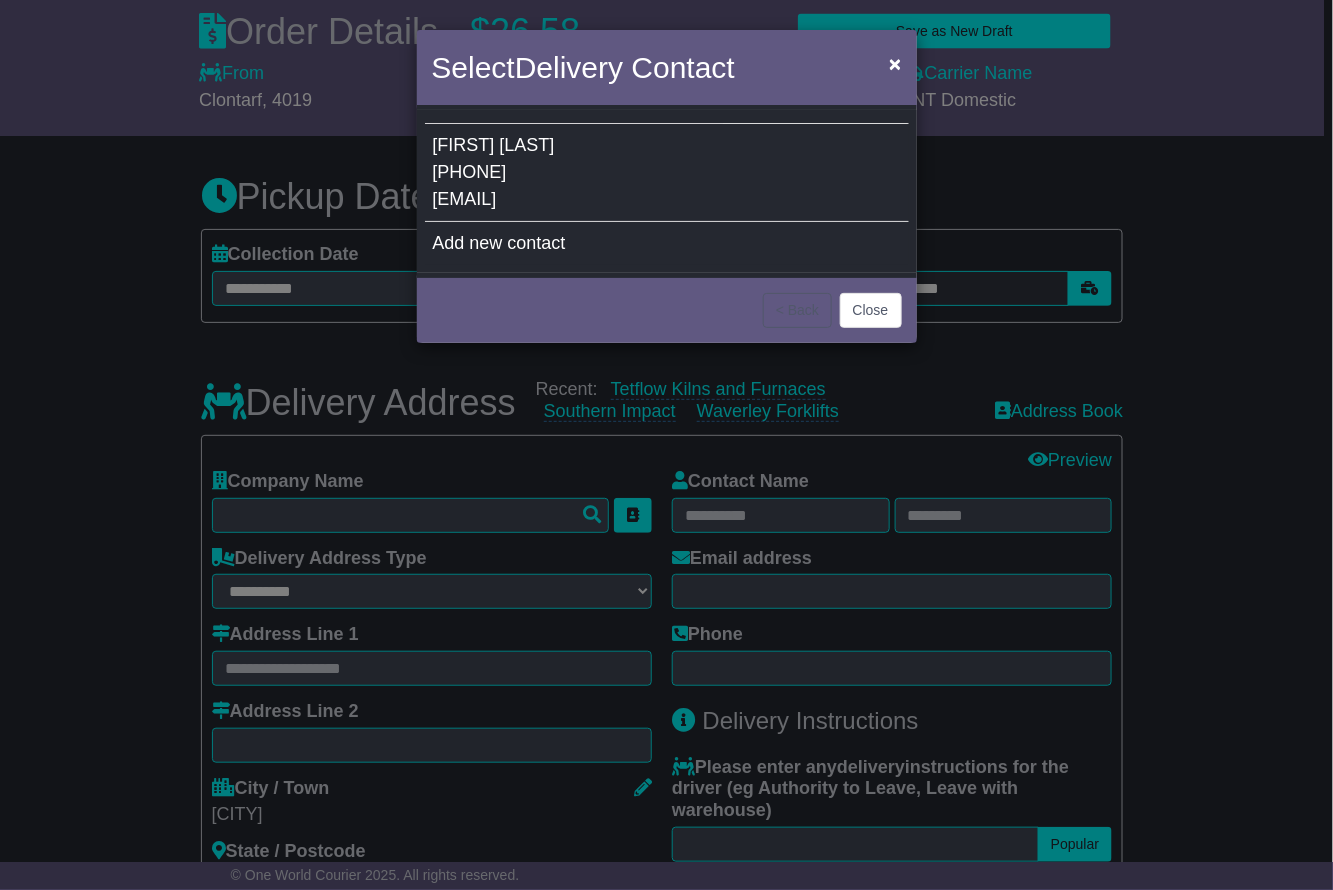 click on "0419 002 449" at bounding box center [470, 172] 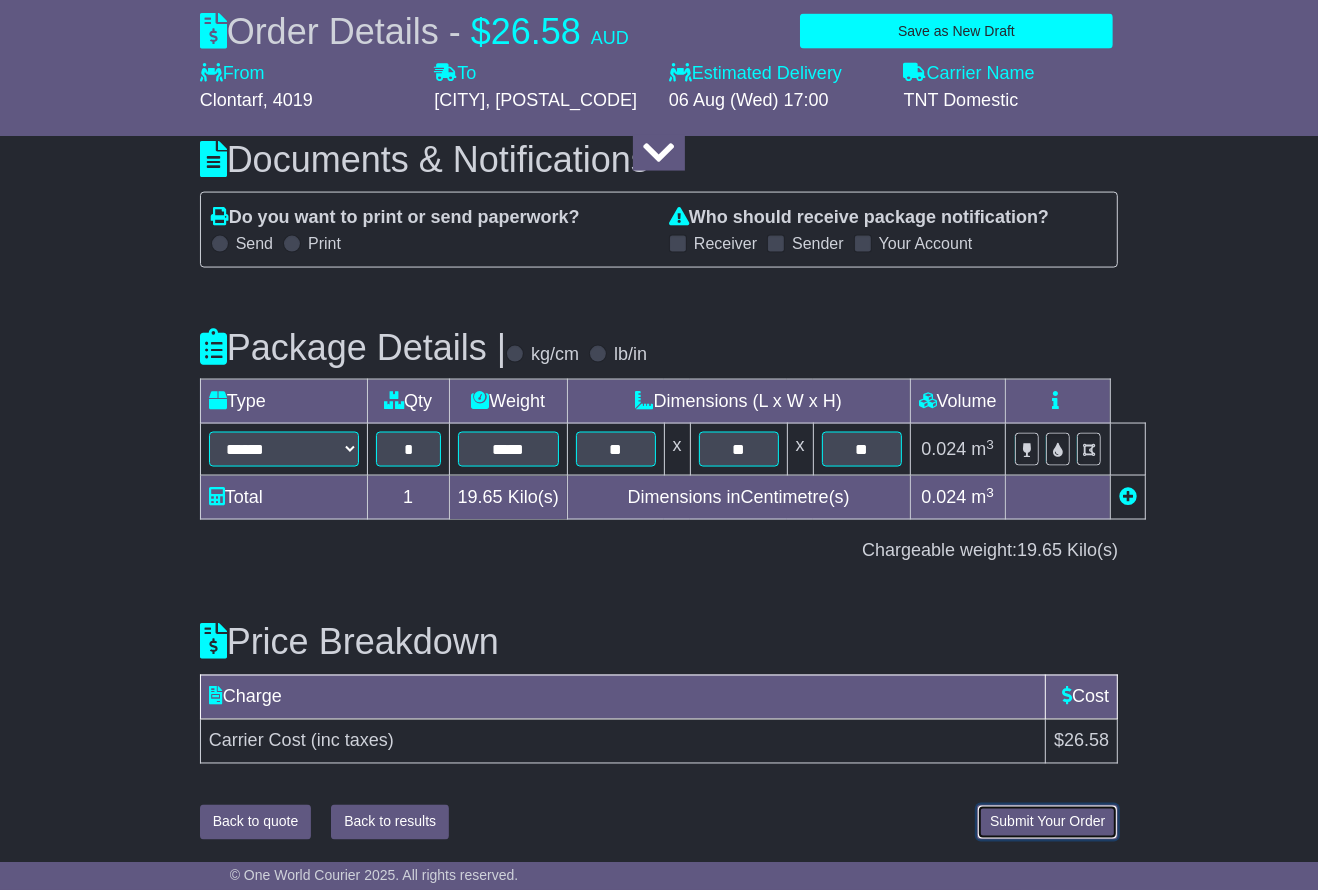 click on "Submit Your Order" at bounding box center [1047, 822] 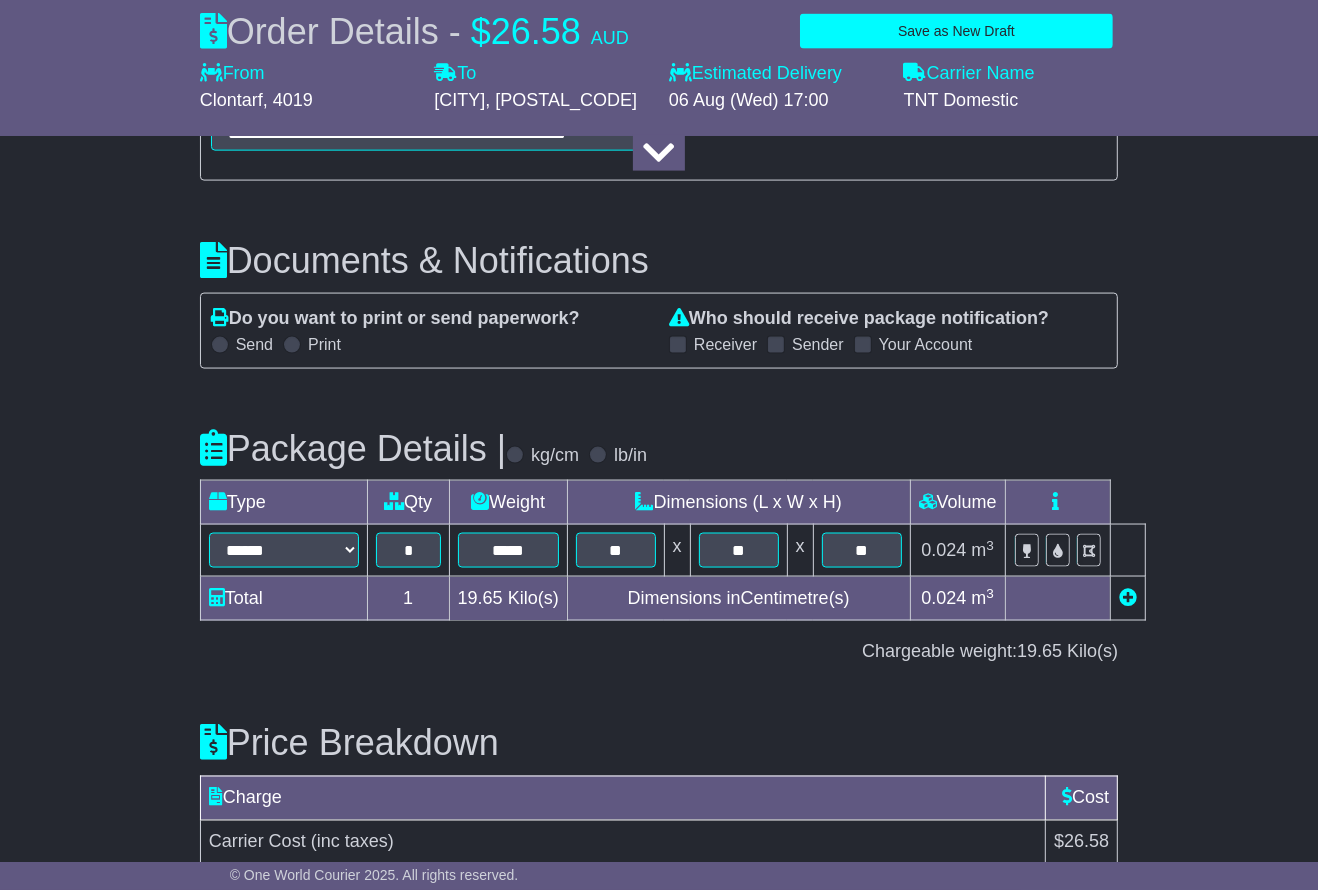 scroll, scrollTop: 2120, scrollLeft: 0, axis: vertical 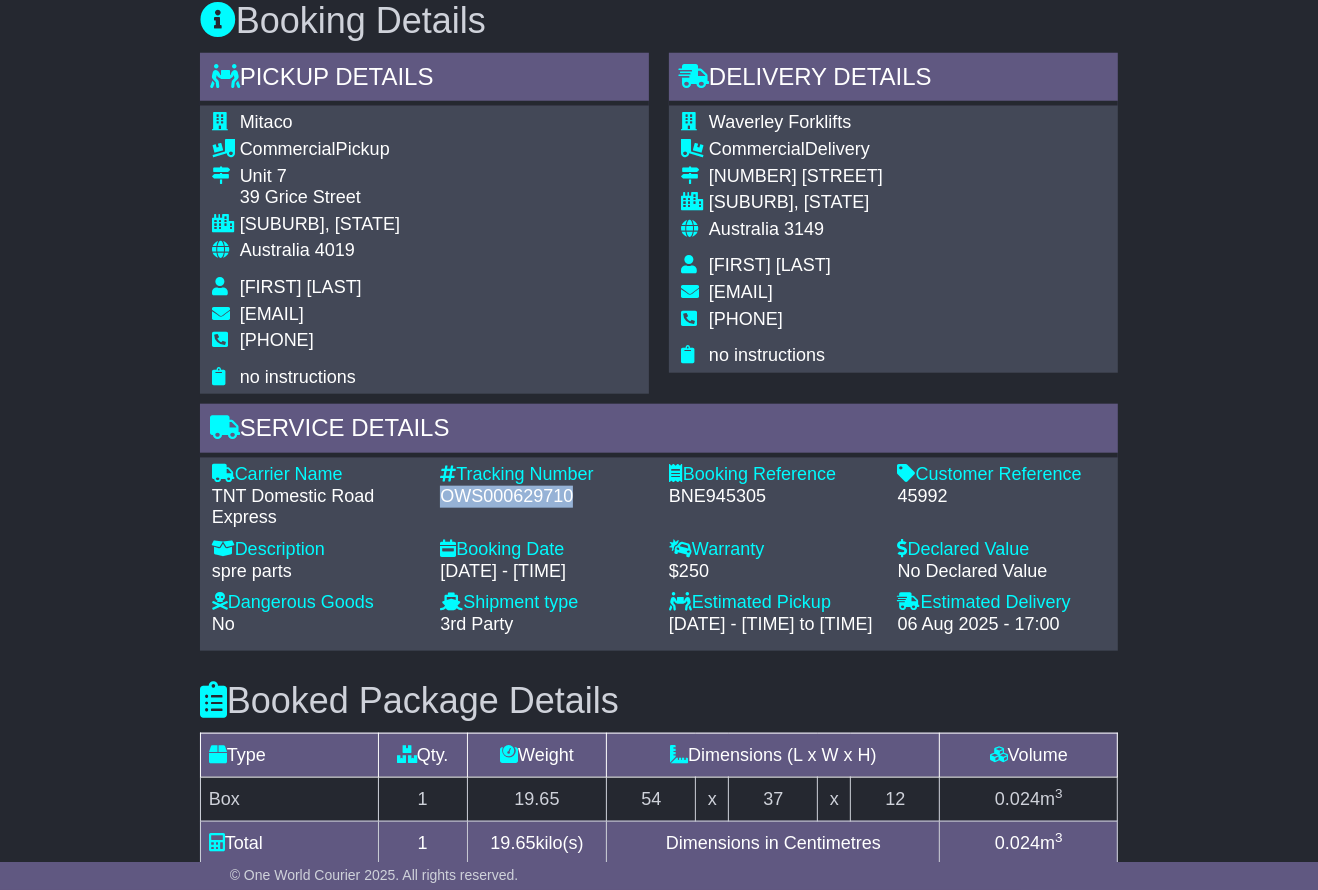 drag, startPoint x: 577, startPoint y: 489, endPoint x: 441, endPoint y: 492, distance: 136.03308 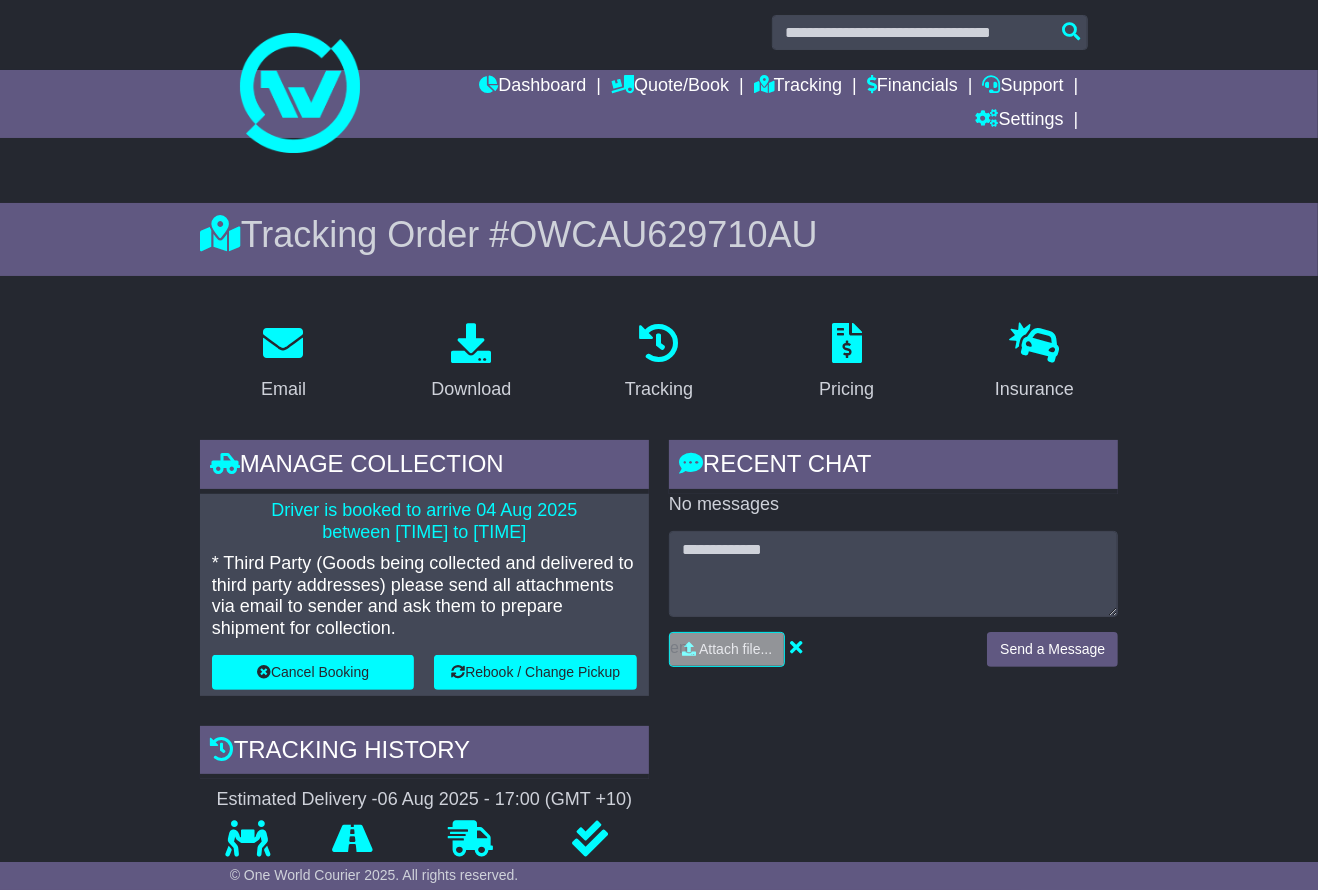 scroll, scrollTop: 0, scrollLeft: 0, axis: both 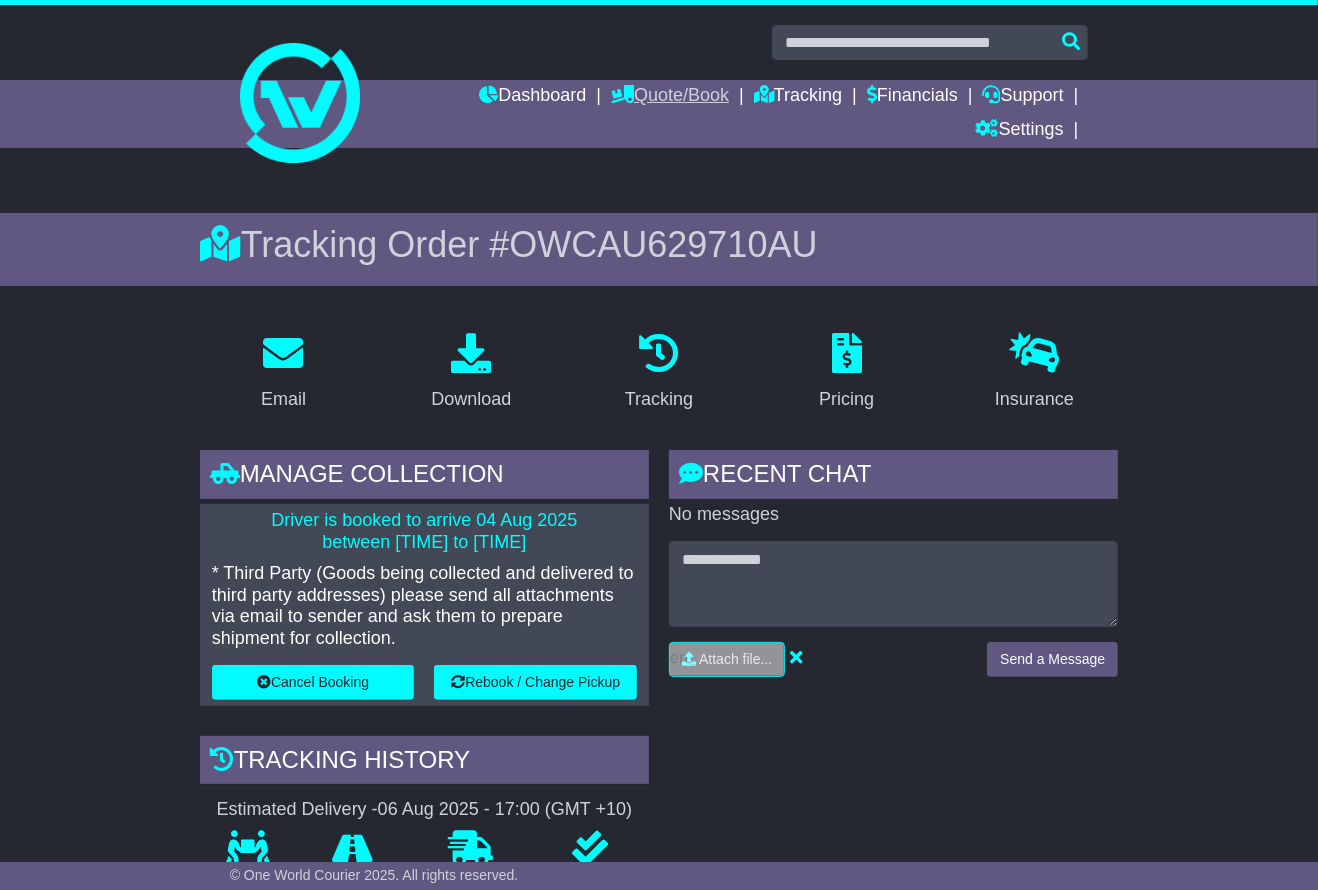 click on "Quote/Book" at bounding box center (670, 97) 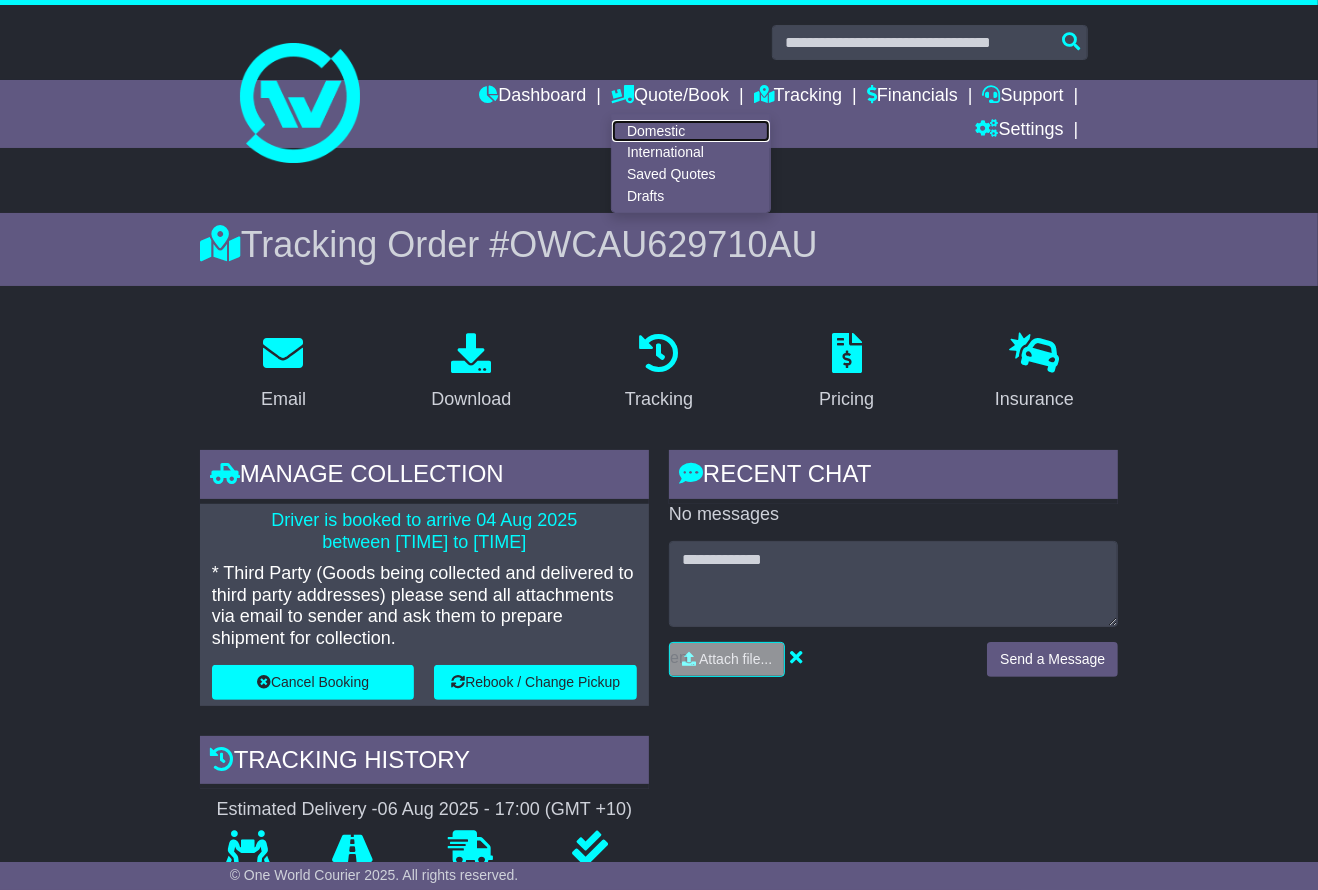 click on "Domestic" at bounding box center (691, 131) 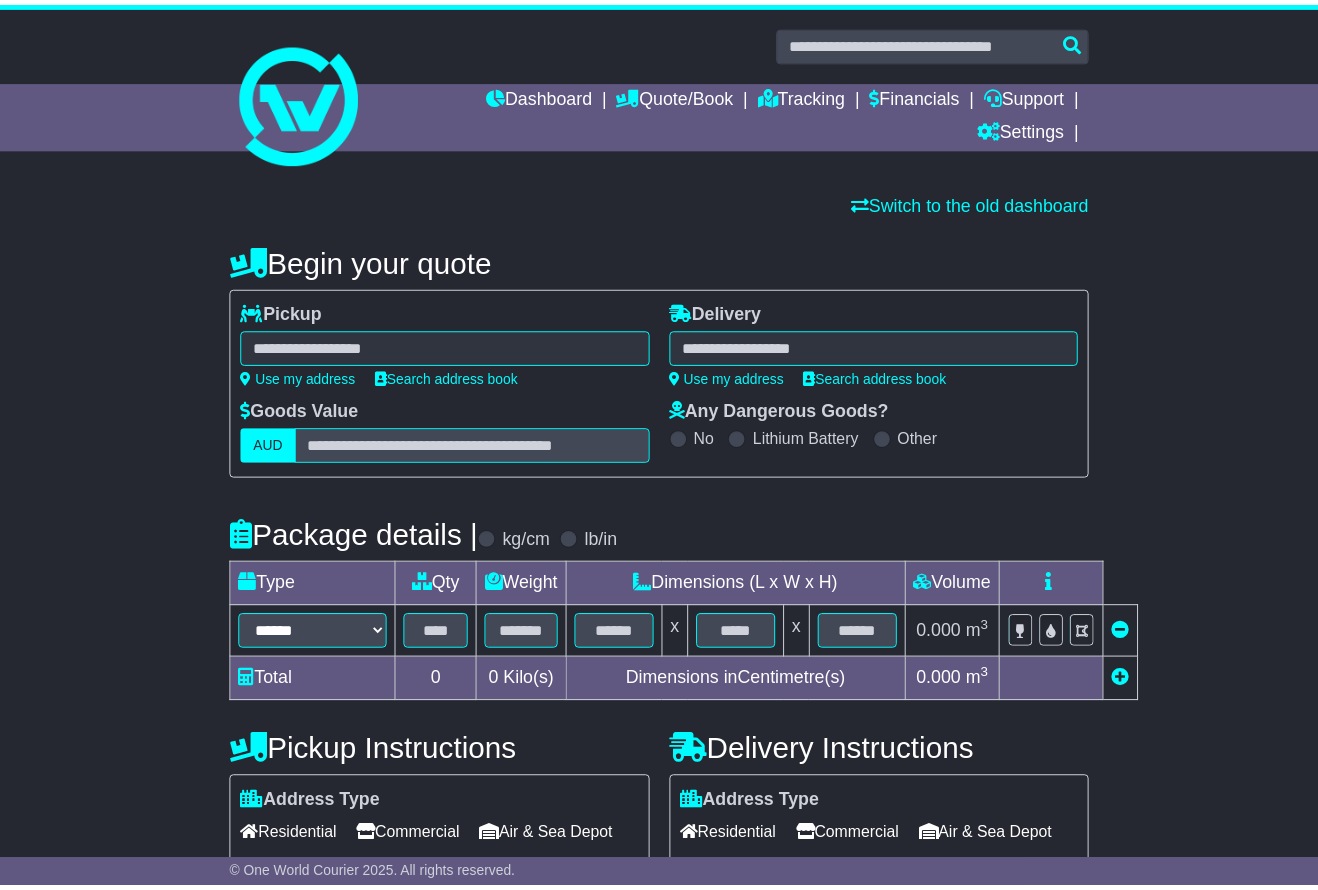 scroll, scrollTop: 0, scrollLeft: 0, axis: both 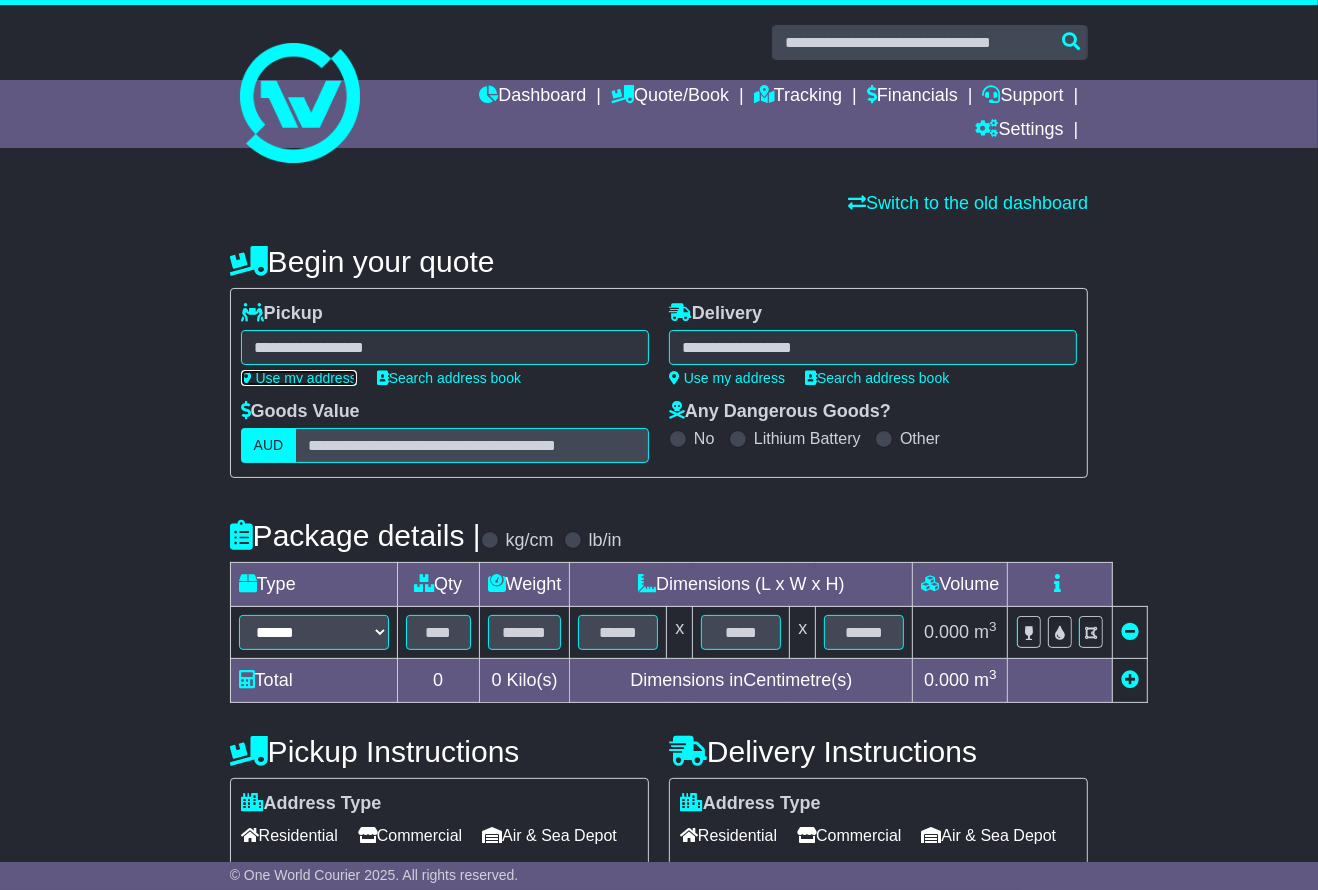click on "Use my address" at bounding box center (299, 378) 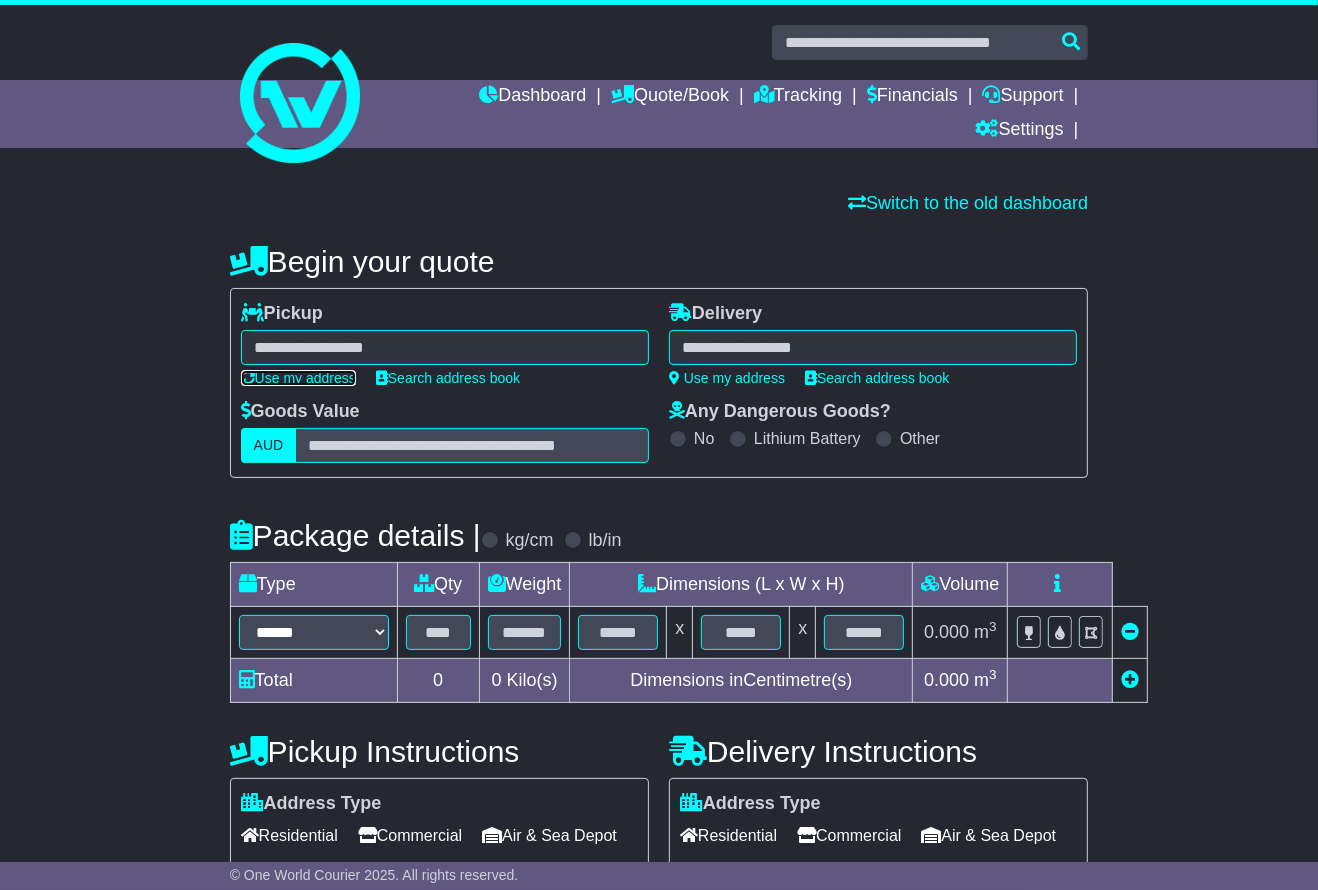 type on "**********" 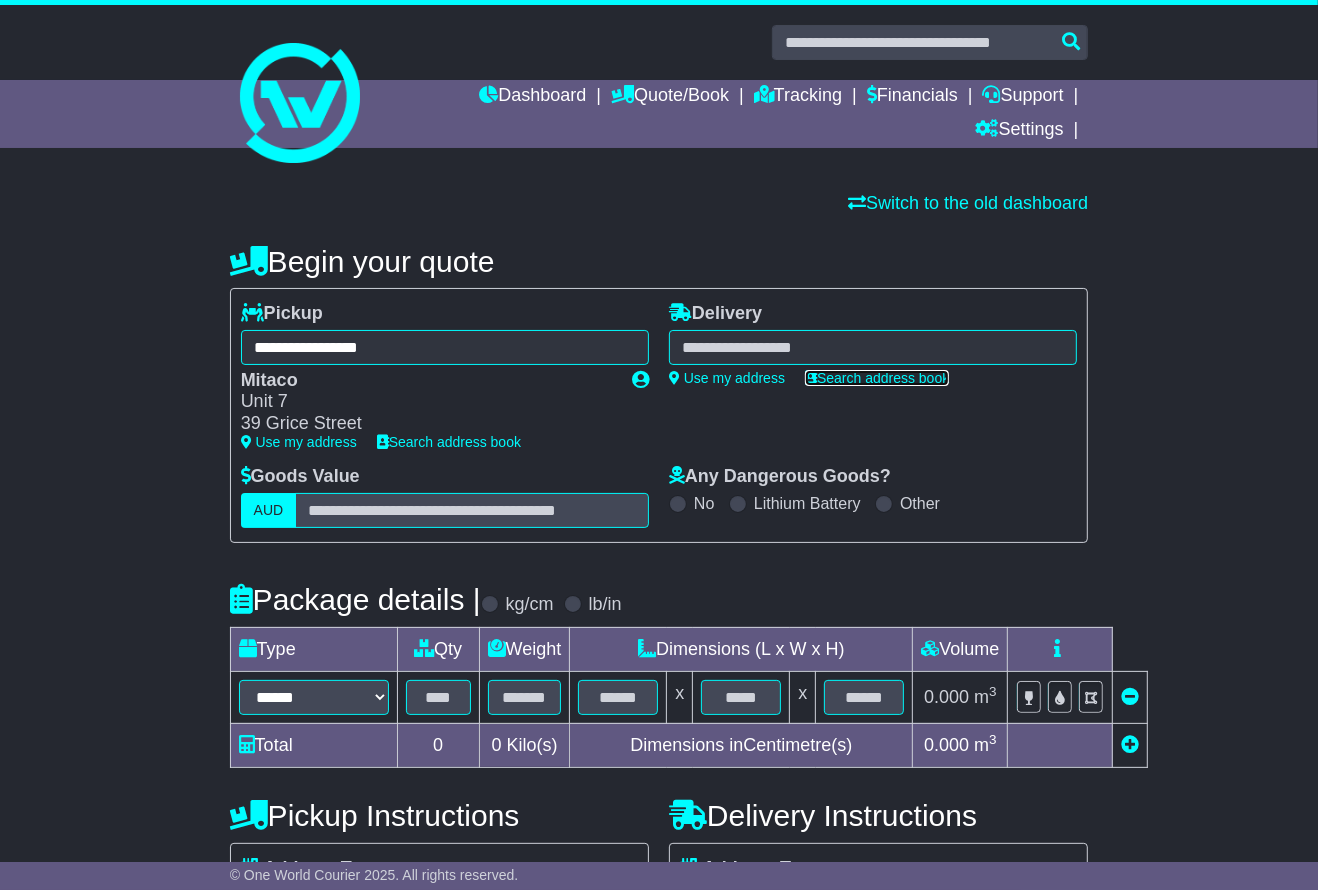 click on "Search address book" at bounding box center [877, 378] 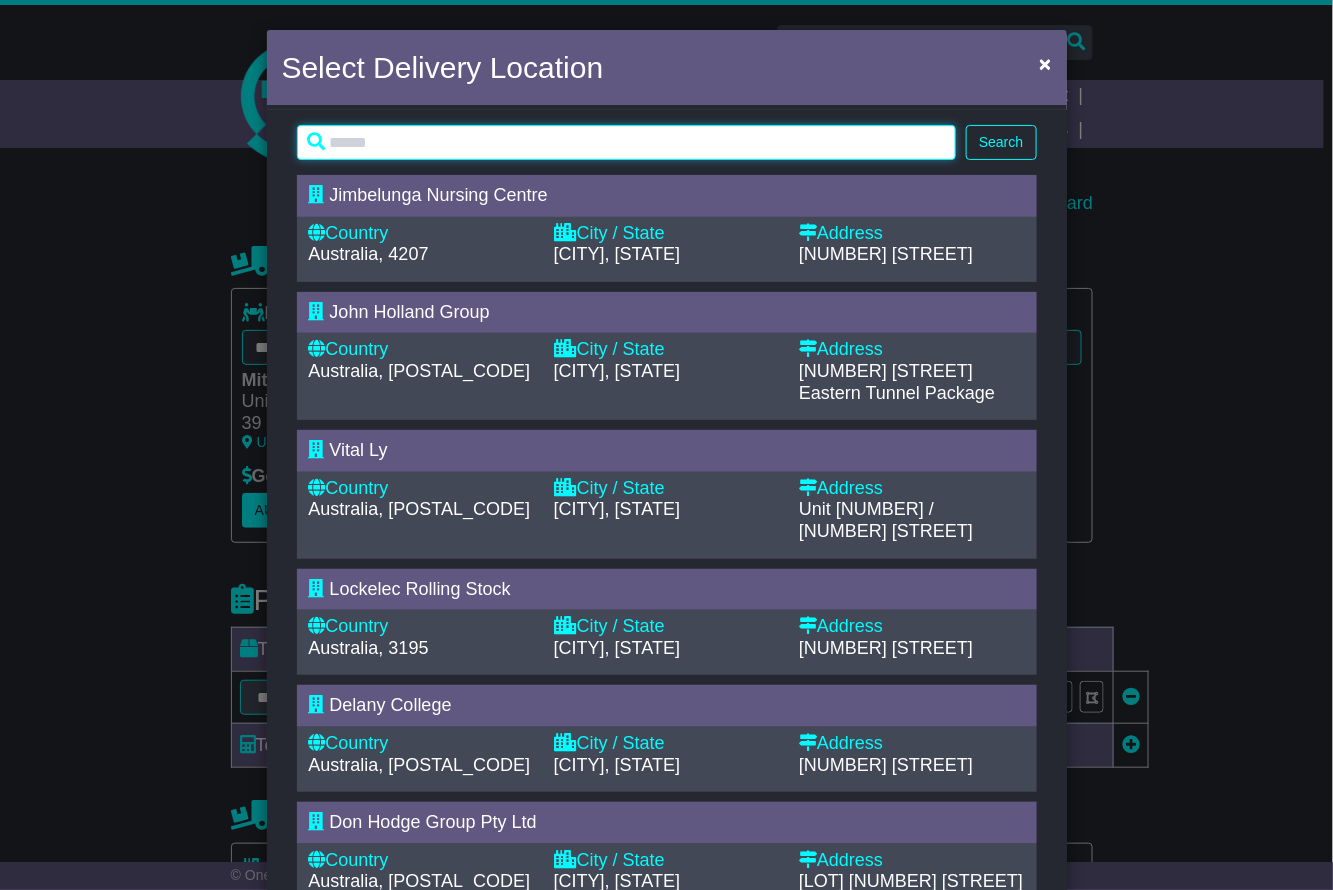 click at bounding box center (627, 142) 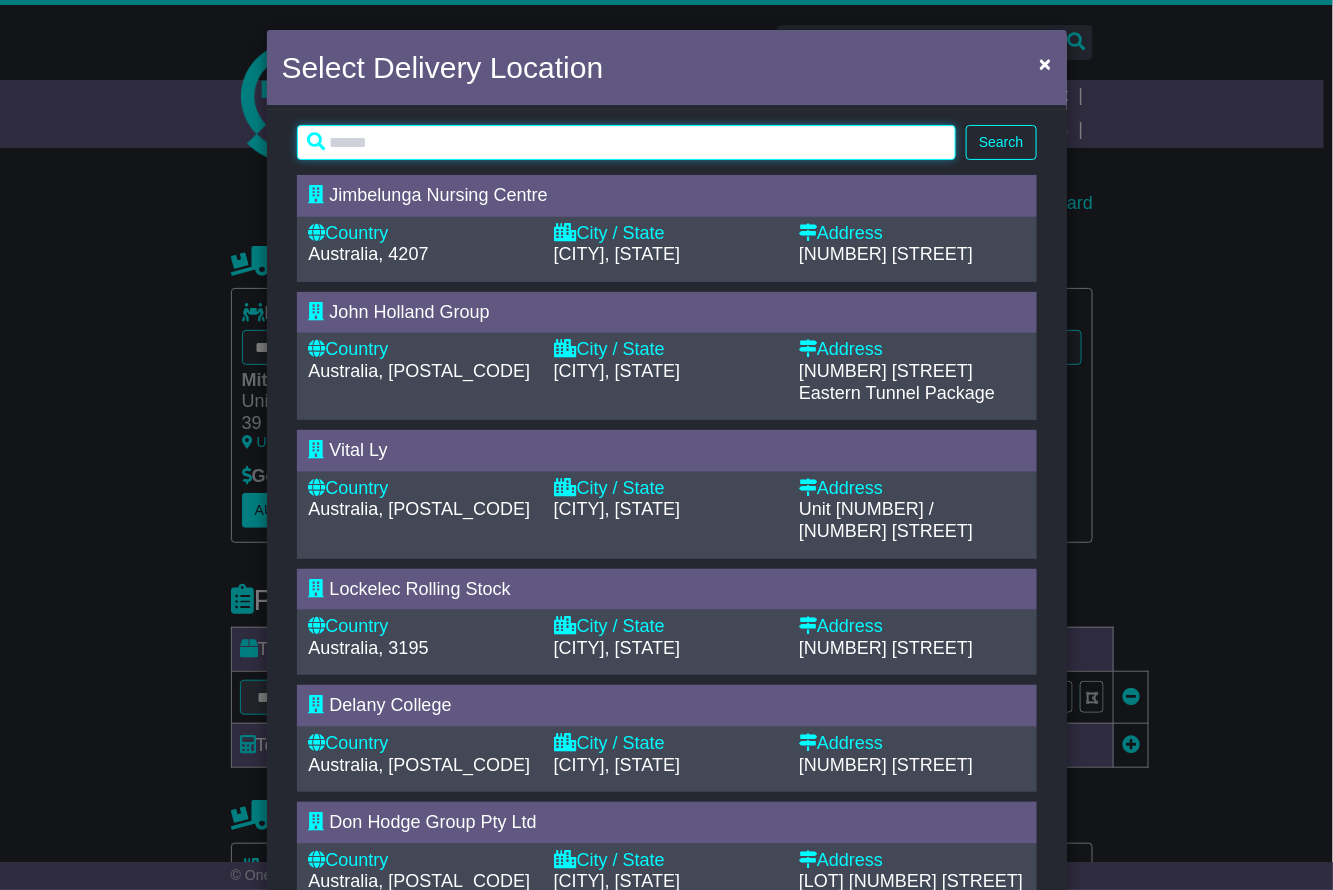 paste on "**********" 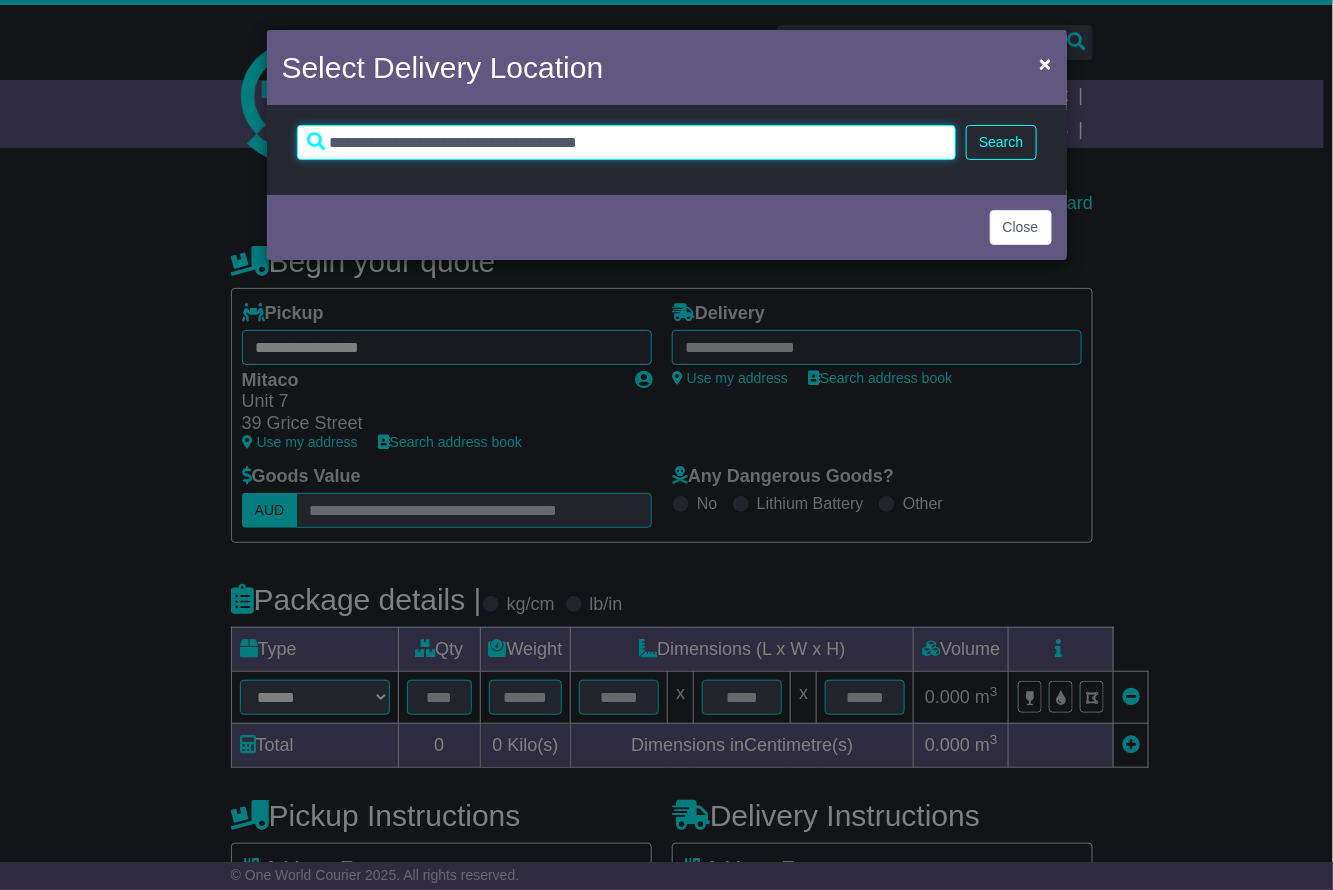 click on "**********" at bounding box center [627, 142] 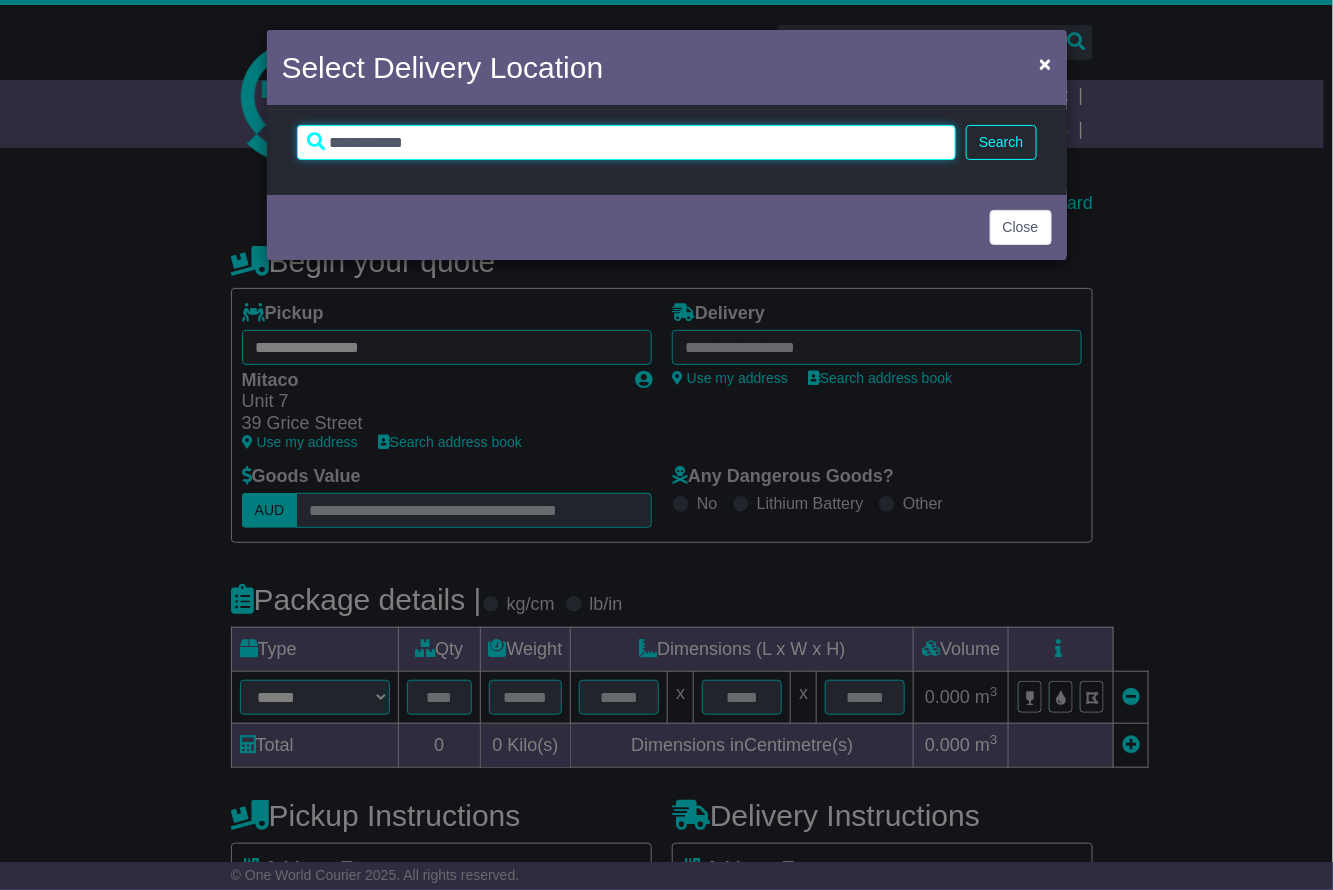 type on "**********" 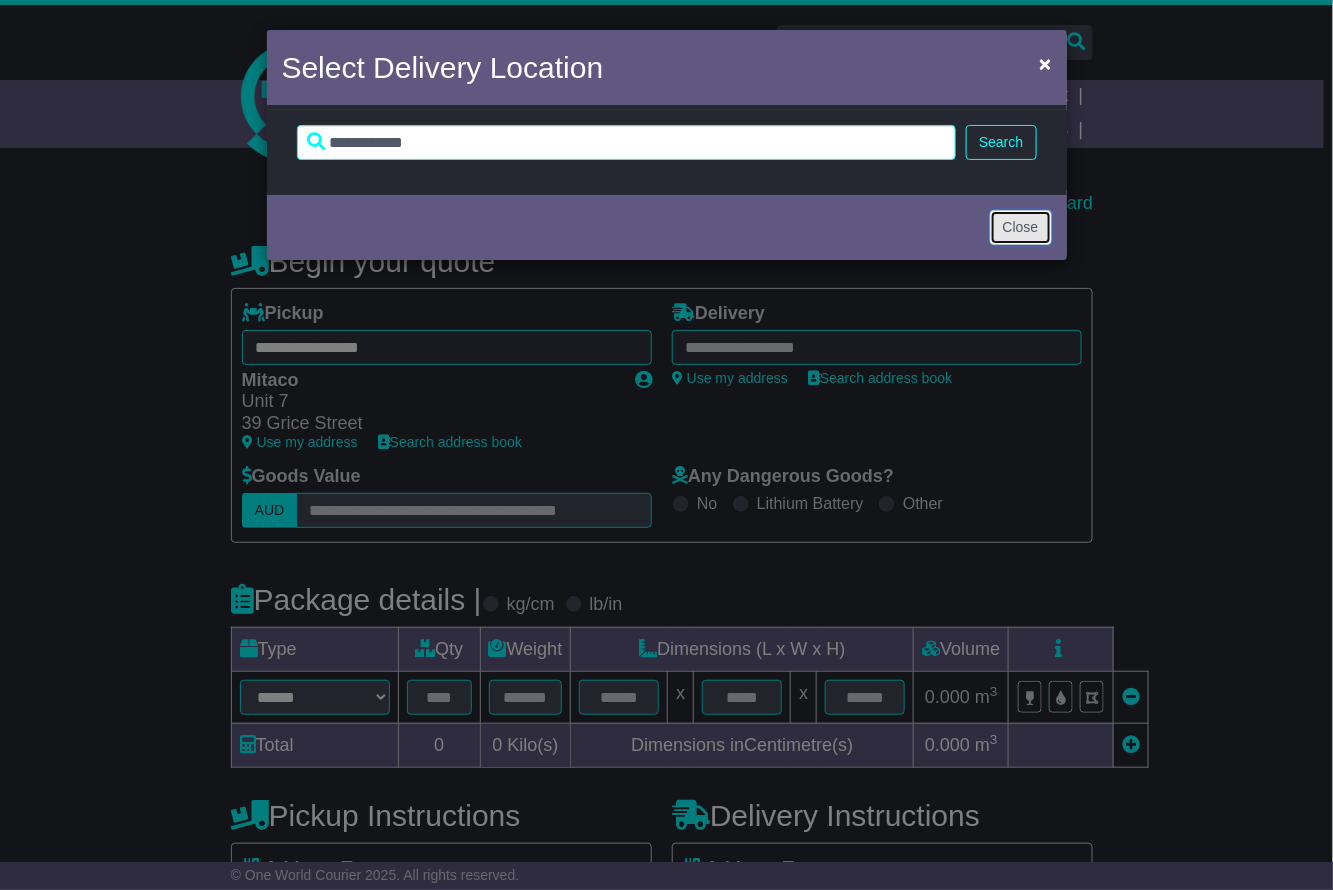 click on "Close" at bounding box center [1021, 227] 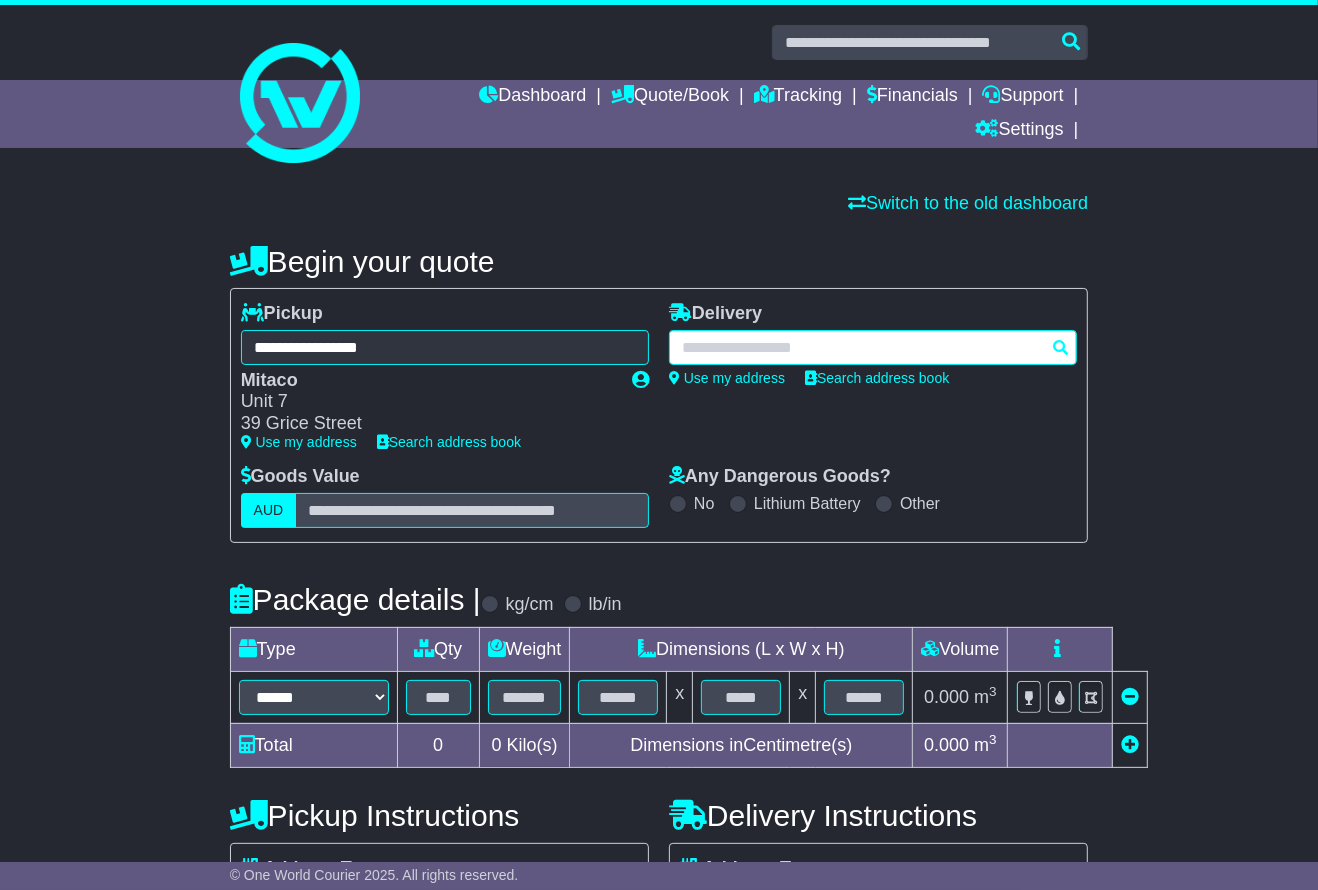 click at bounding box center [873, 347] 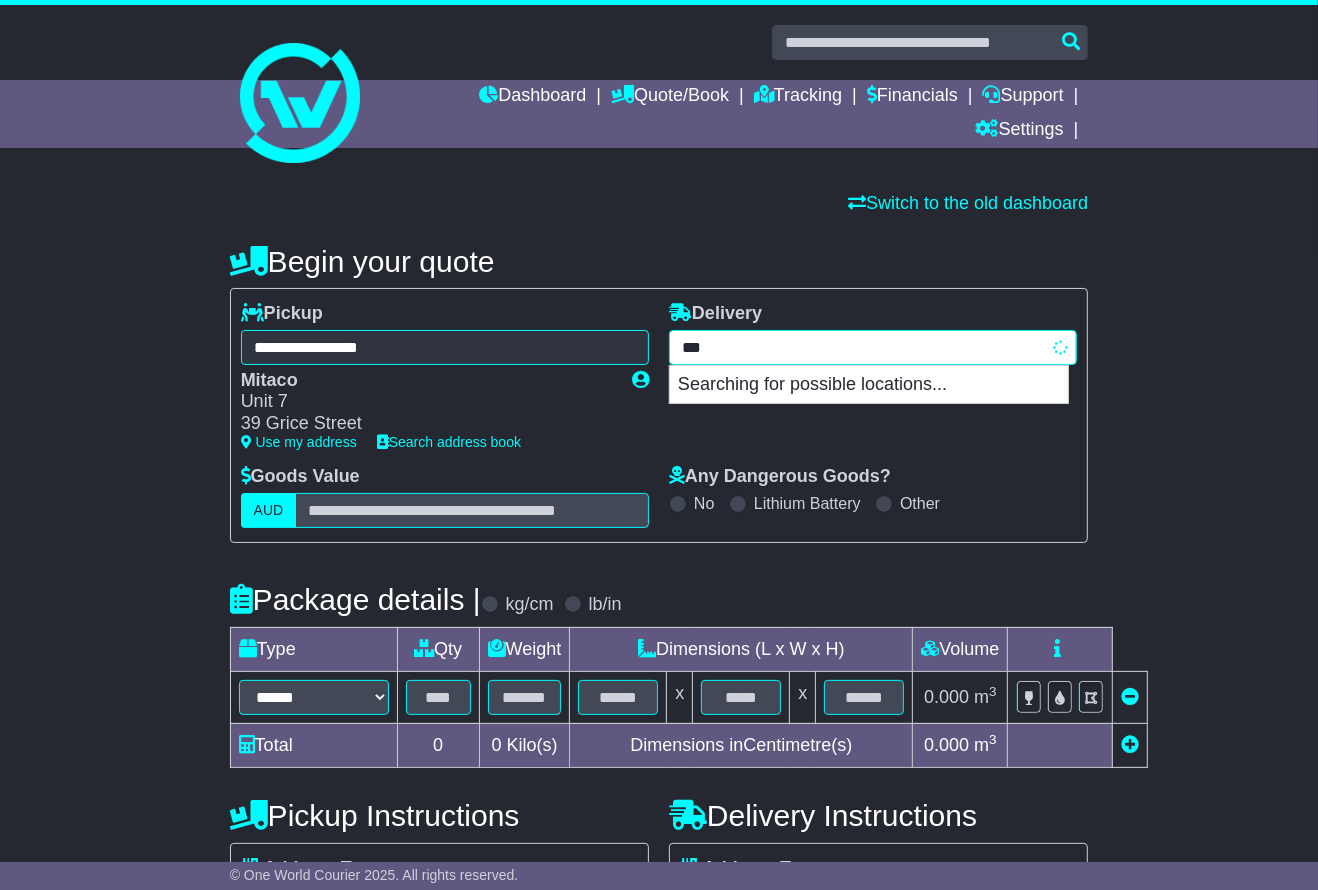 type on "****" 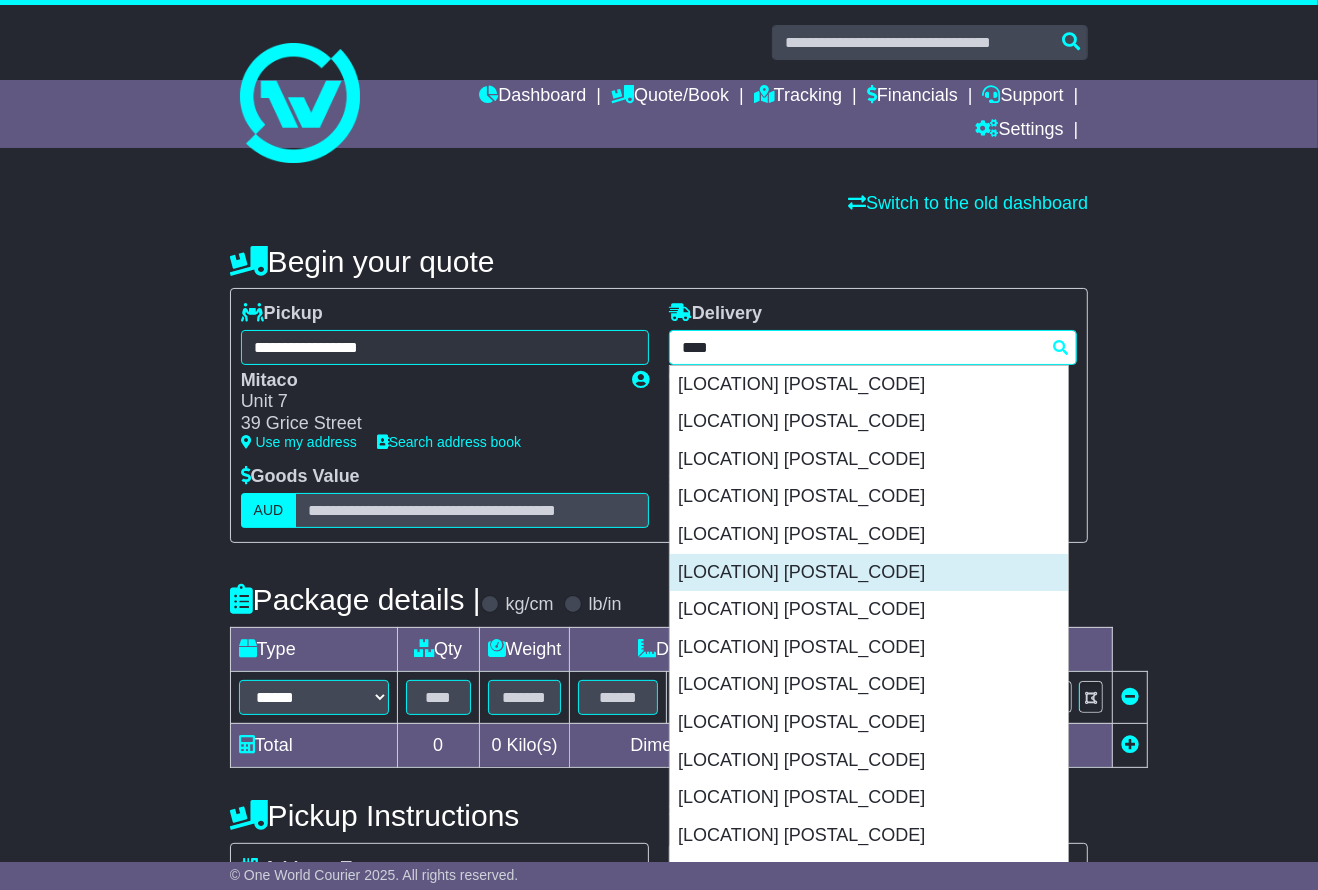 click on "LEIGH CREEK 5731" at bounding box center (869, 573) 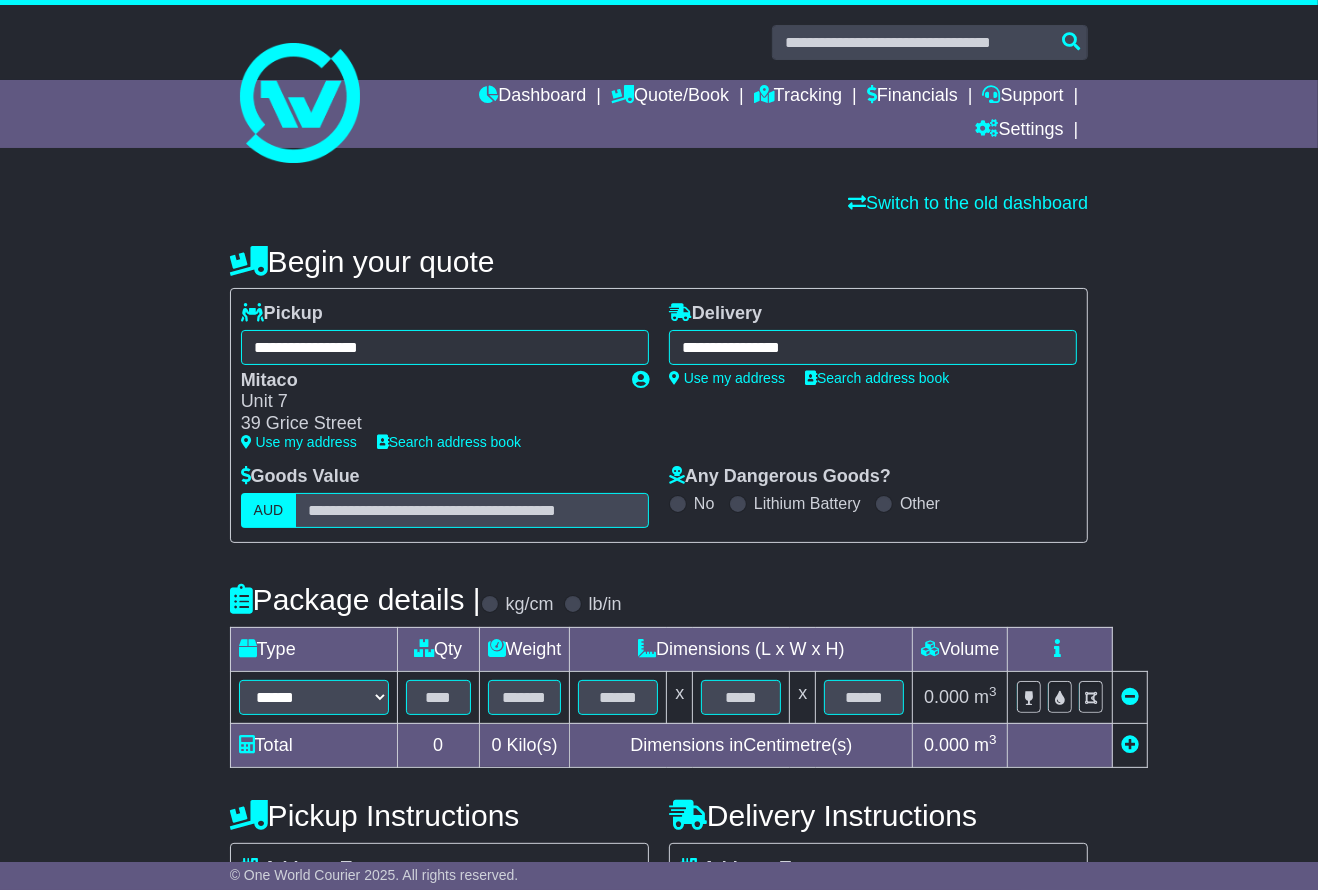 type on "**********" 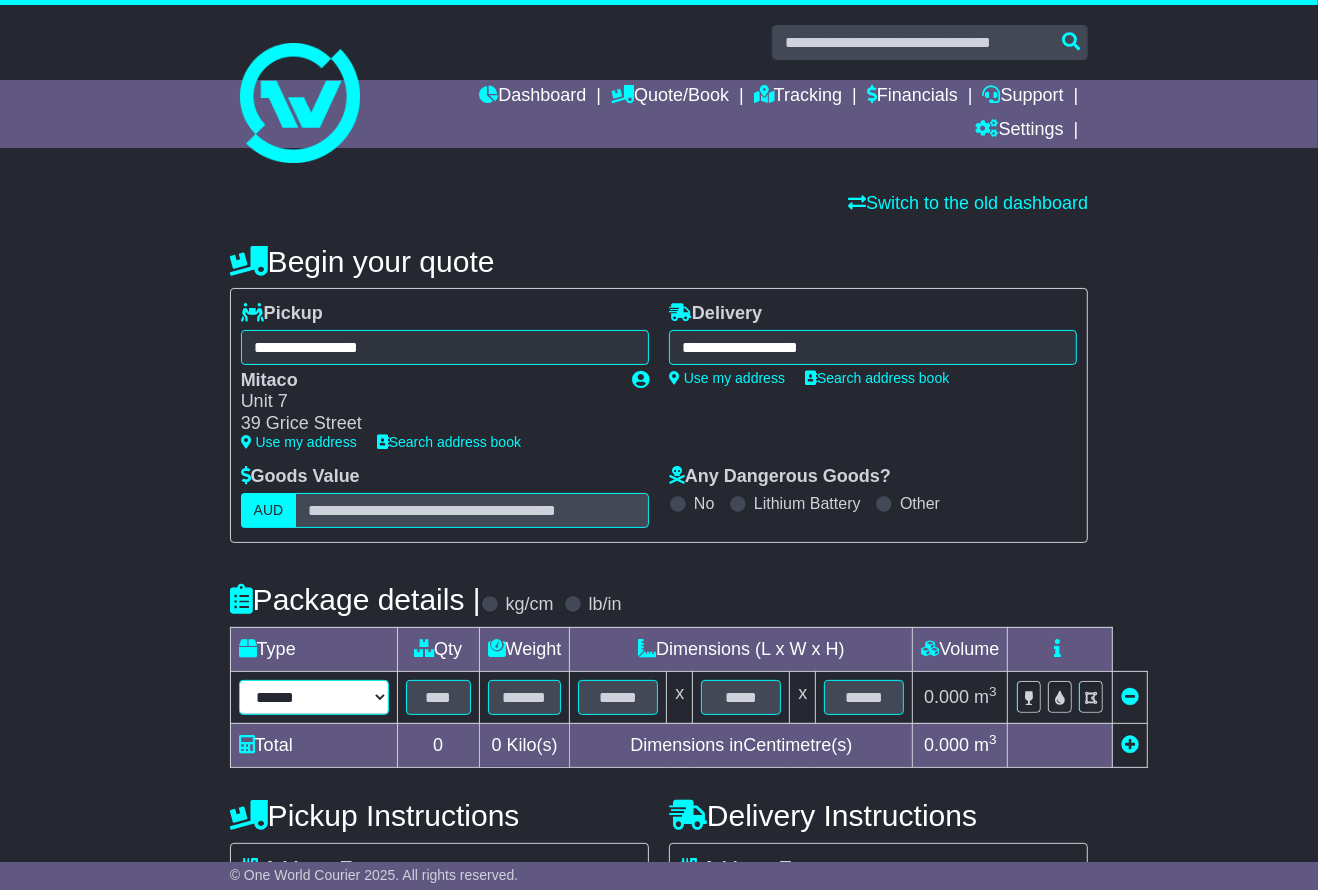 click on "**********" at bounding box center [314, 697] 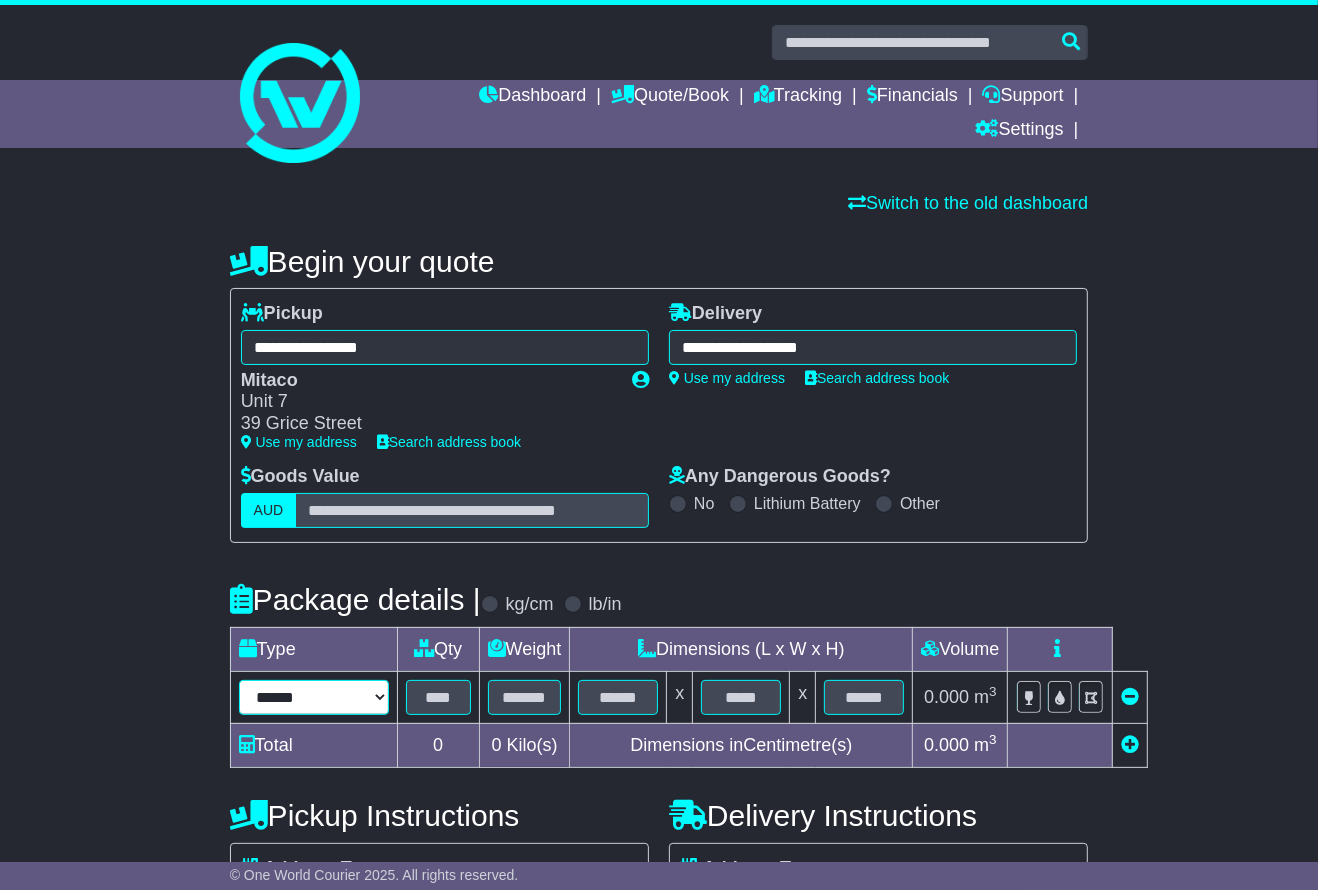 select on "****" 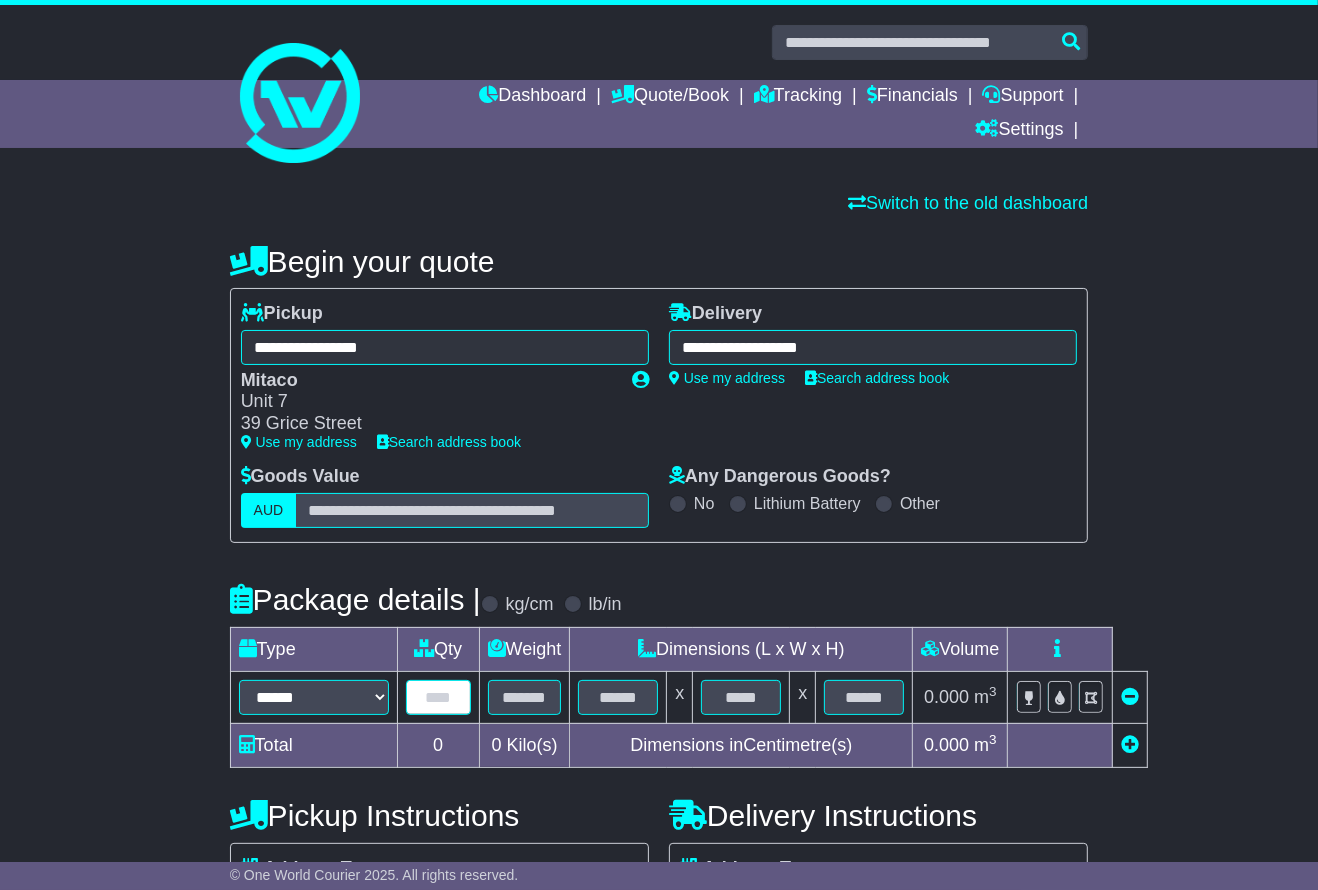 click at bounding box center [438, 697] 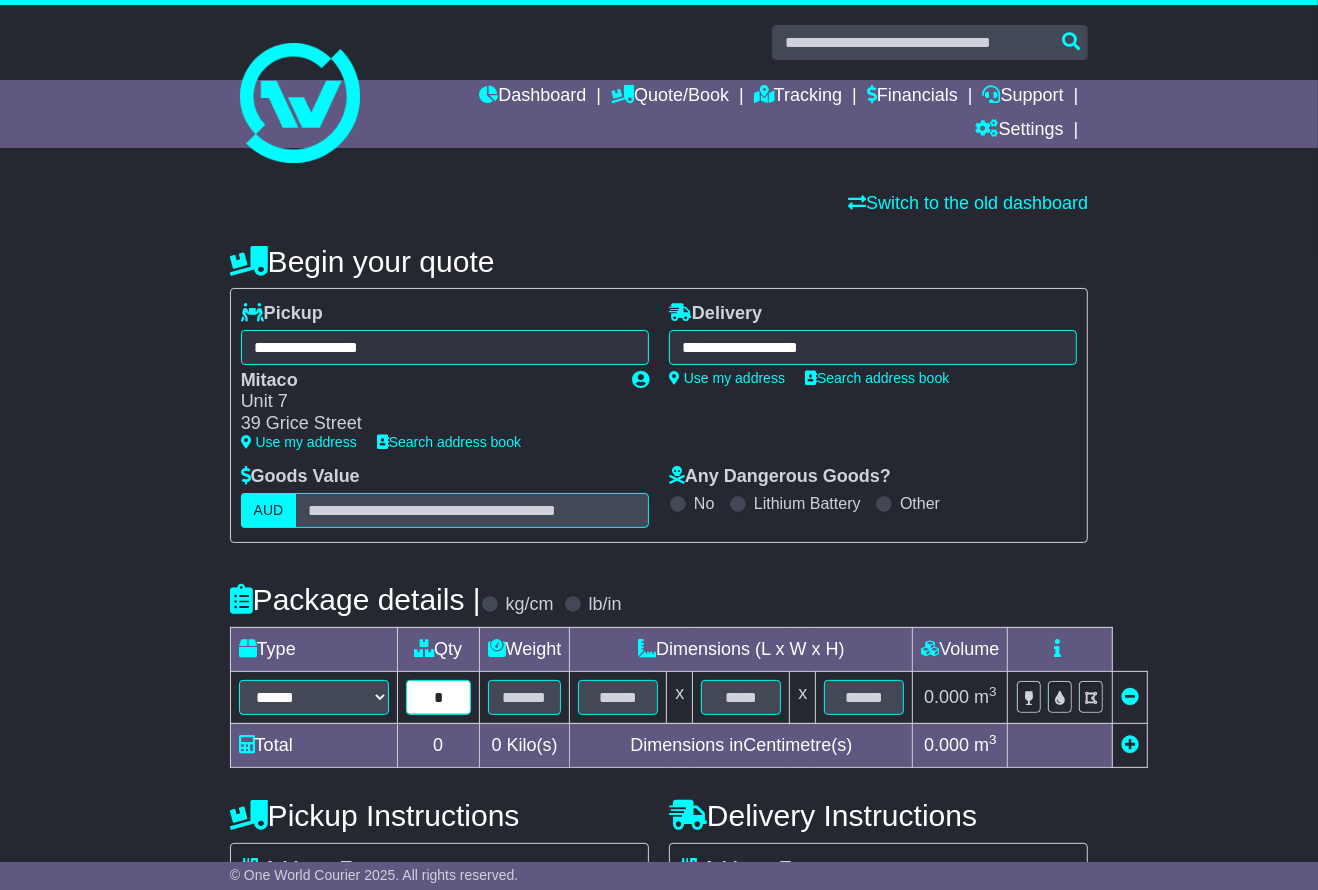 type on "*" 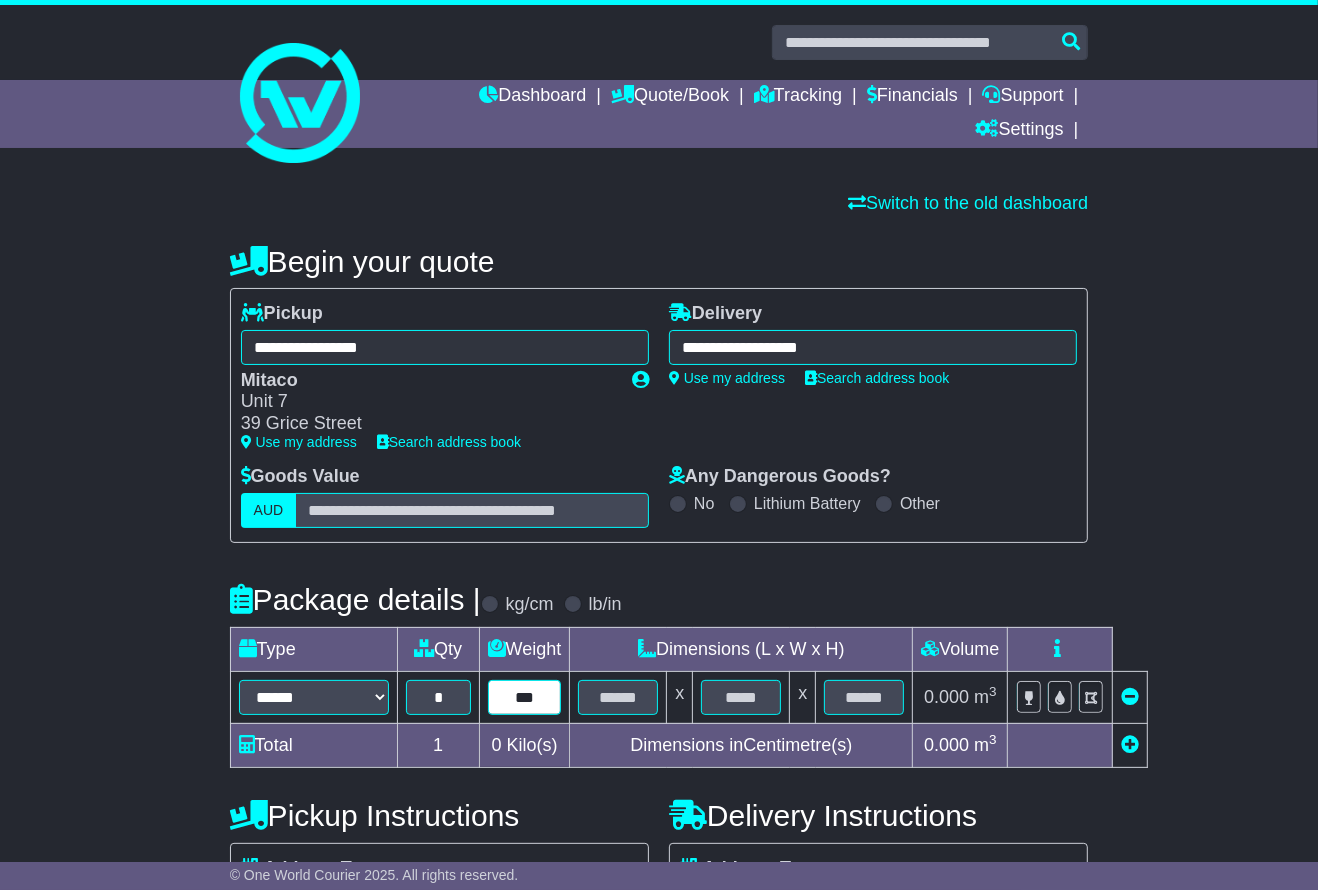 type on "***" 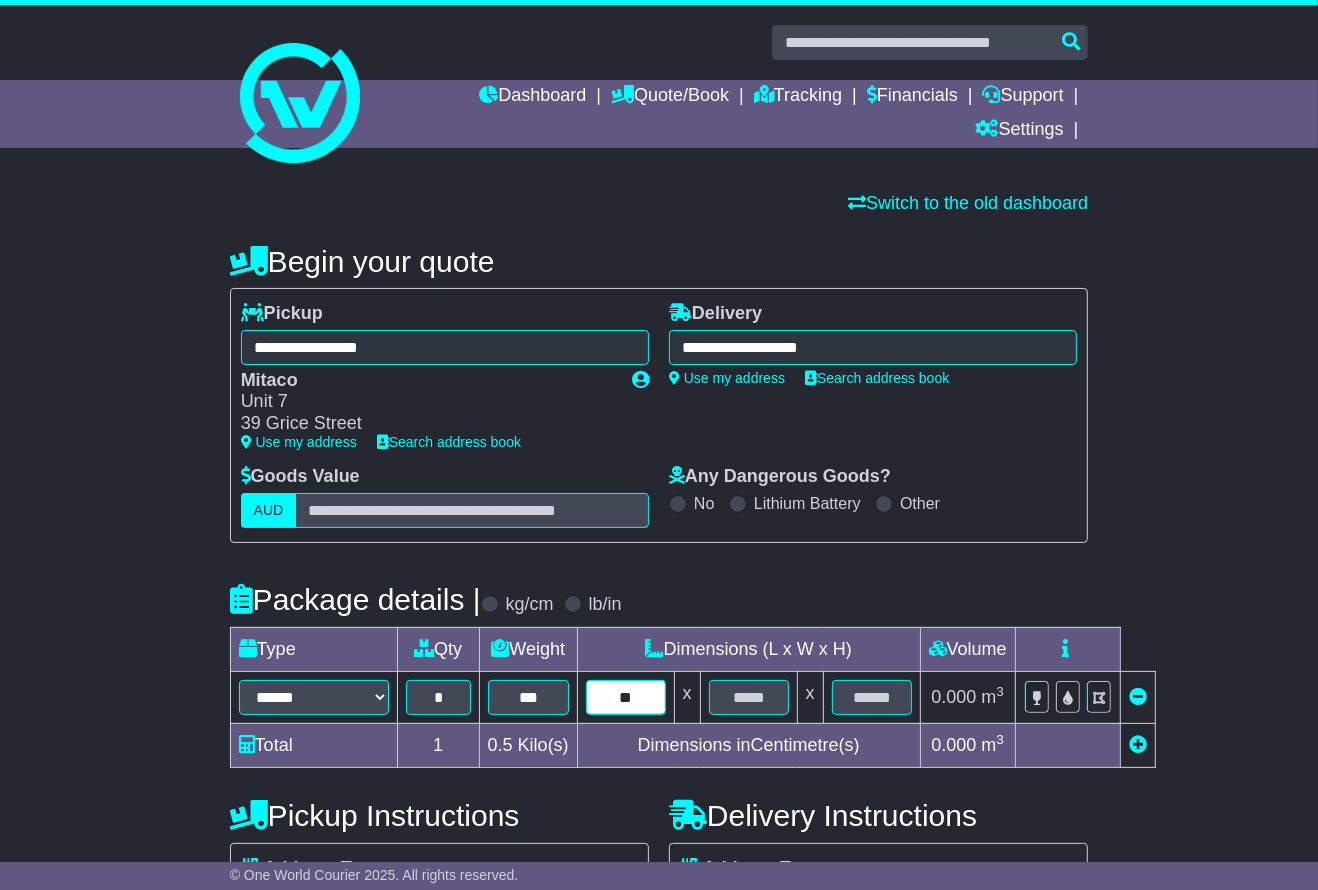 type on "**" 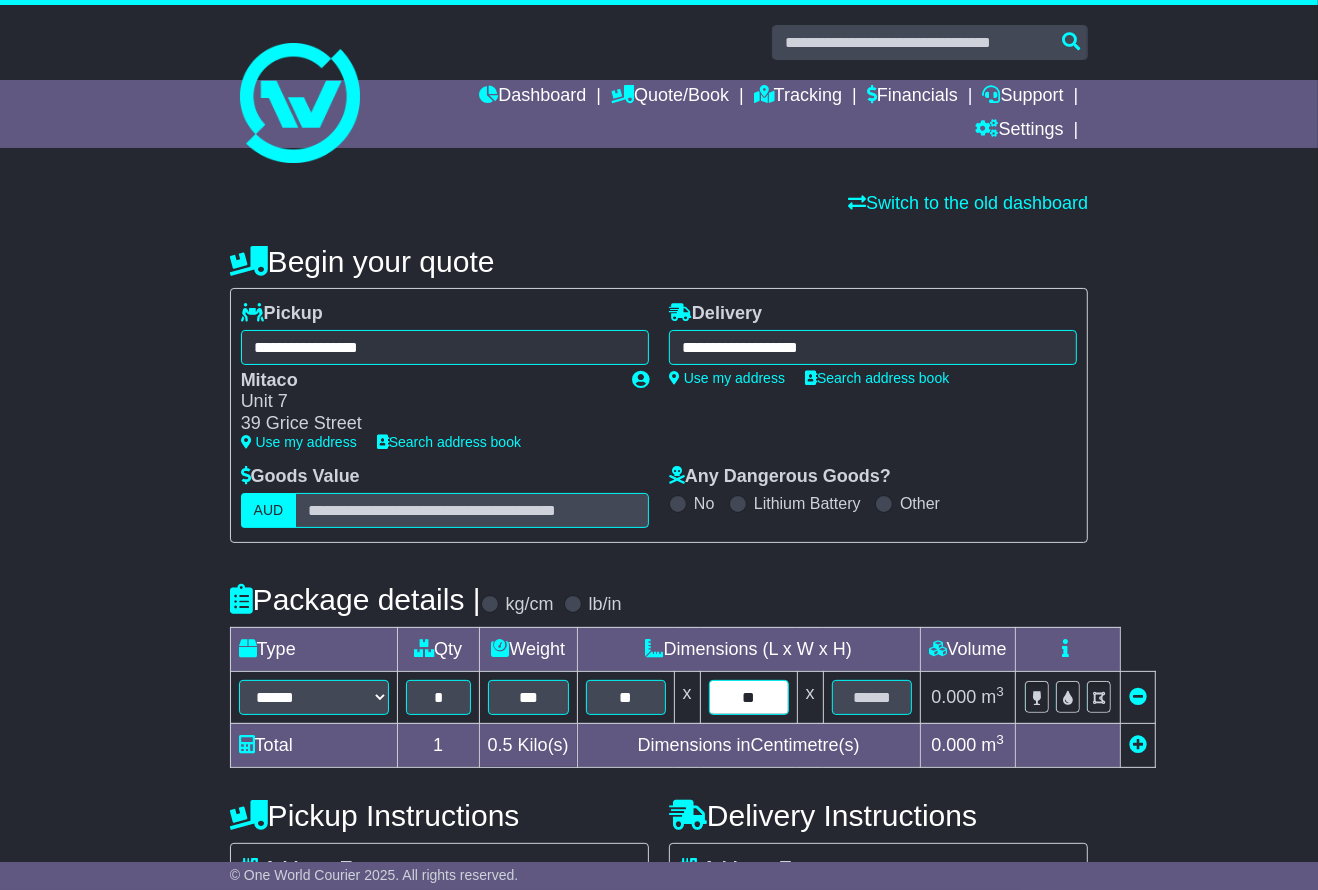 type on "**" 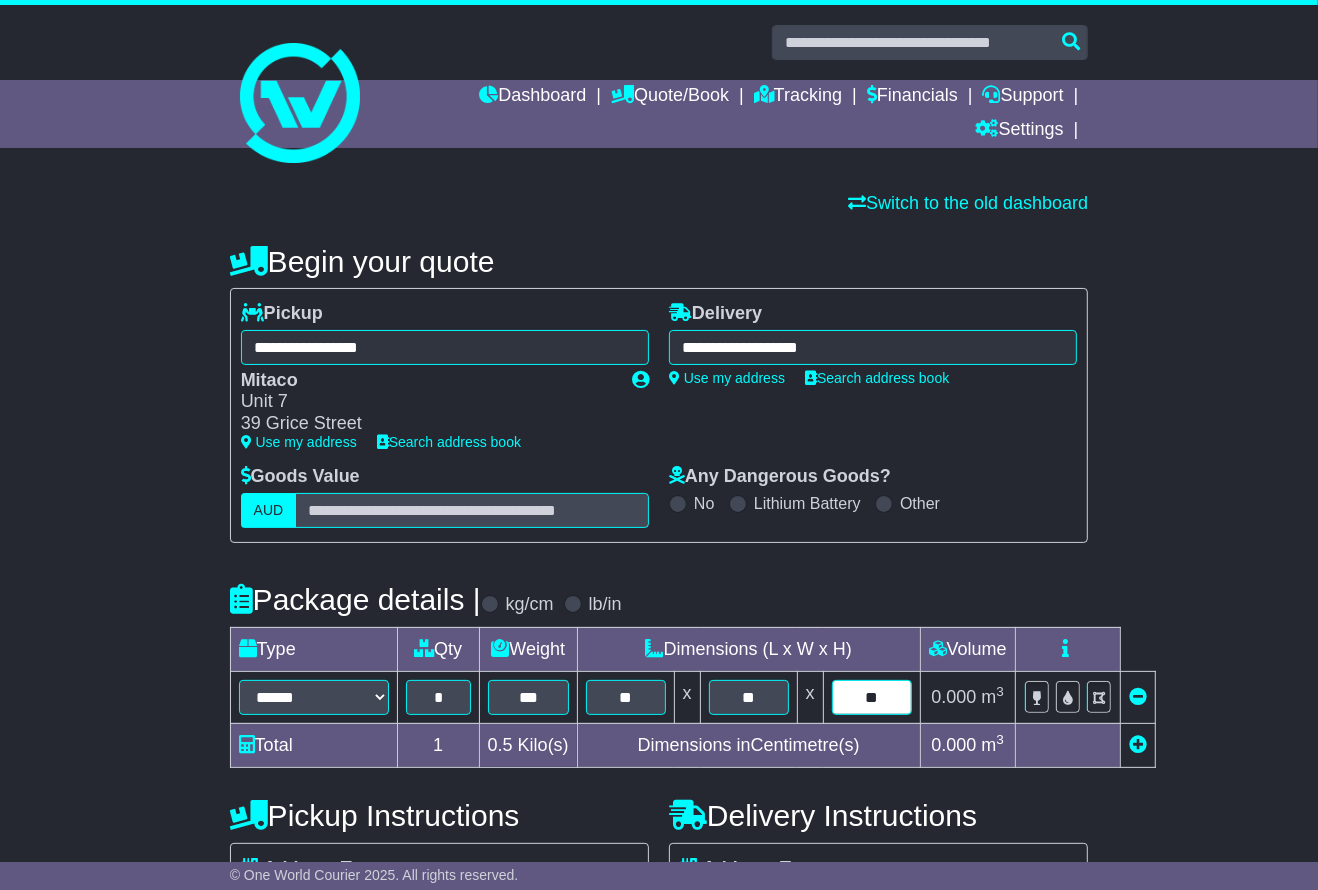 type on "**" 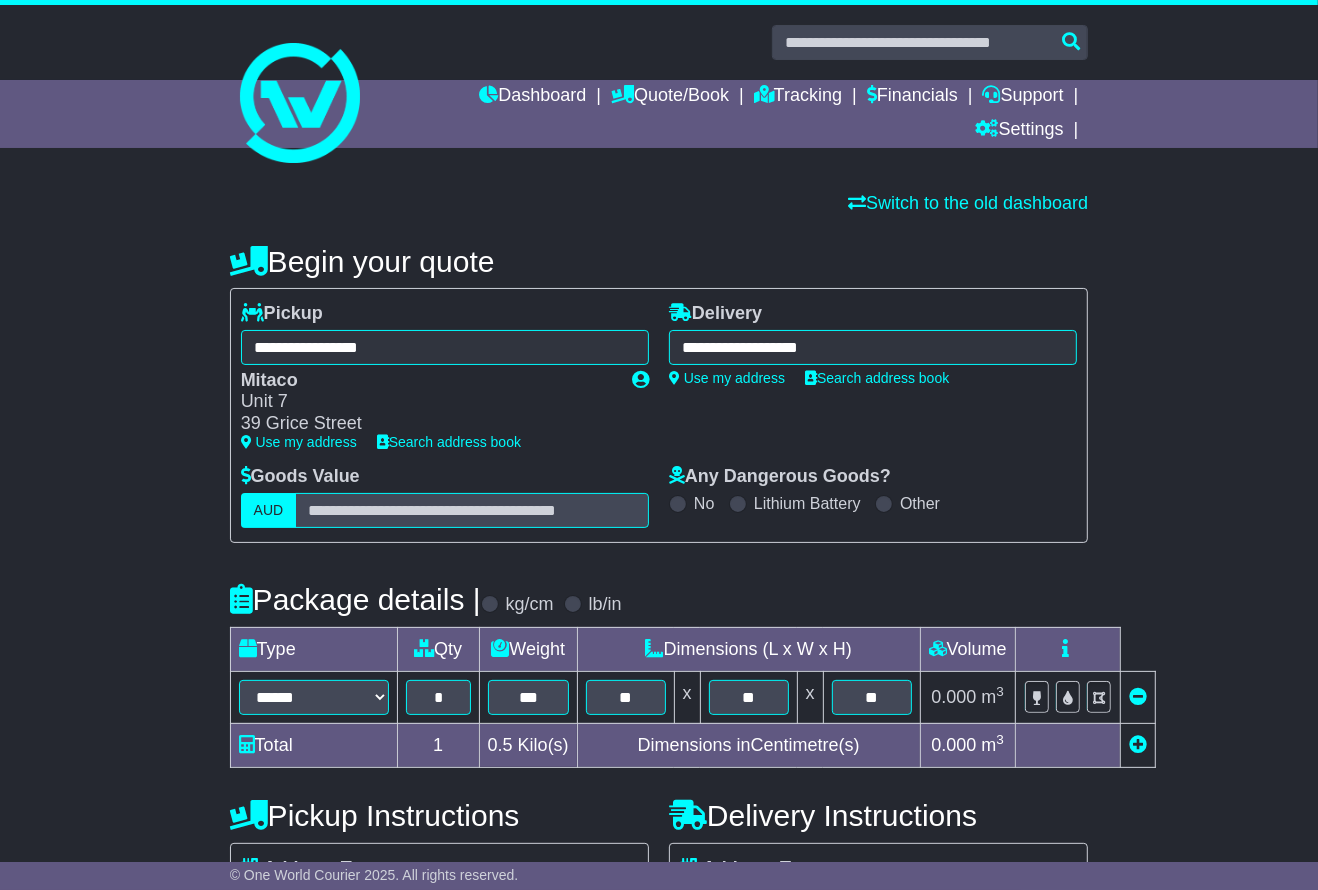 type 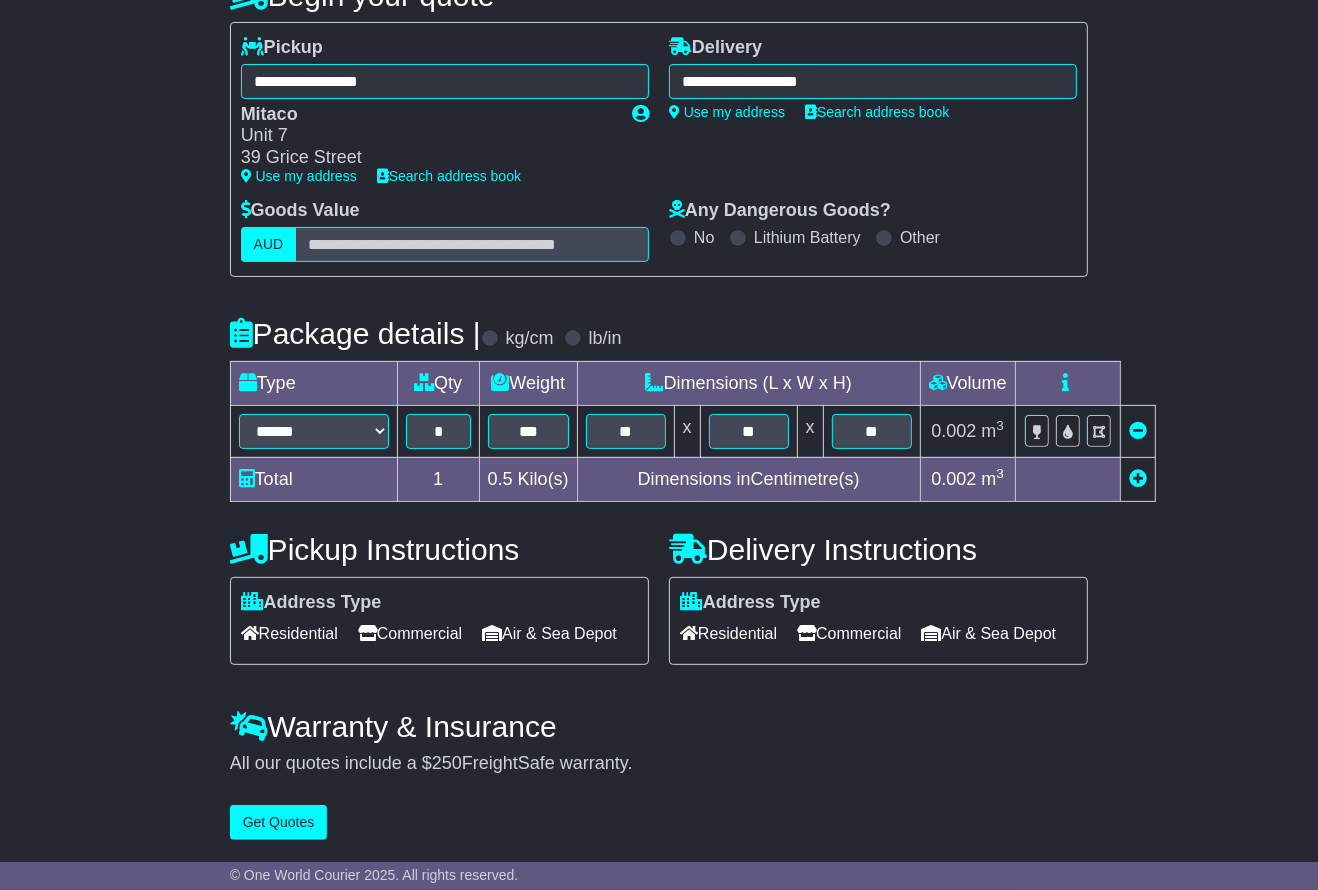 click on "Commercial" at bounding box center (849, 633) 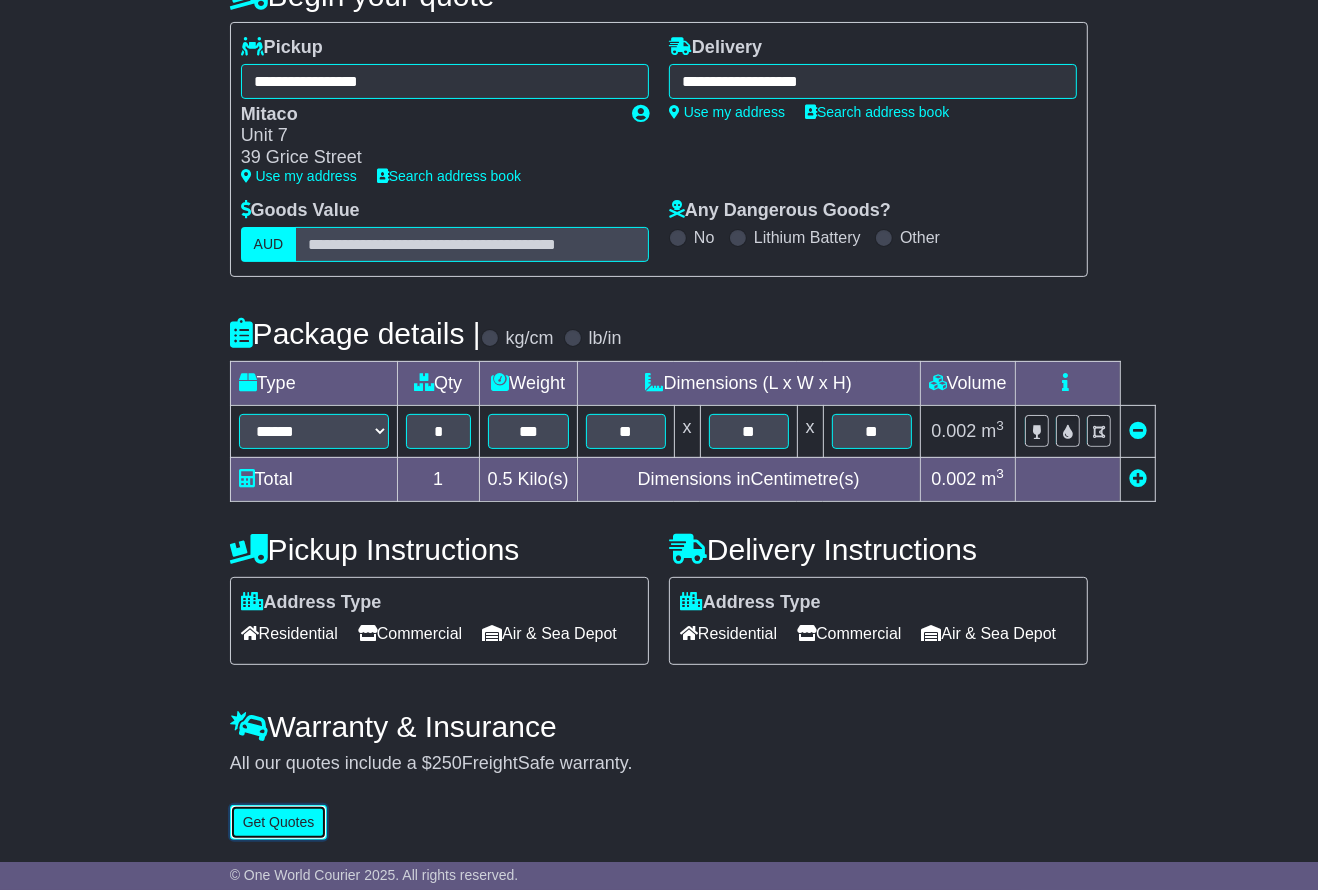 click on "Get Quotes" at bounding box center [279, 822] 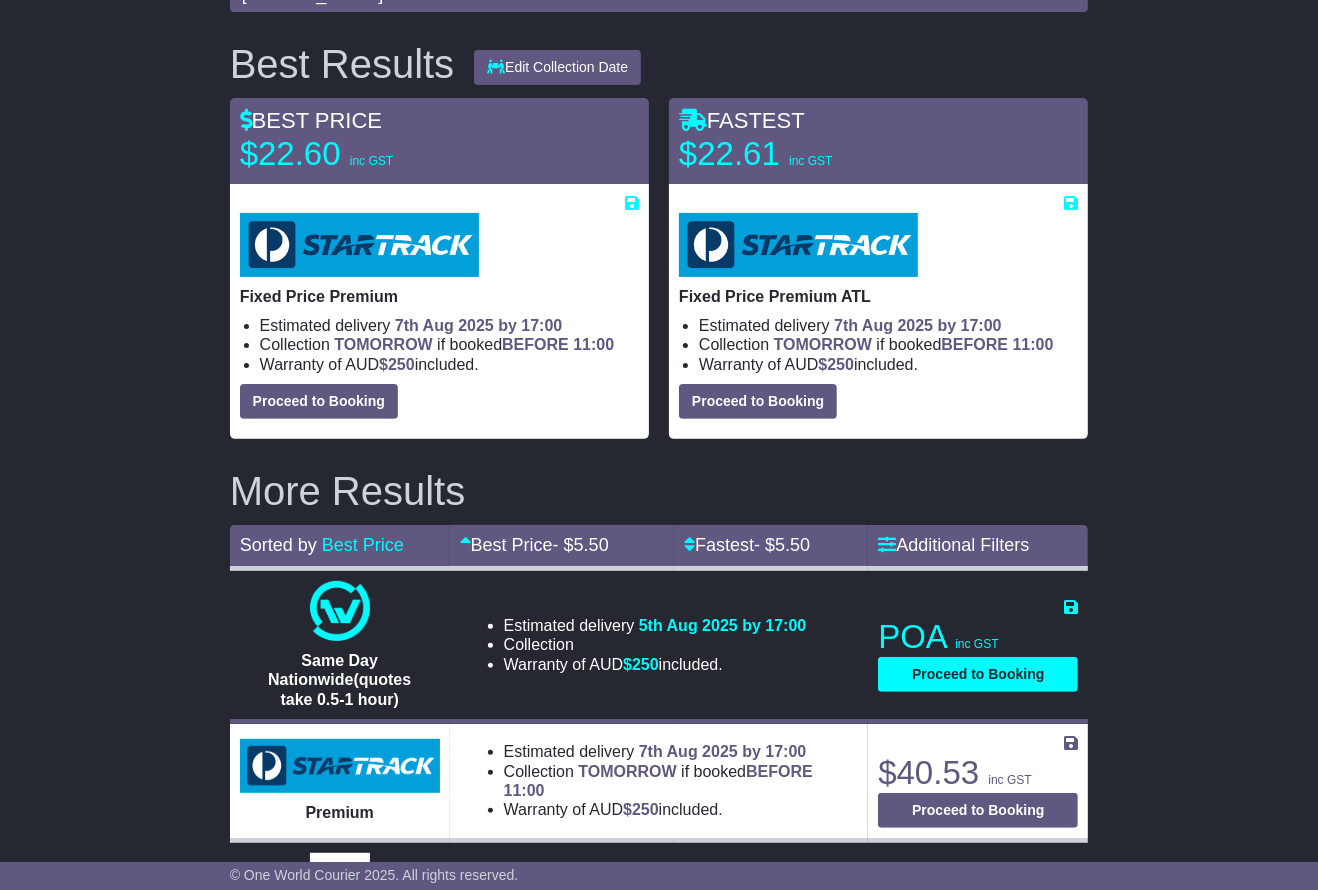 scroll, scrollTop: 0, scrollLeft: 0, axis: both 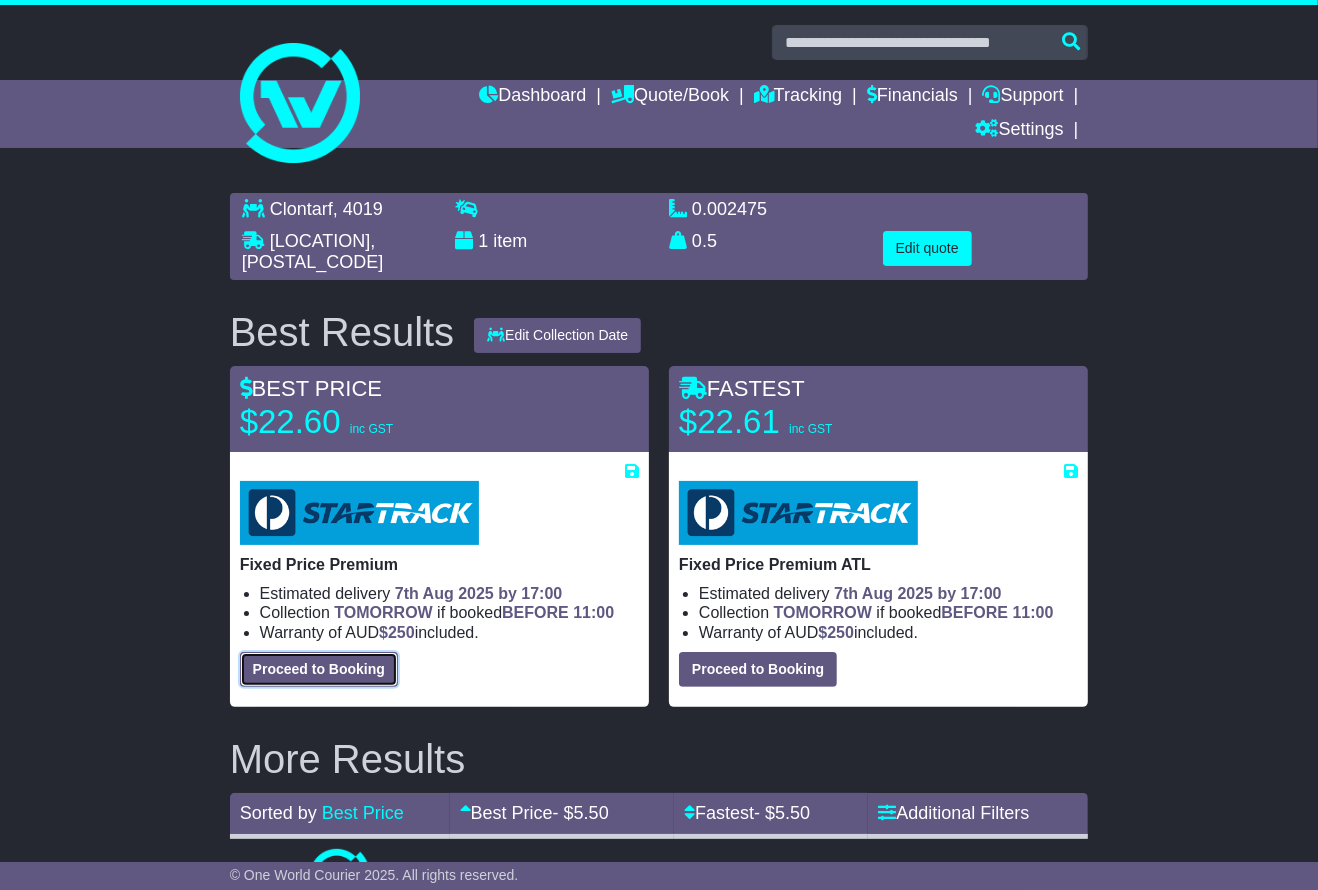 click on "Proceed to Booking" at bounding box center [319, 669] 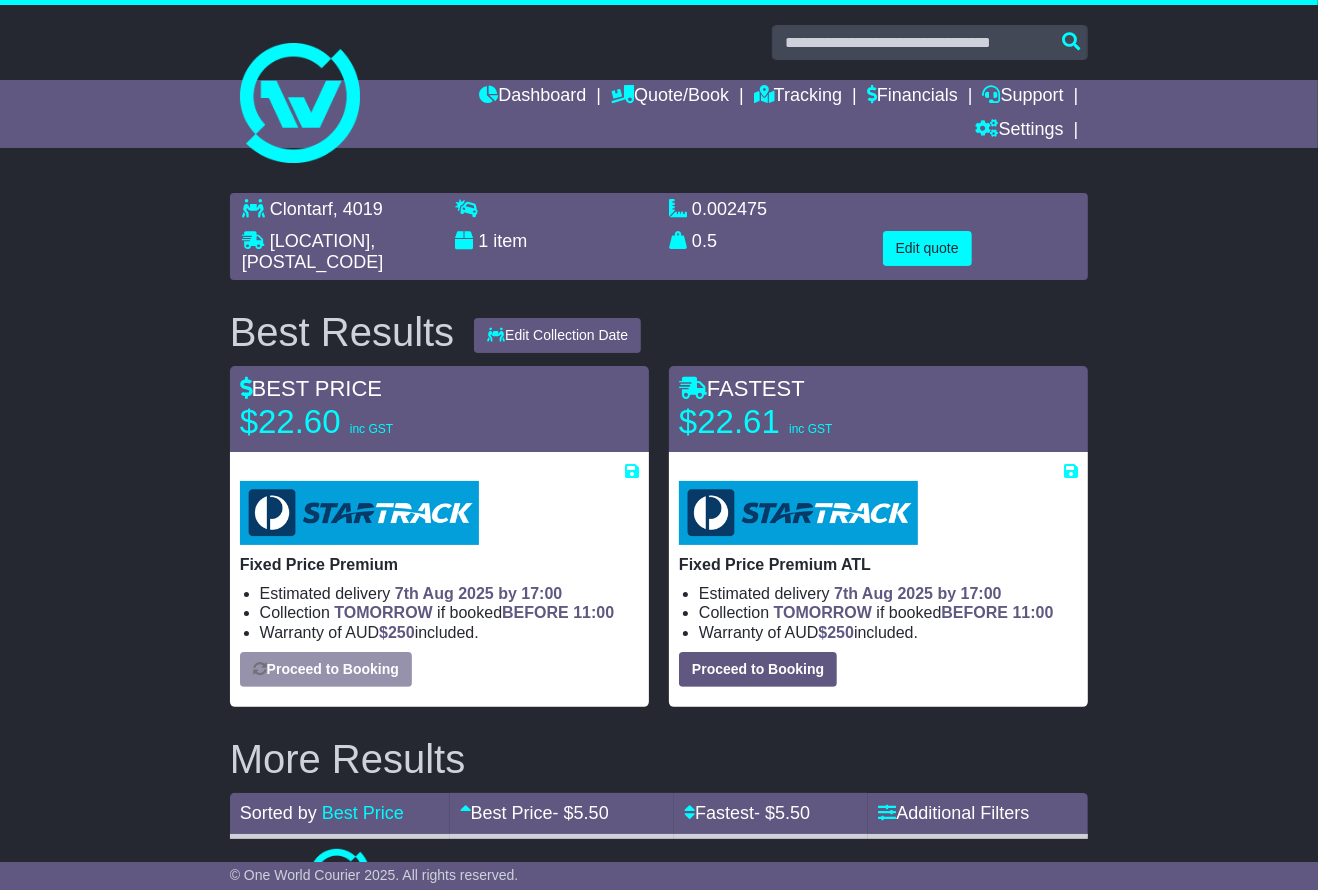 select on "****" 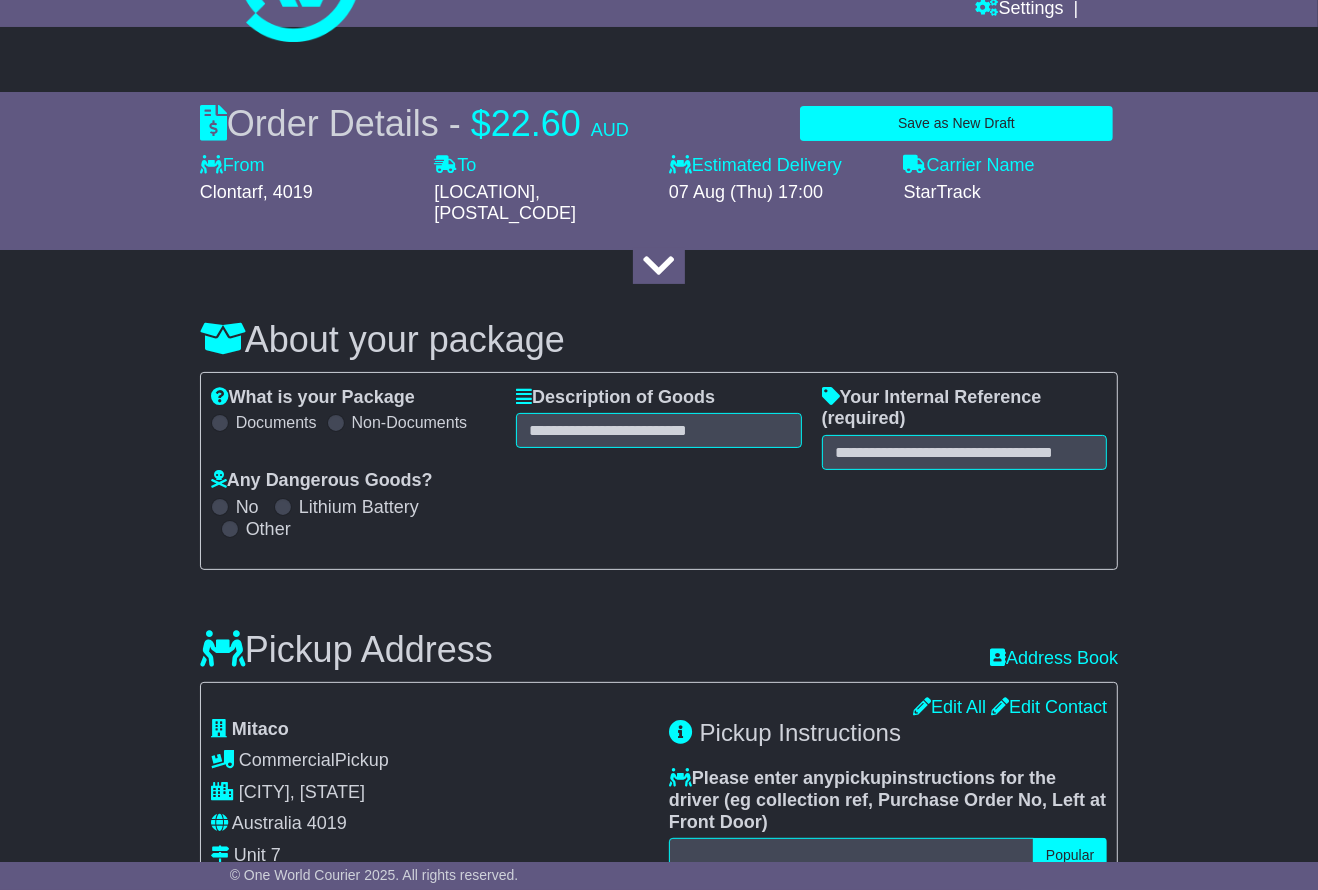 scroll, scrollTop: 0, scrollLeft: 0, axis: both 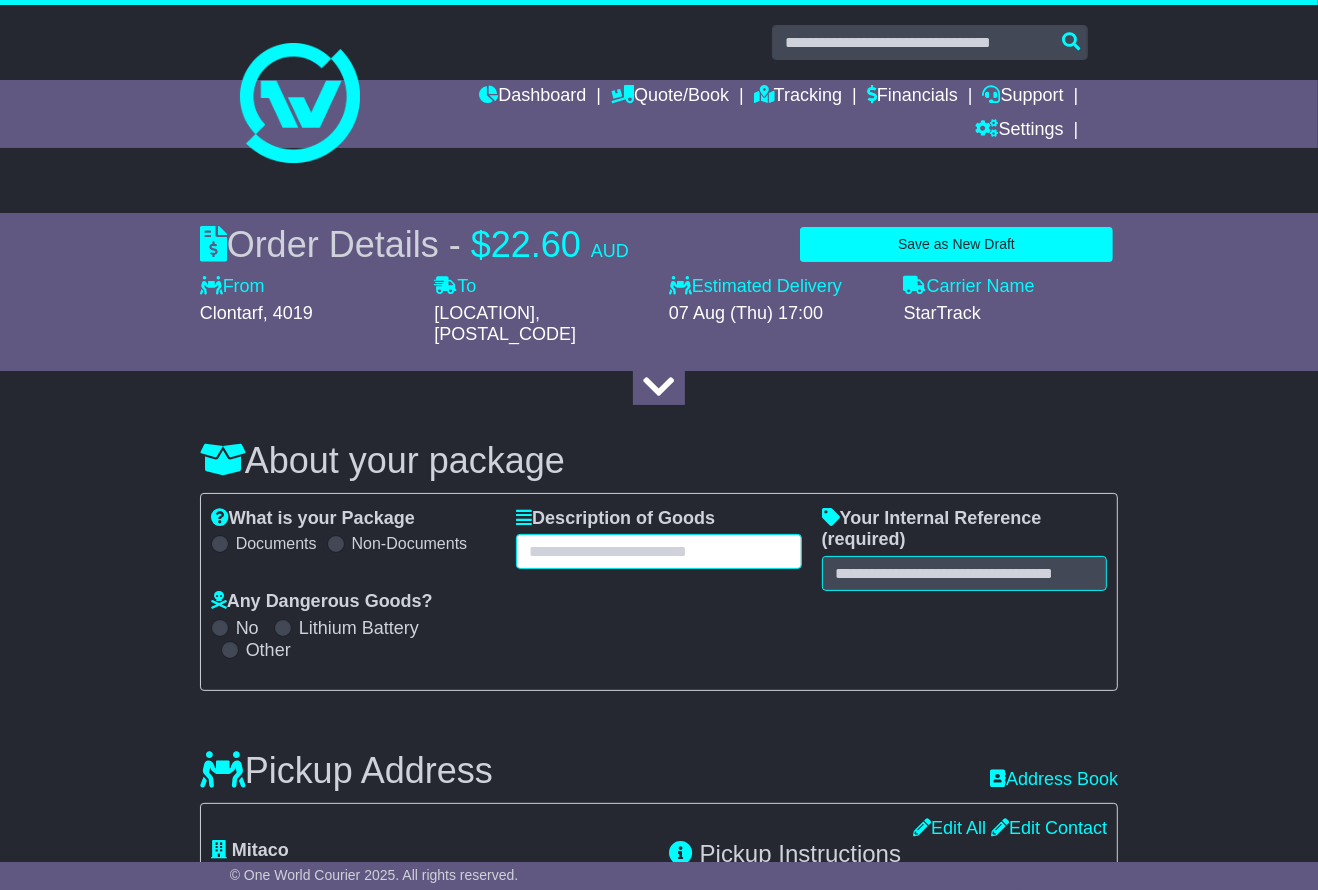 click at bounding box center [659, 551] 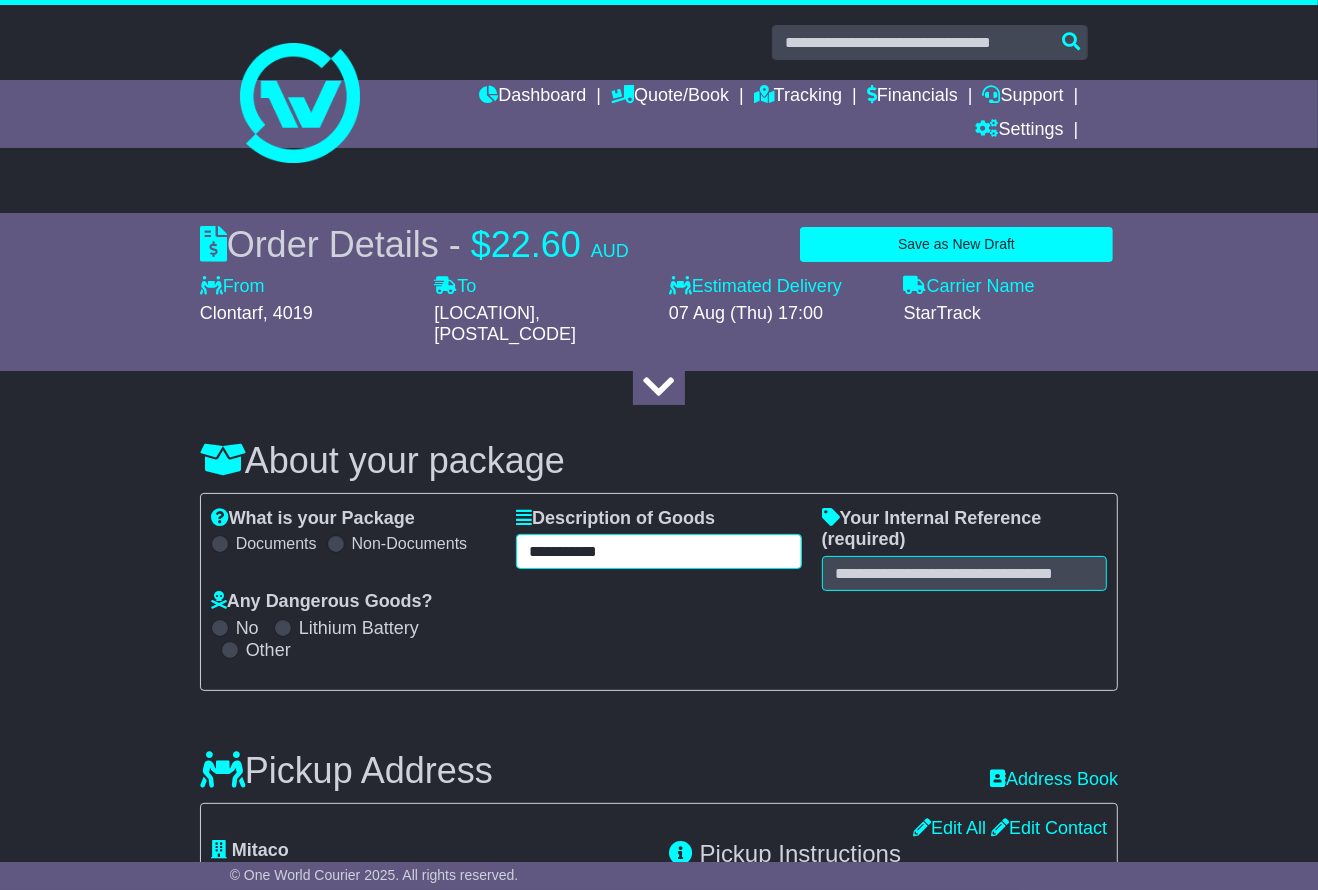 type on "**********" 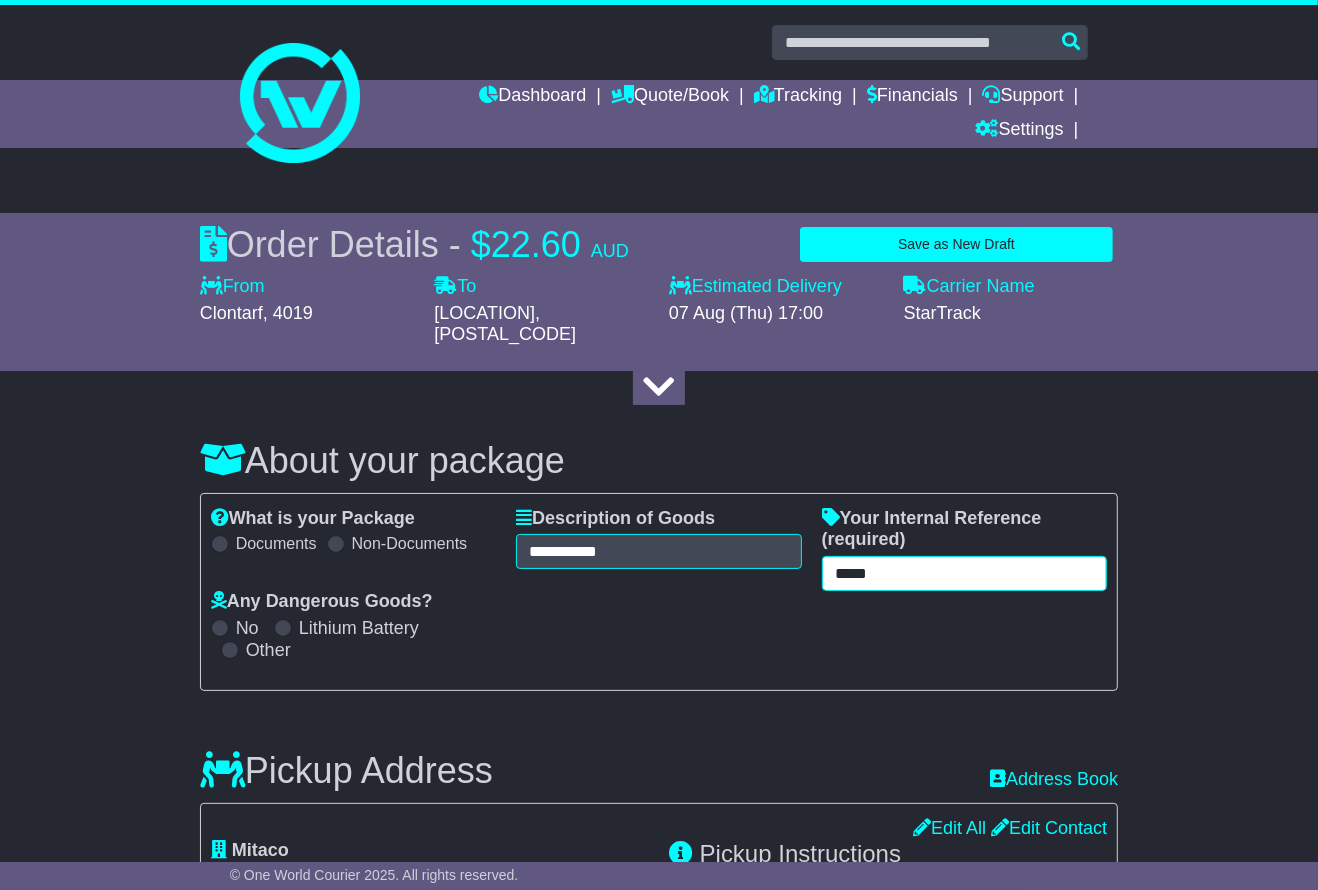 type on "*****" 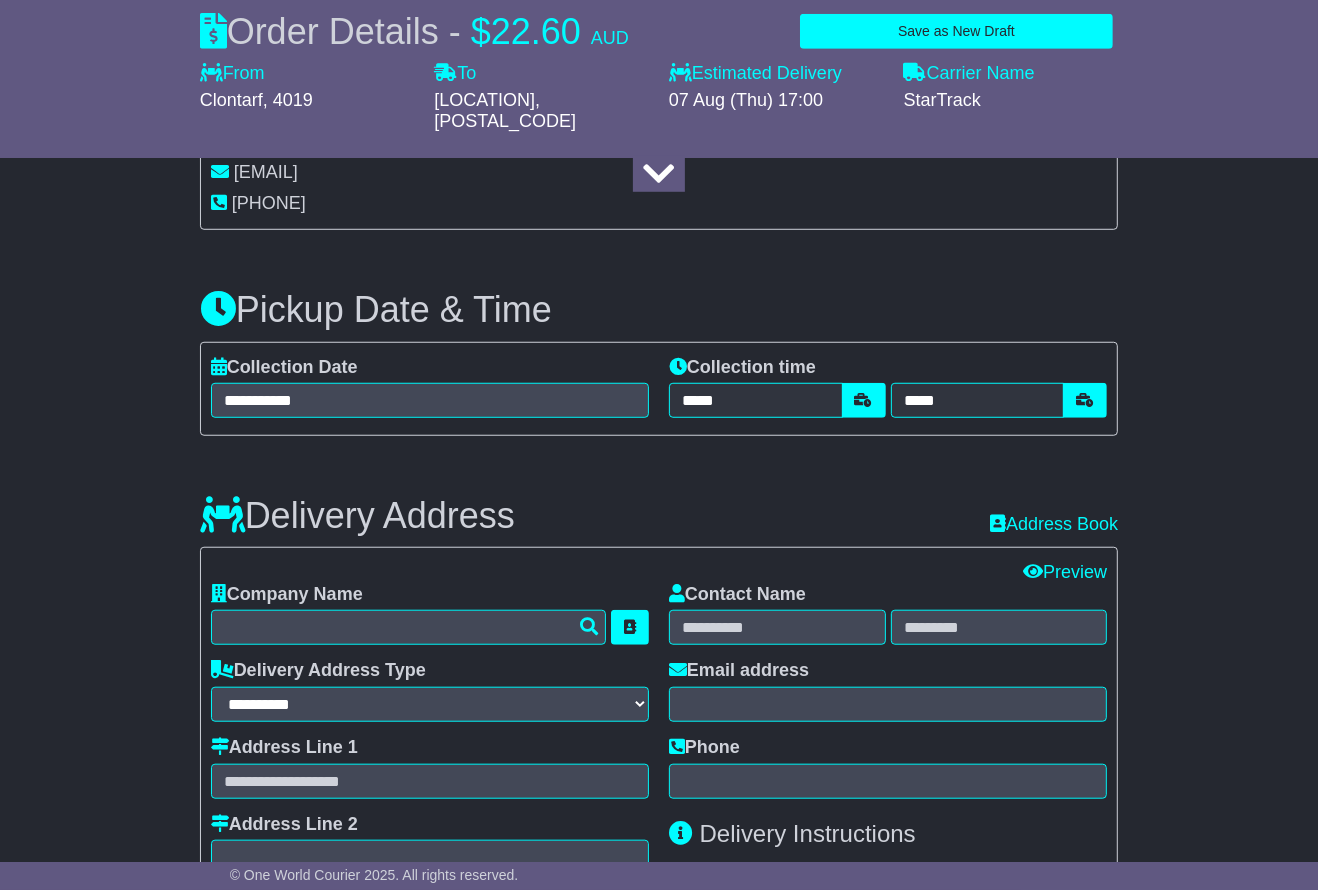 scroll, scrollTop: 1200, scrollLeft: 0, axis: vertical 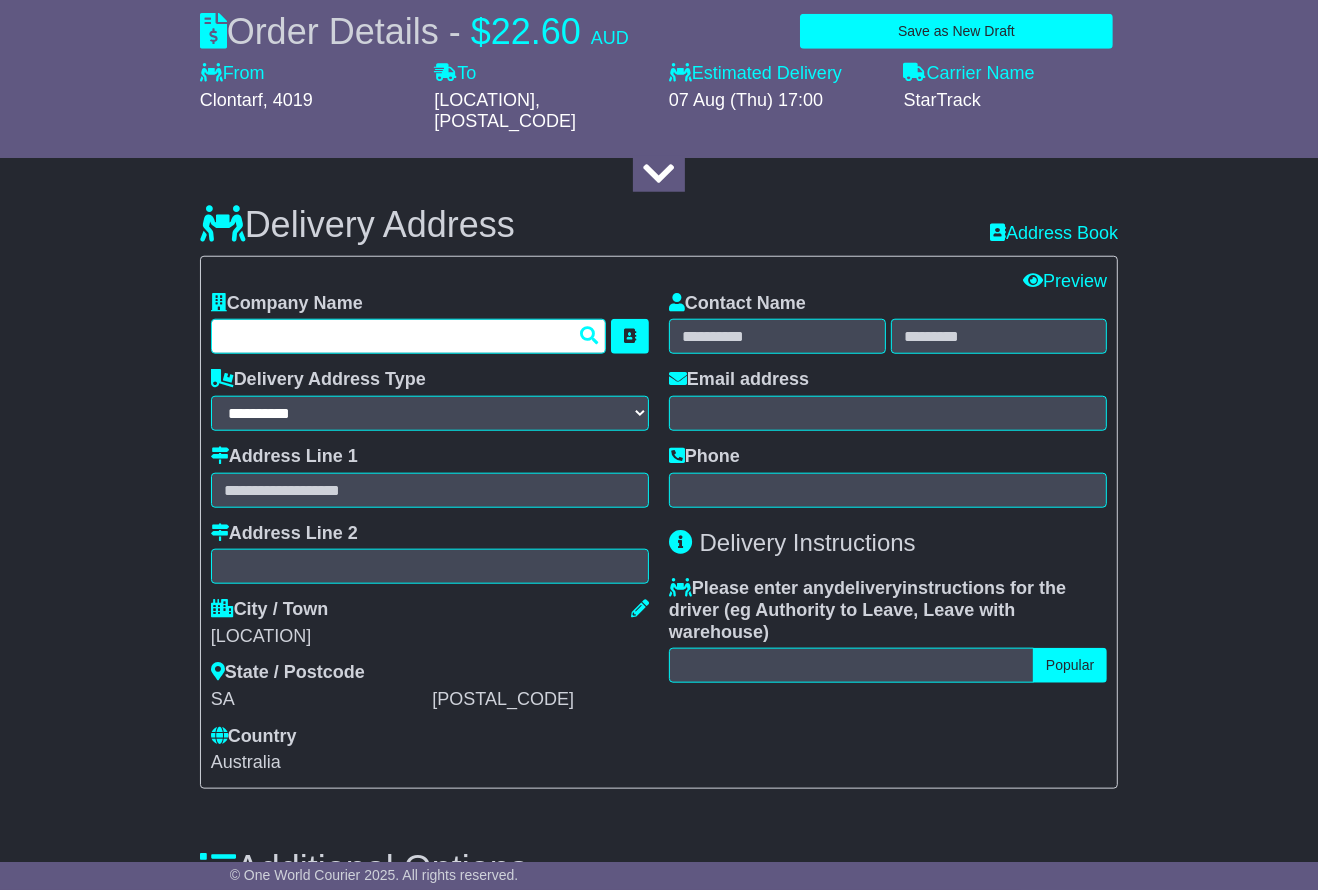 click at bounding box center [408, 336] 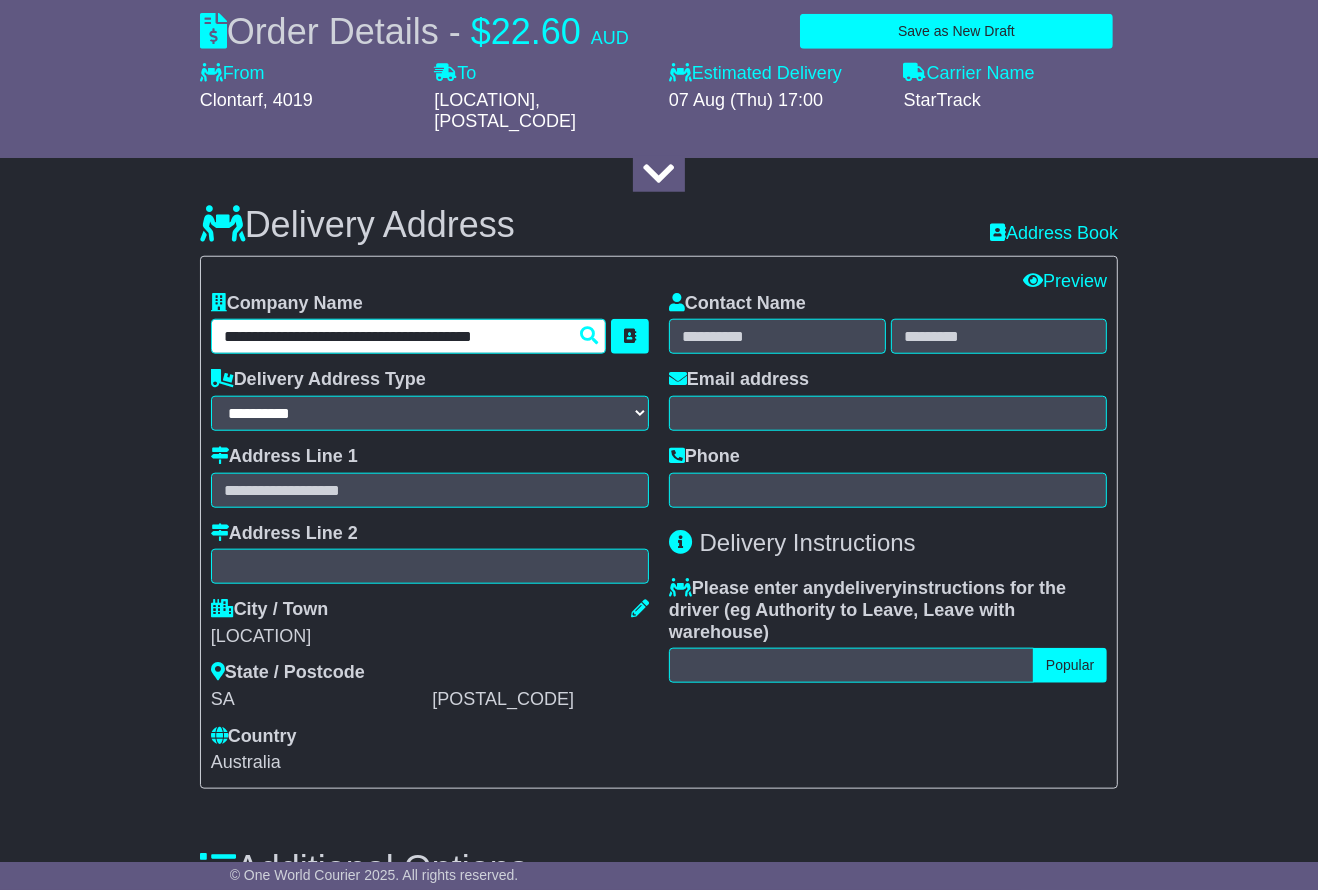 type on "**********" 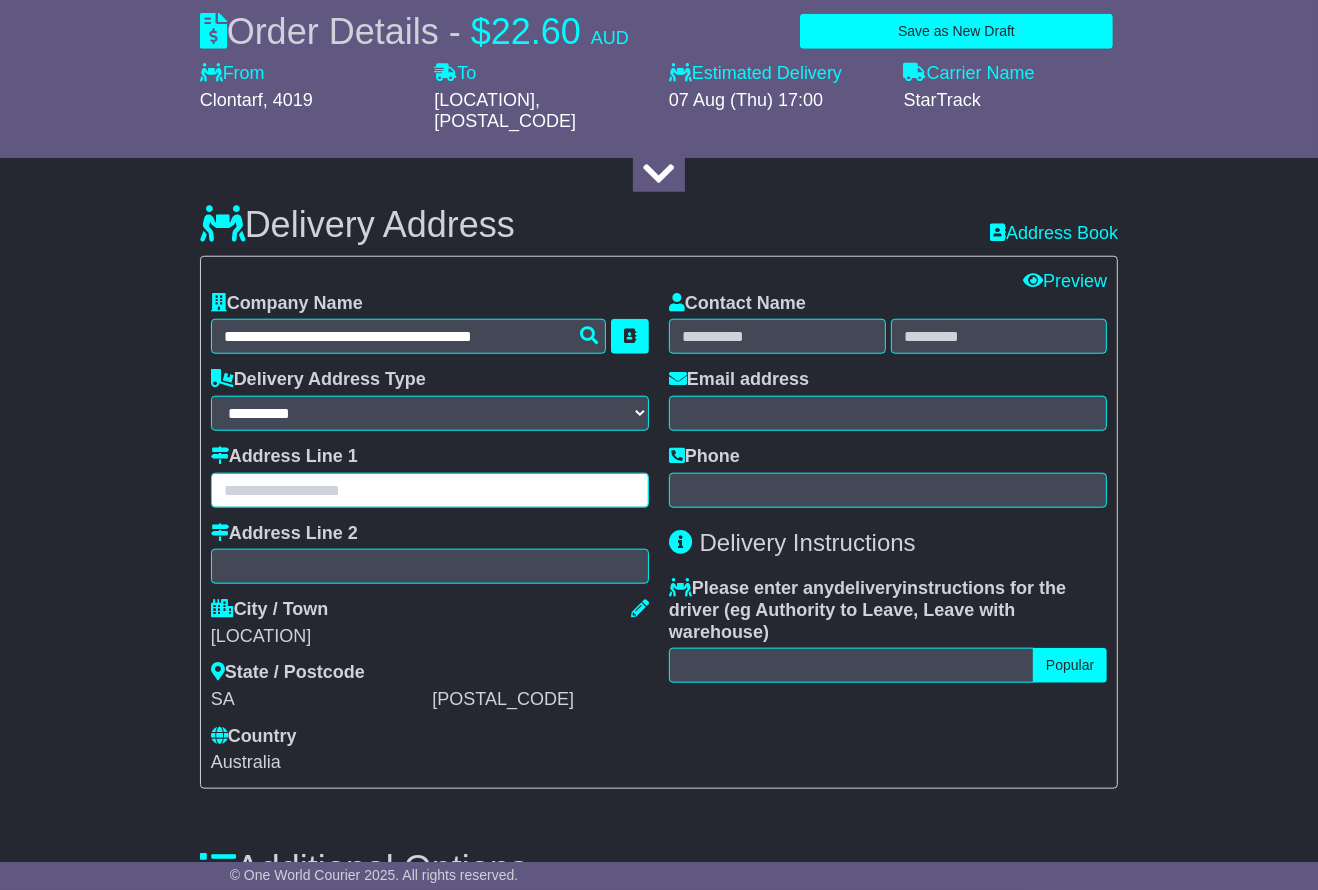 click at bounding box center (430, 490) 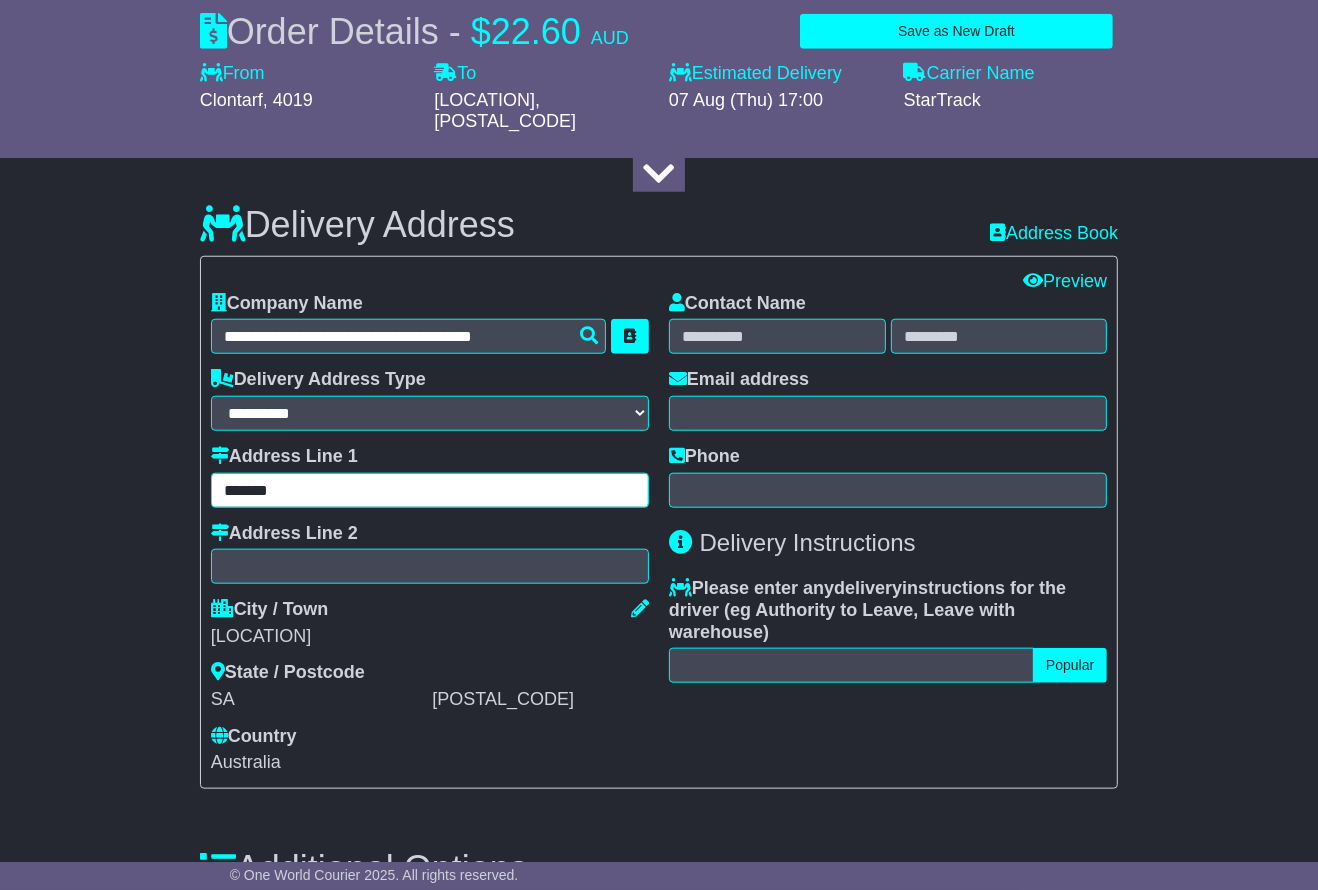 type on "*******" 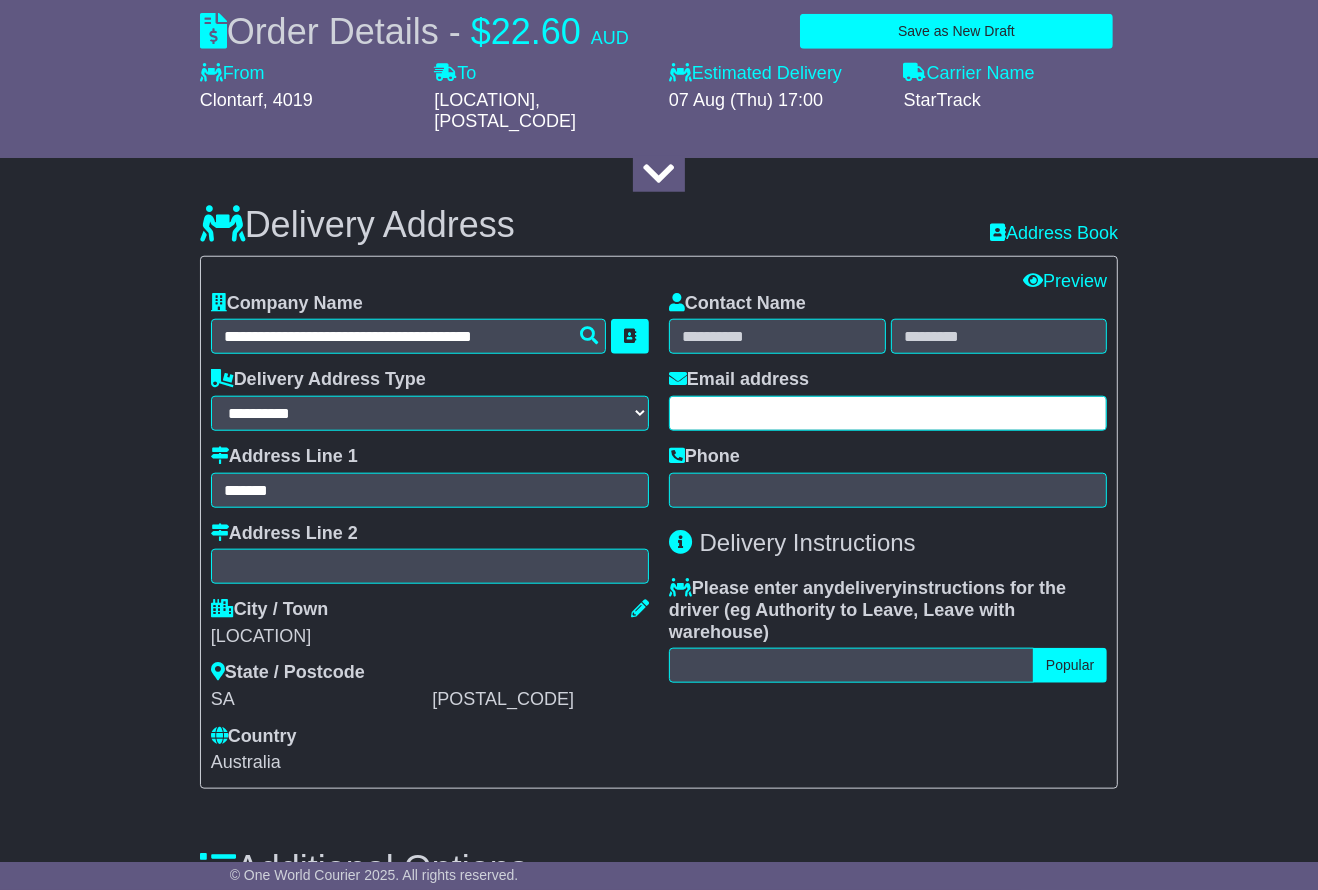 click at bounding box center (888, 413) 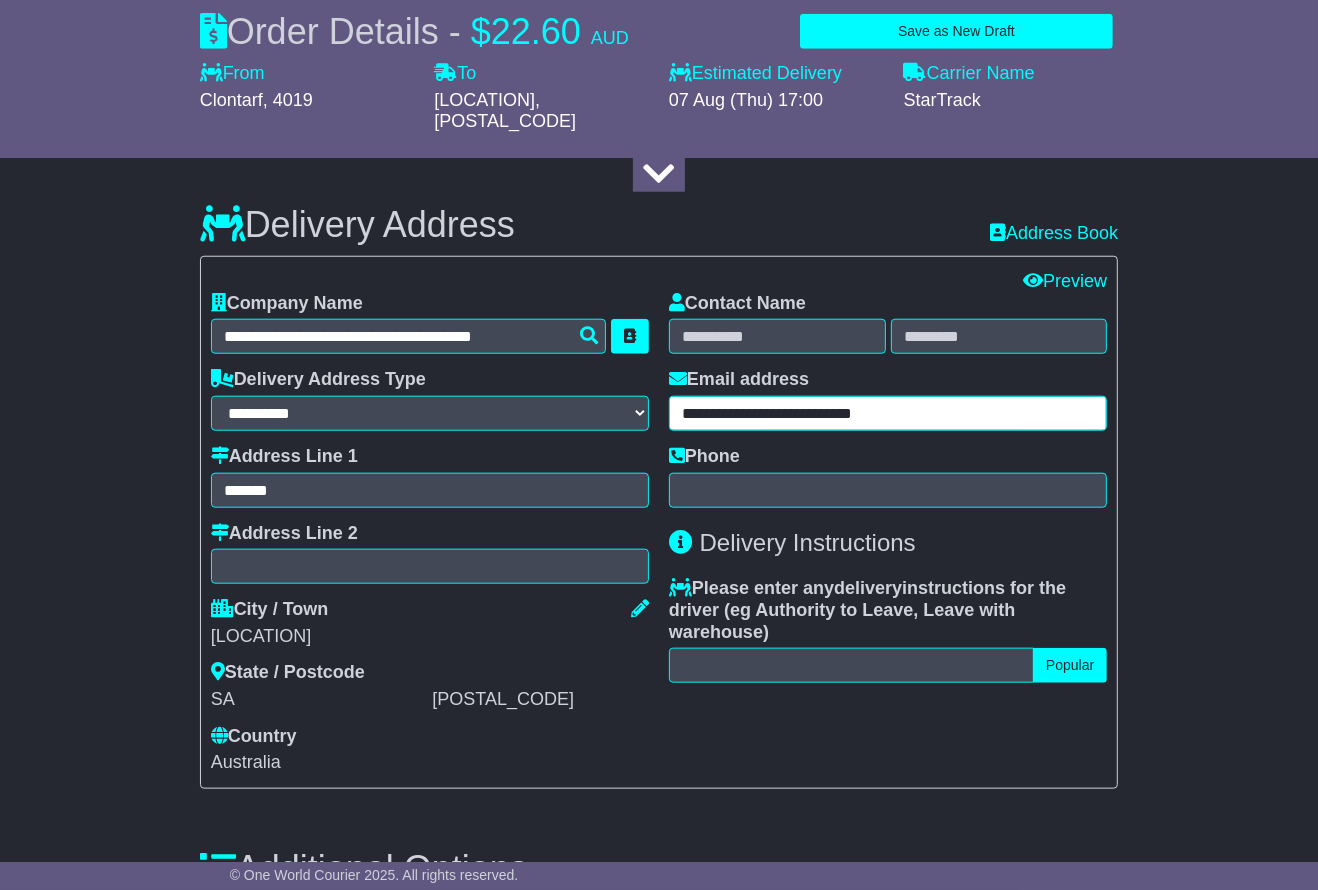type on "**********" 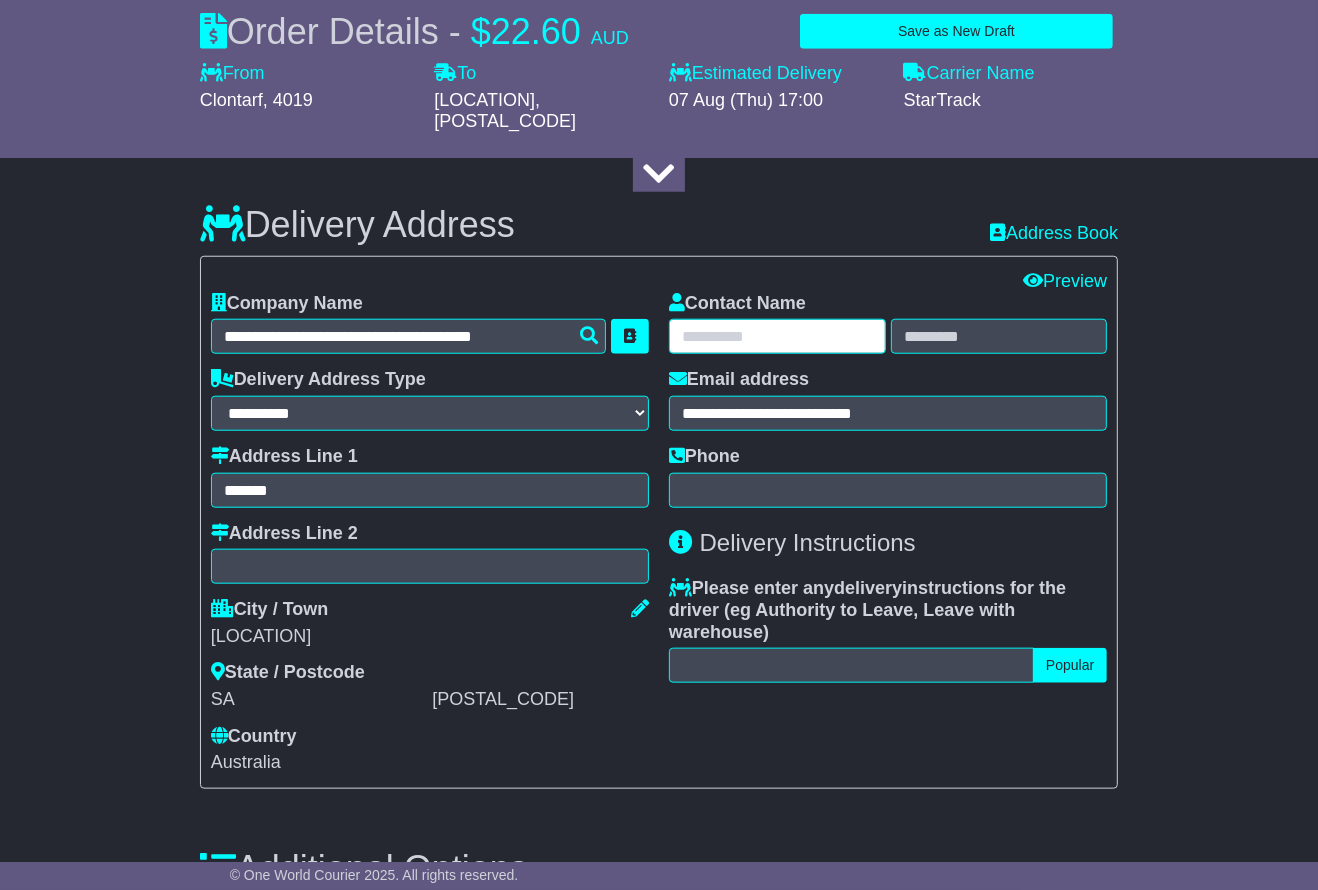 click at bounding box center [777, 336] 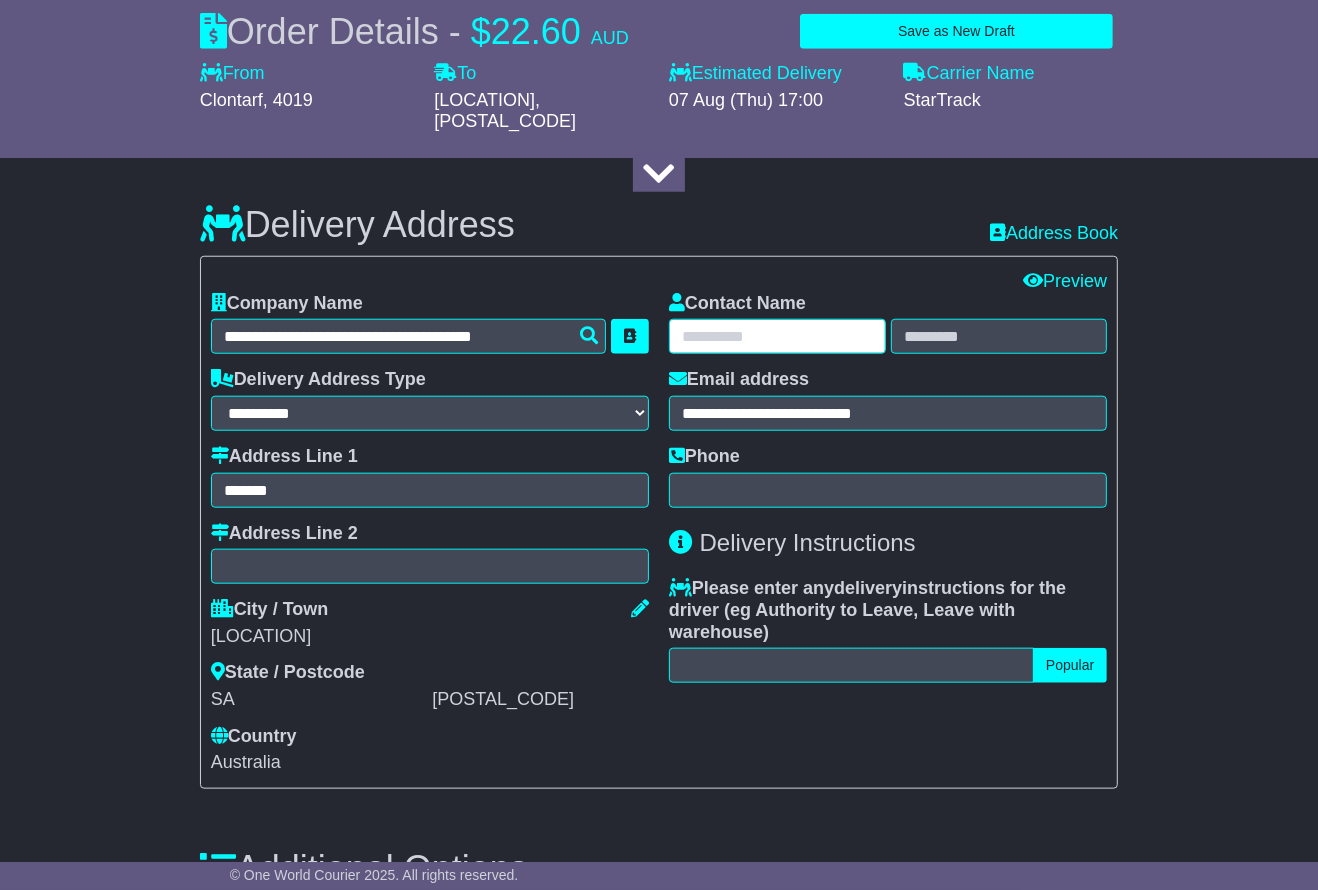 paste on "*********" 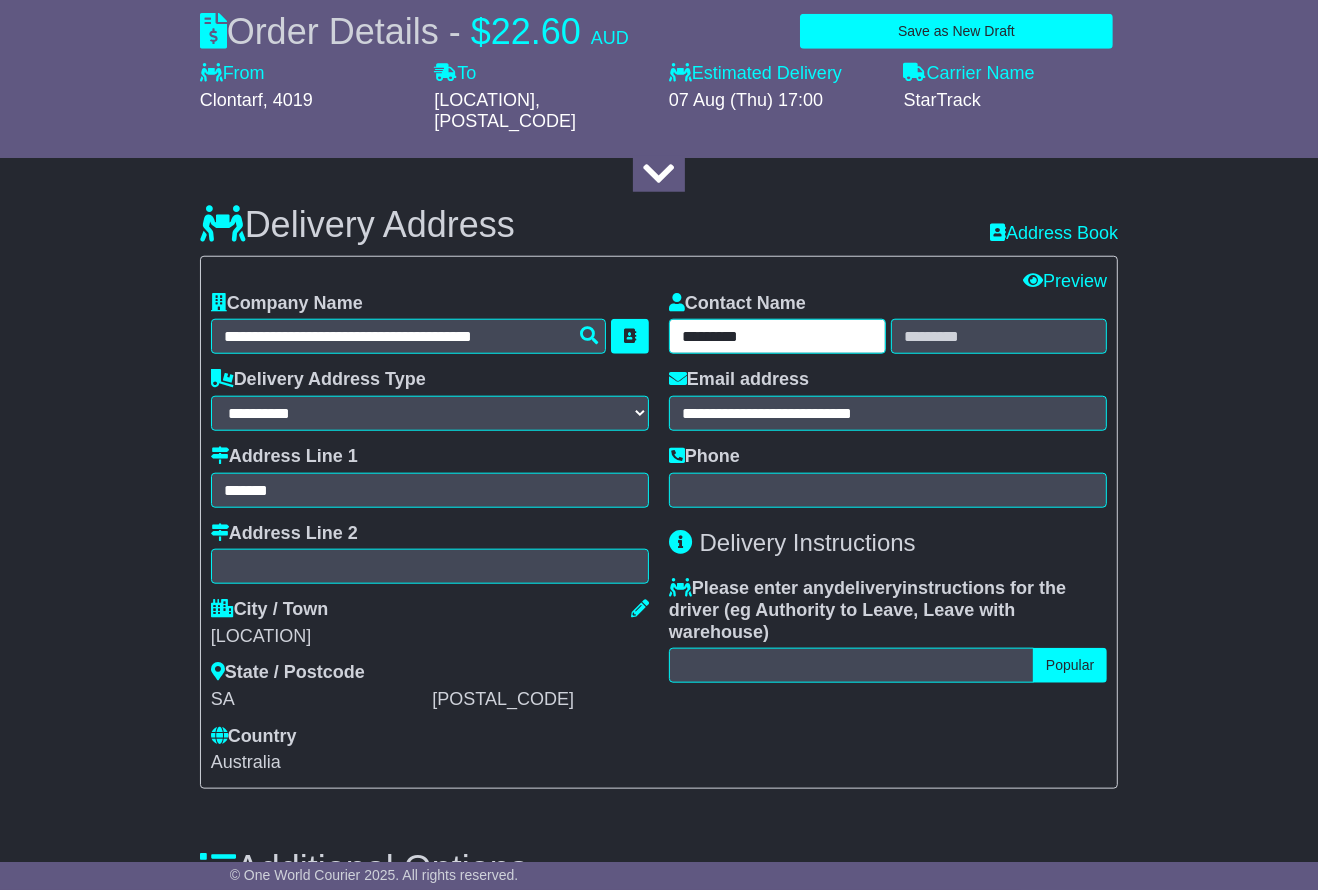 type on "*********" 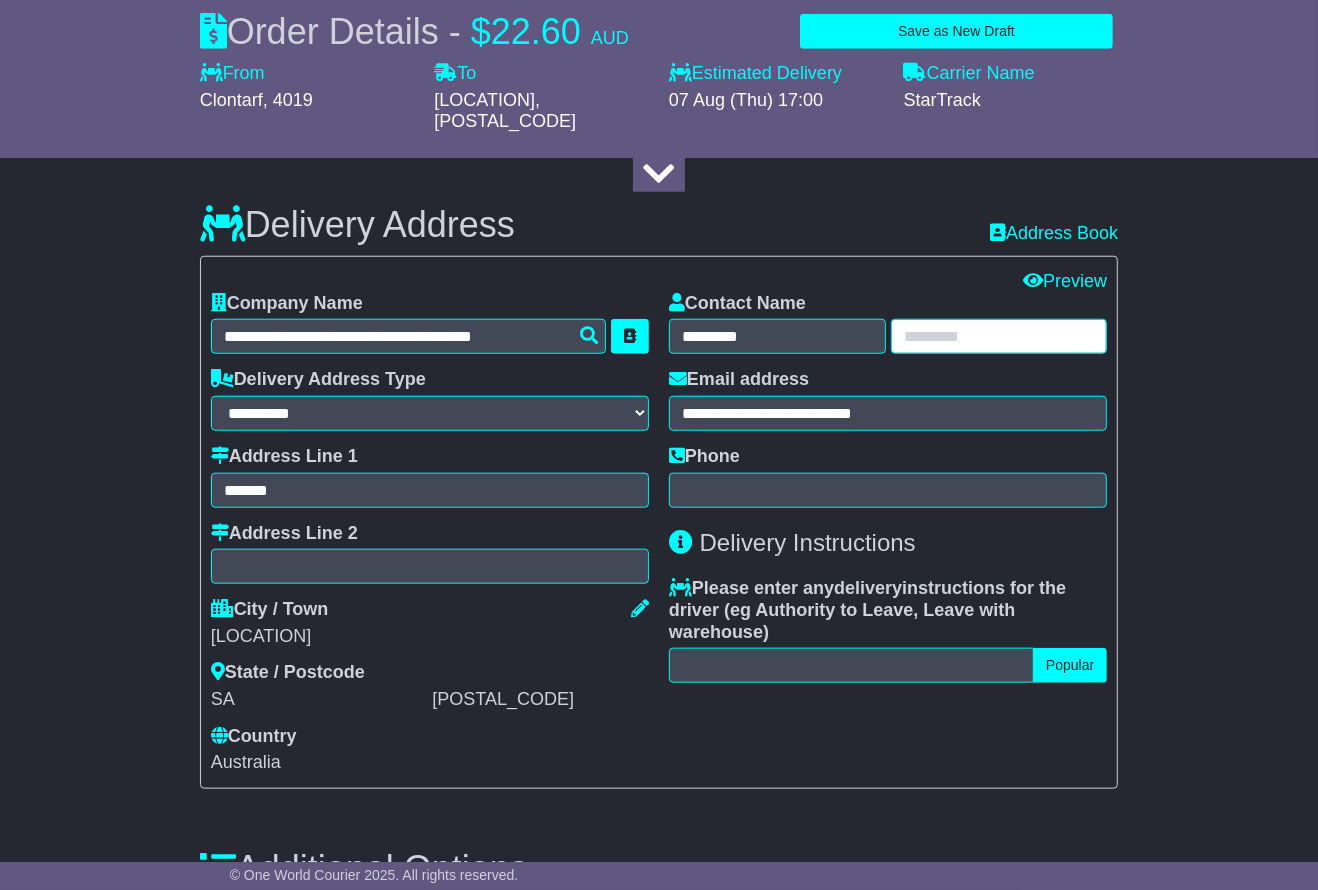 click at bounding box center (999, 336) 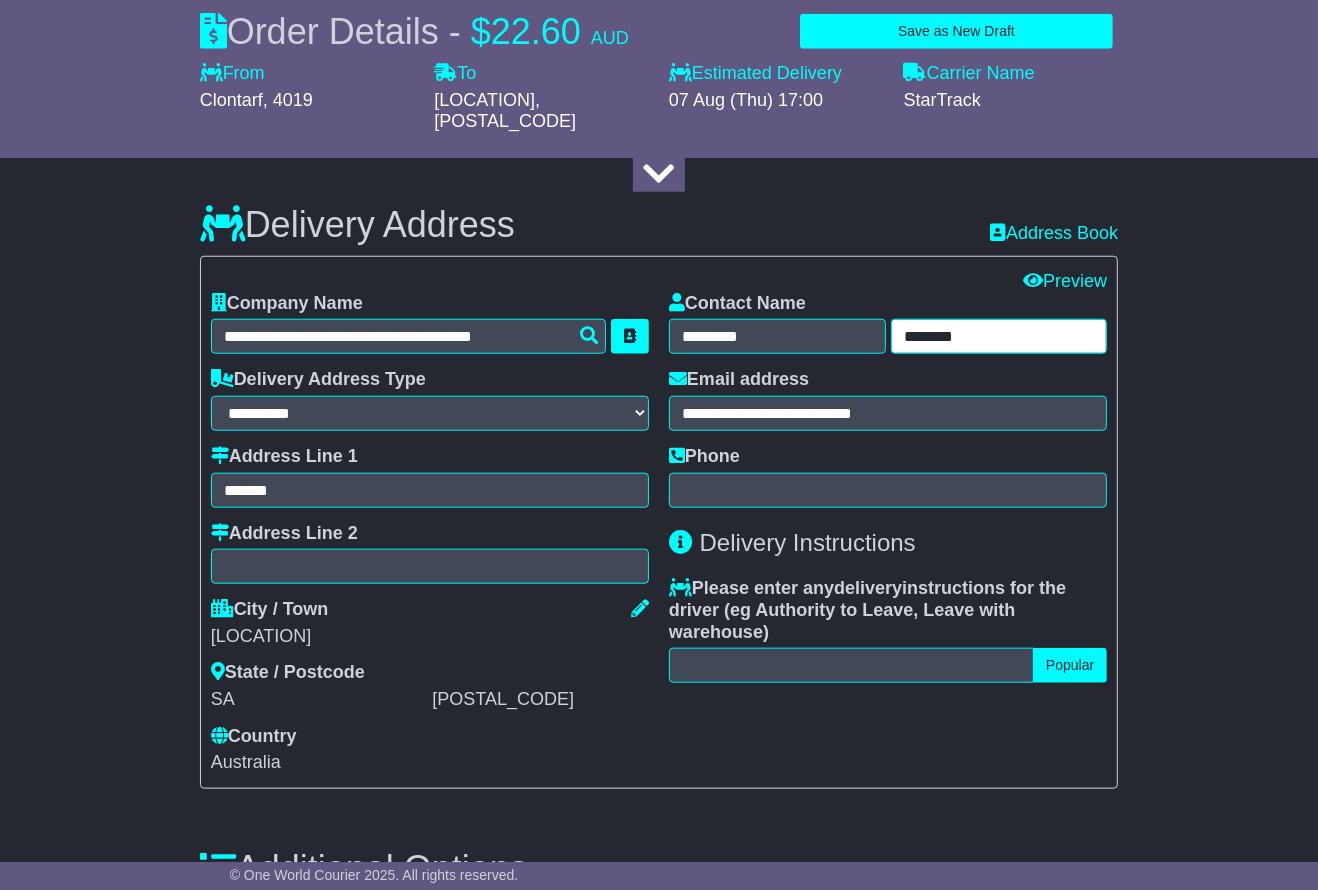 type on "********" 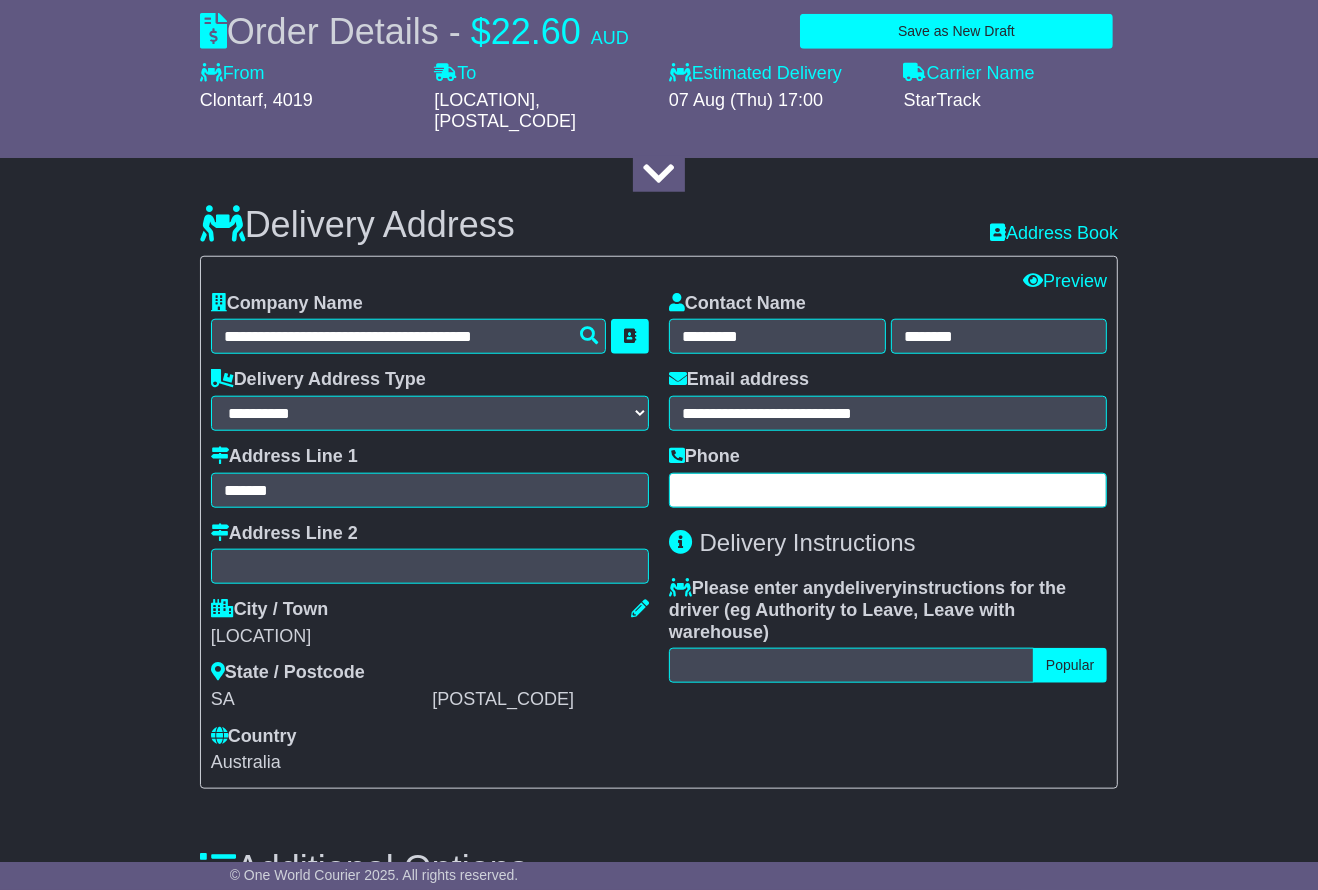 click at bounding box center (888, 490) 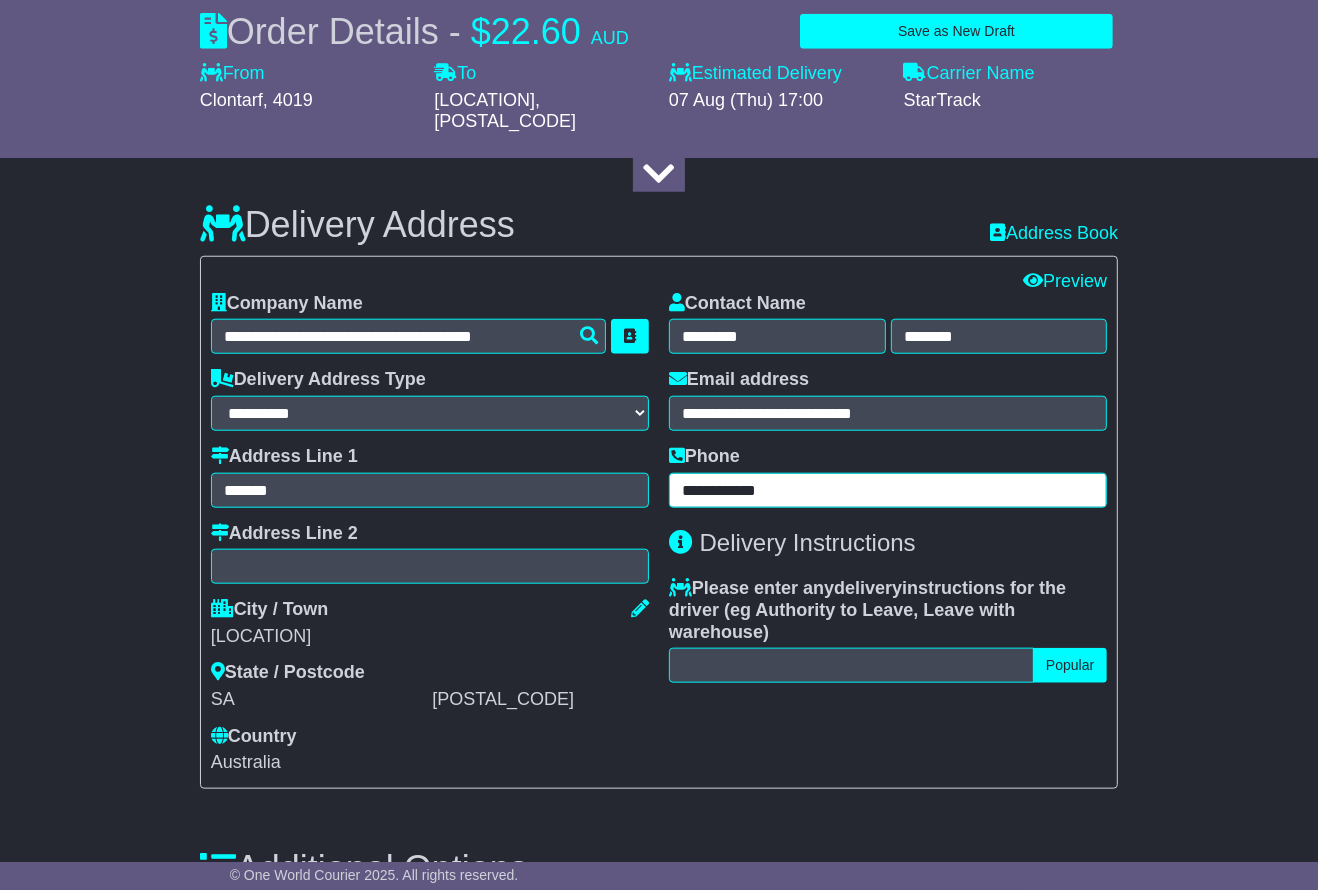 drag, startPoint x: 751, startPoint y: 465, endPoint x: 759, endPoint y: 474, distance: 12.0415945 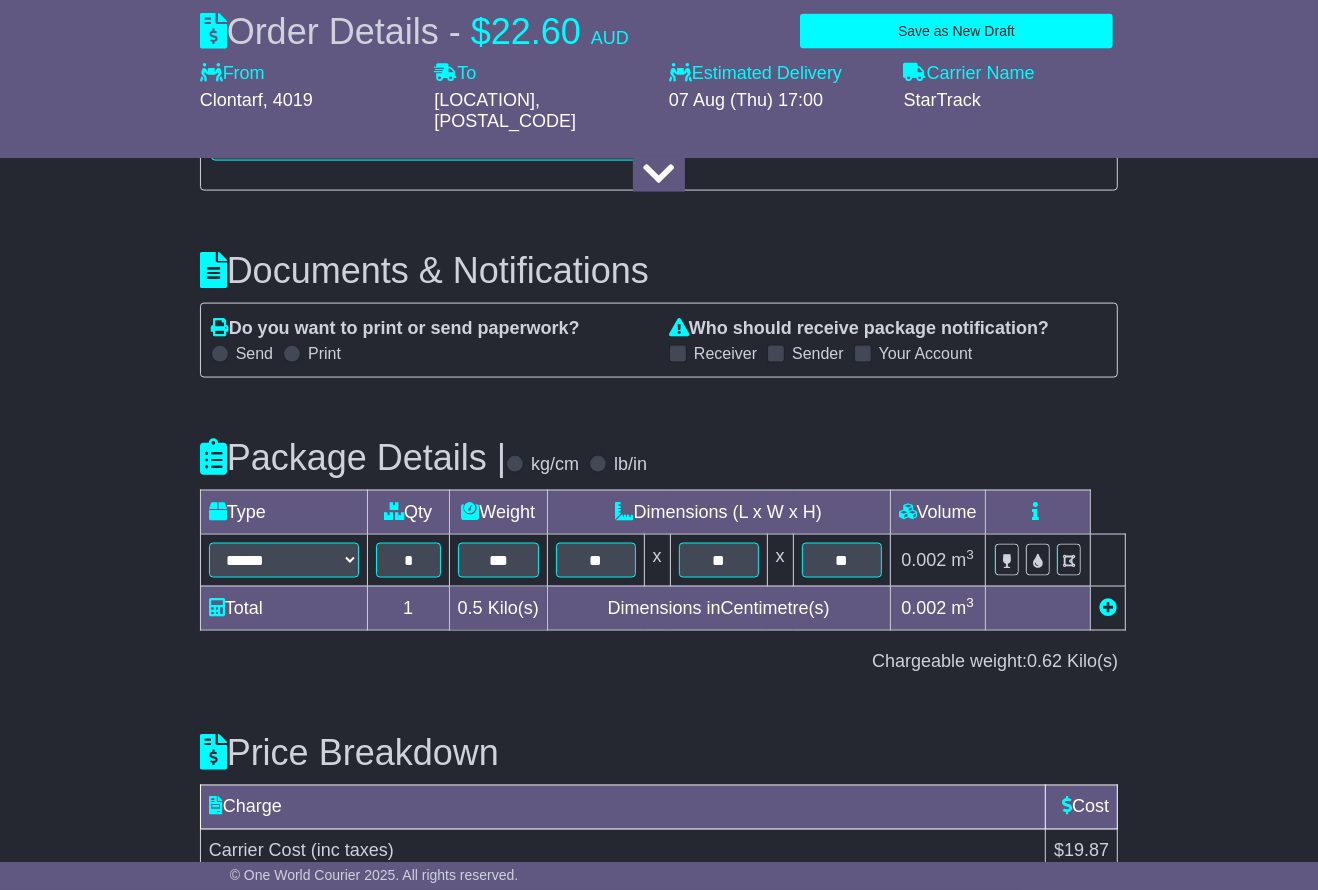 scroll, scrollTop: 2186, scrollLeft: 0, axis: vertical 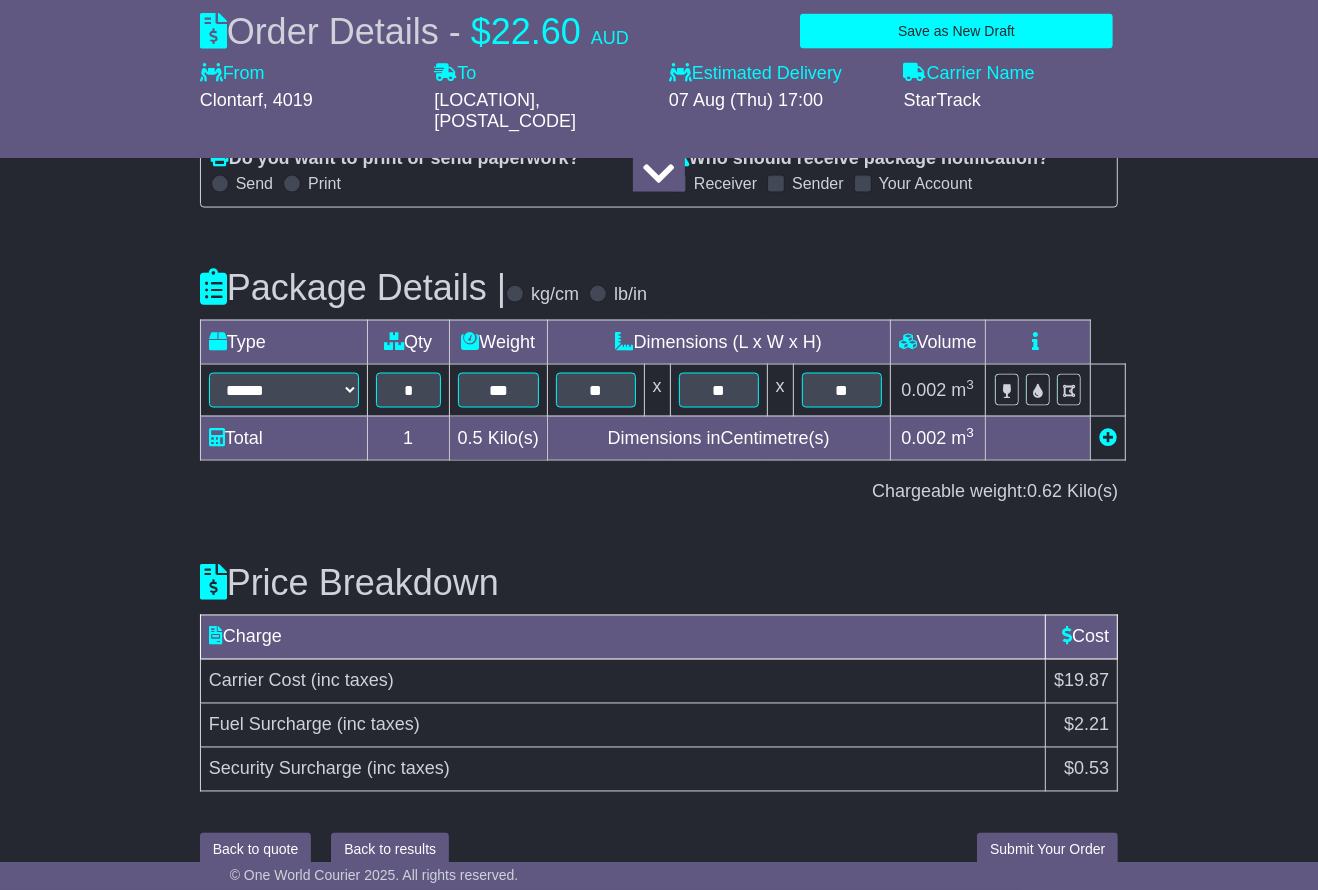type on "**********" 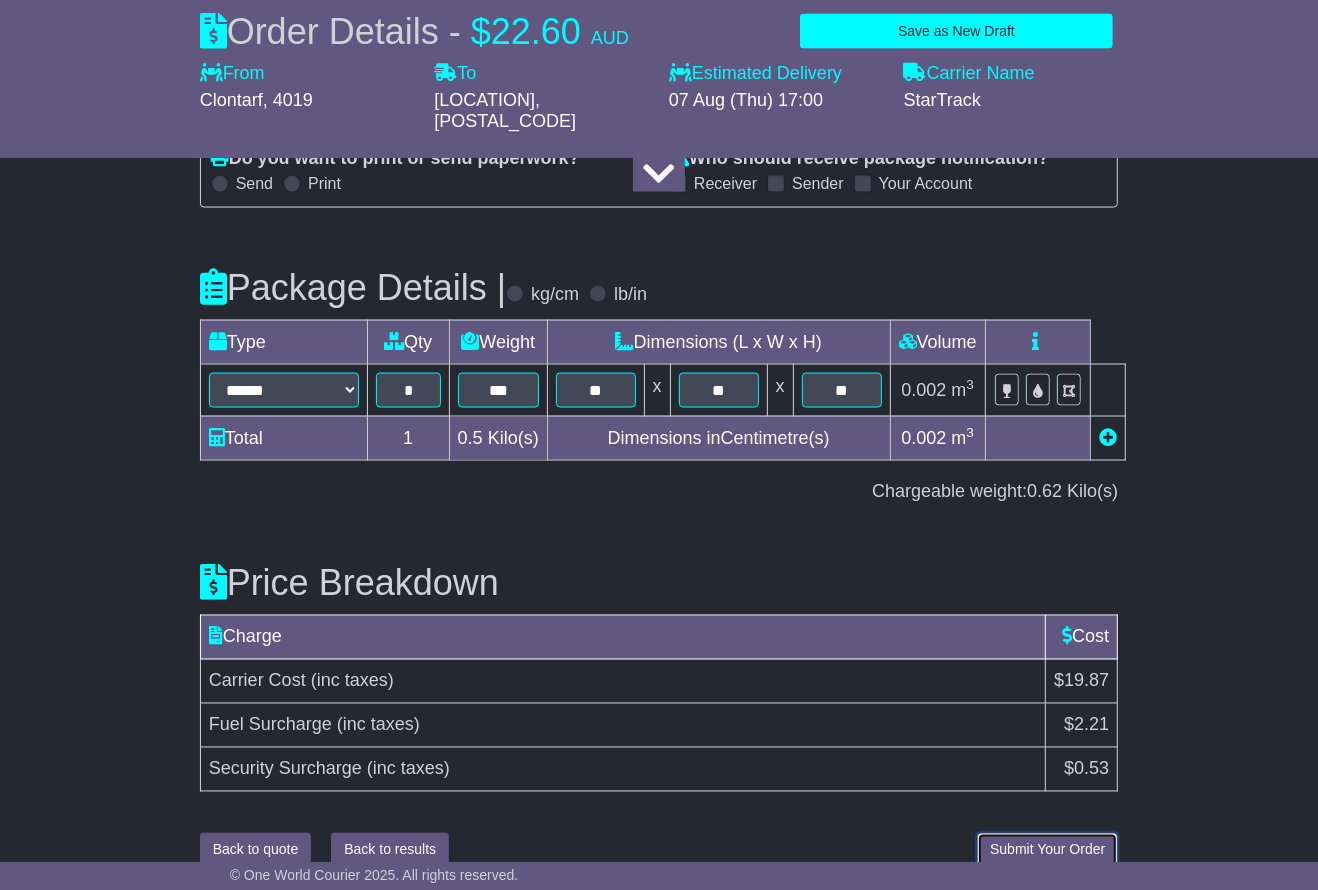click on "Submit Your Order" at bounding box center (1047, 850) 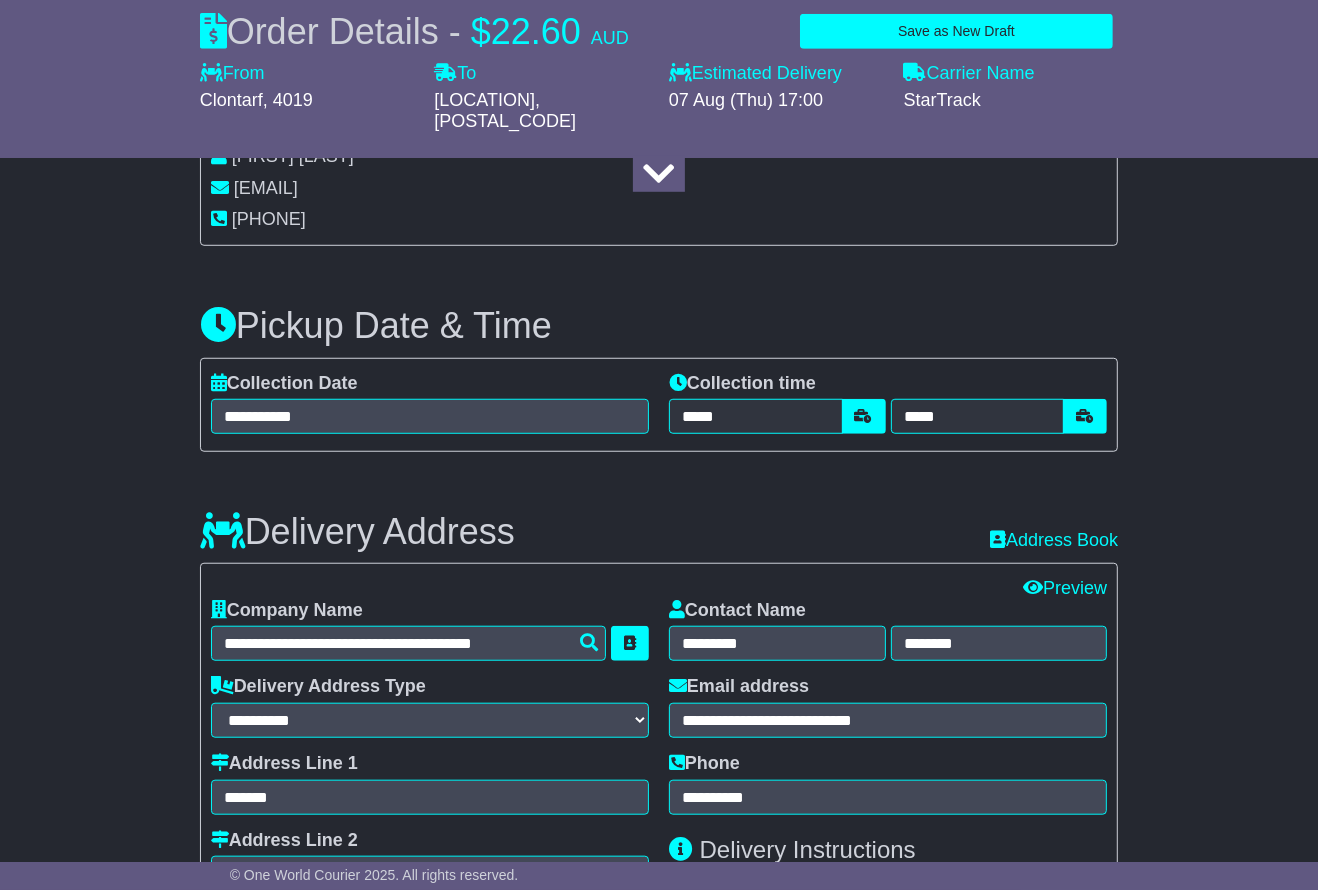 scroll, scrollTop: 986, scrollLeft: 0, axis: vertical 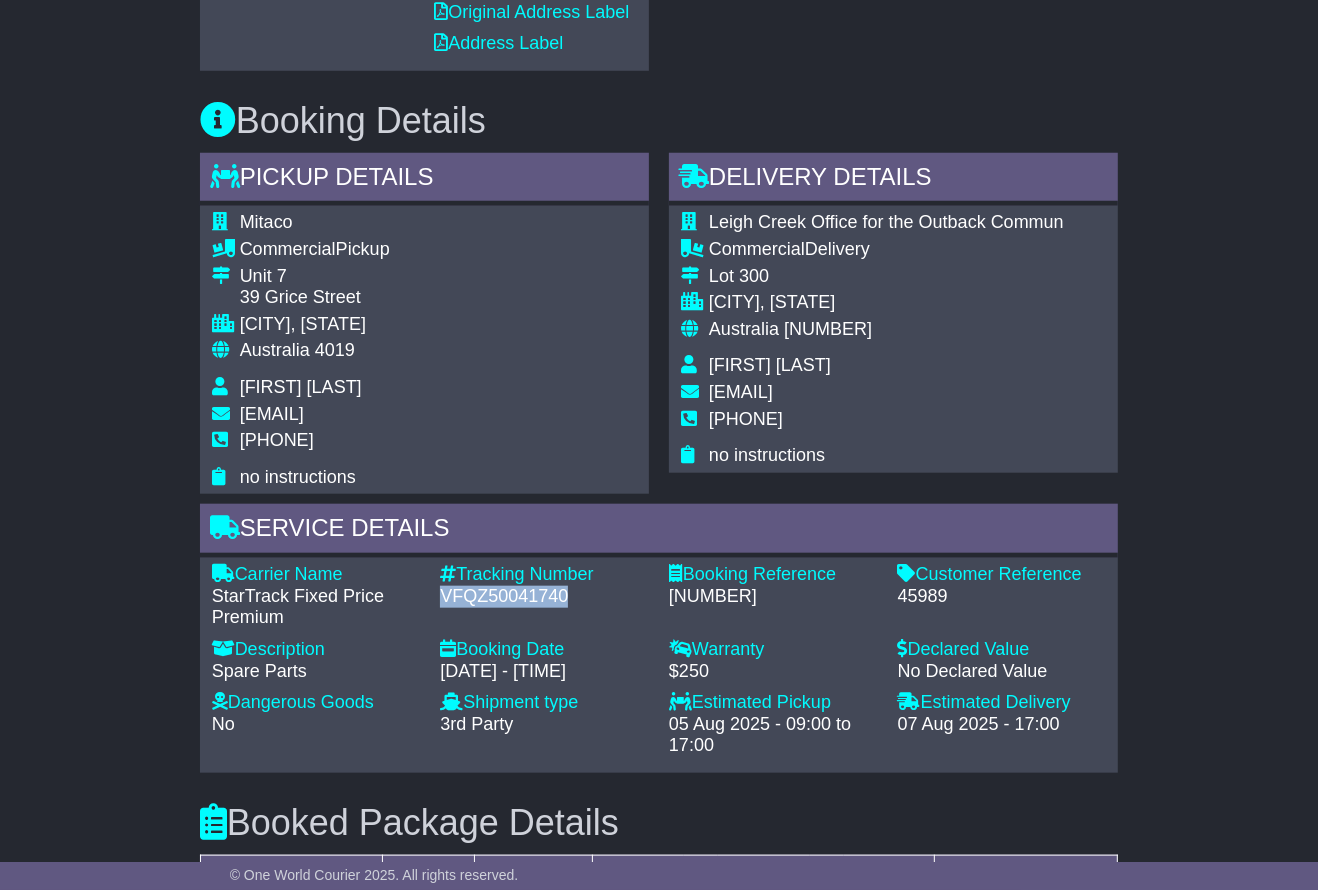drag, startPoint x: 581, startPoint y: 584, endPoint x: 440, endPoint y: 596, distance: 141.50972 